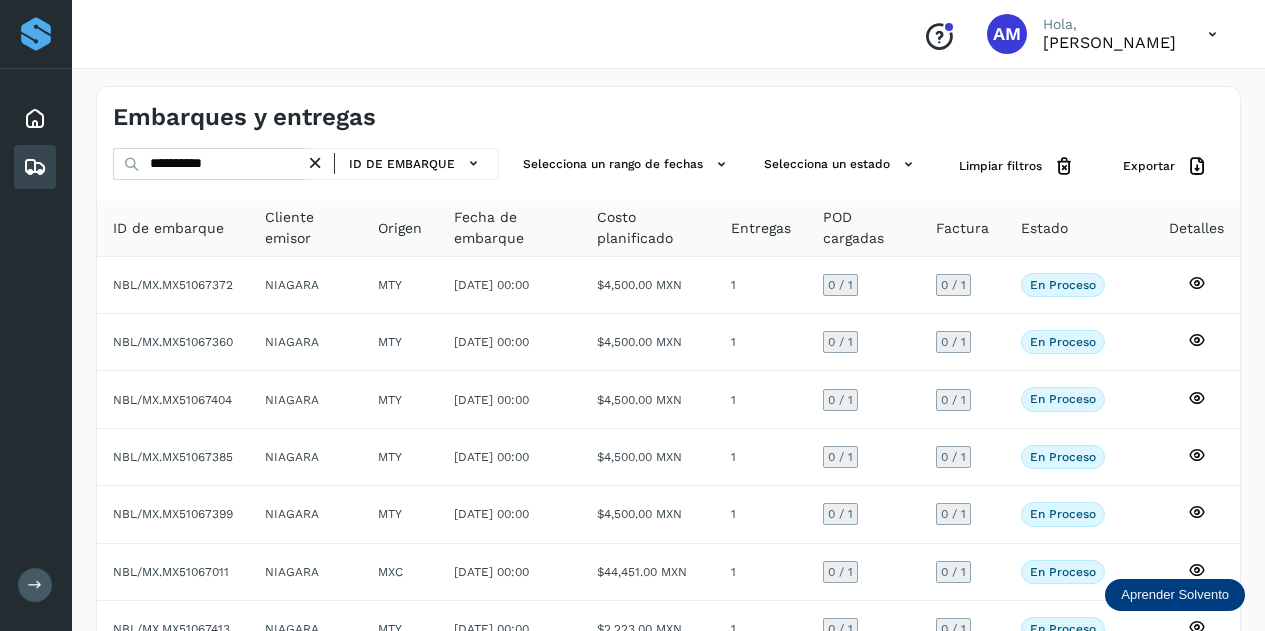 scroll, scrollTop: 0, scrollLeft: 0, axis: both 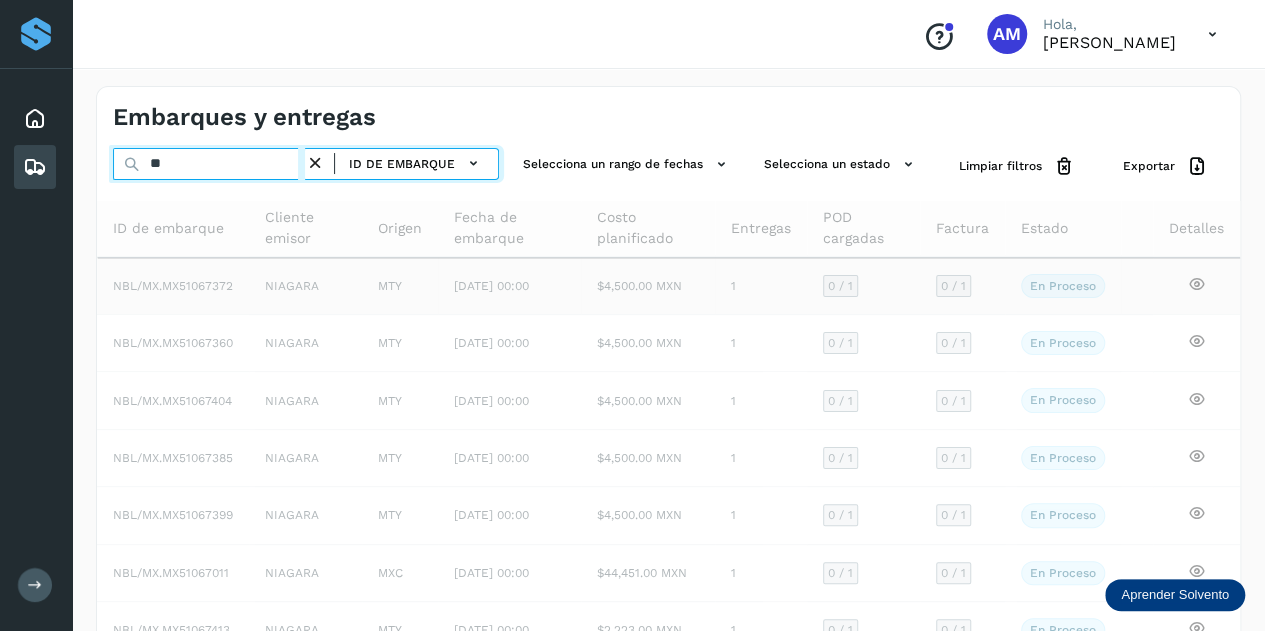 type on "*" 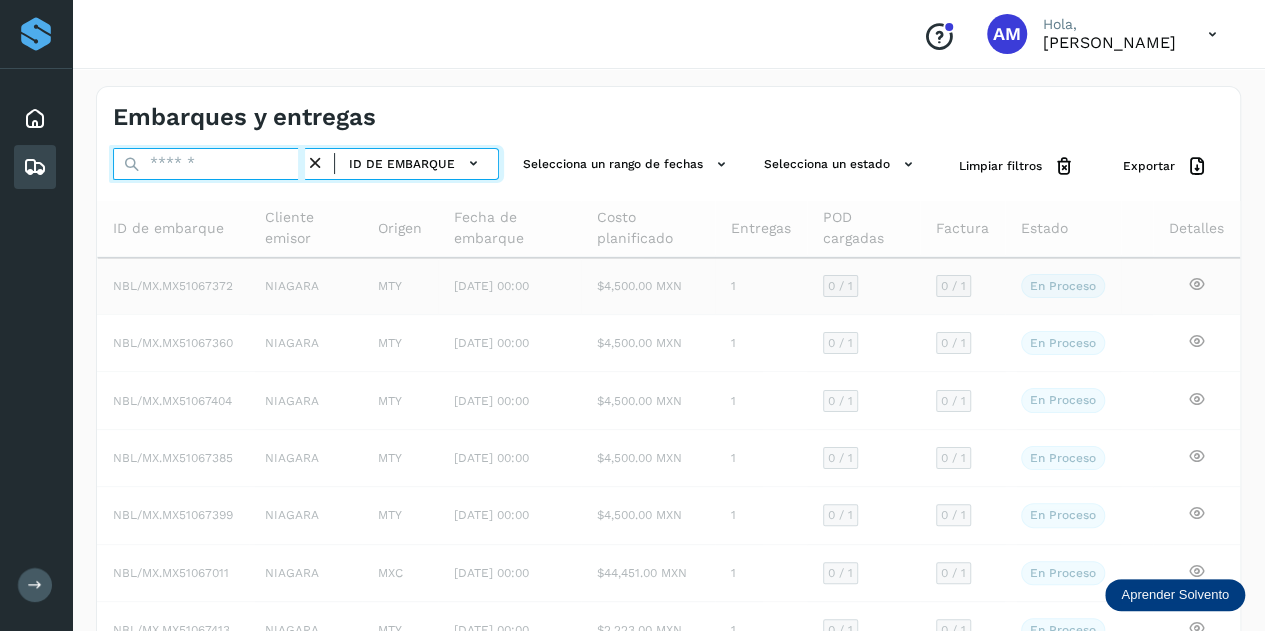 paste on "**********" 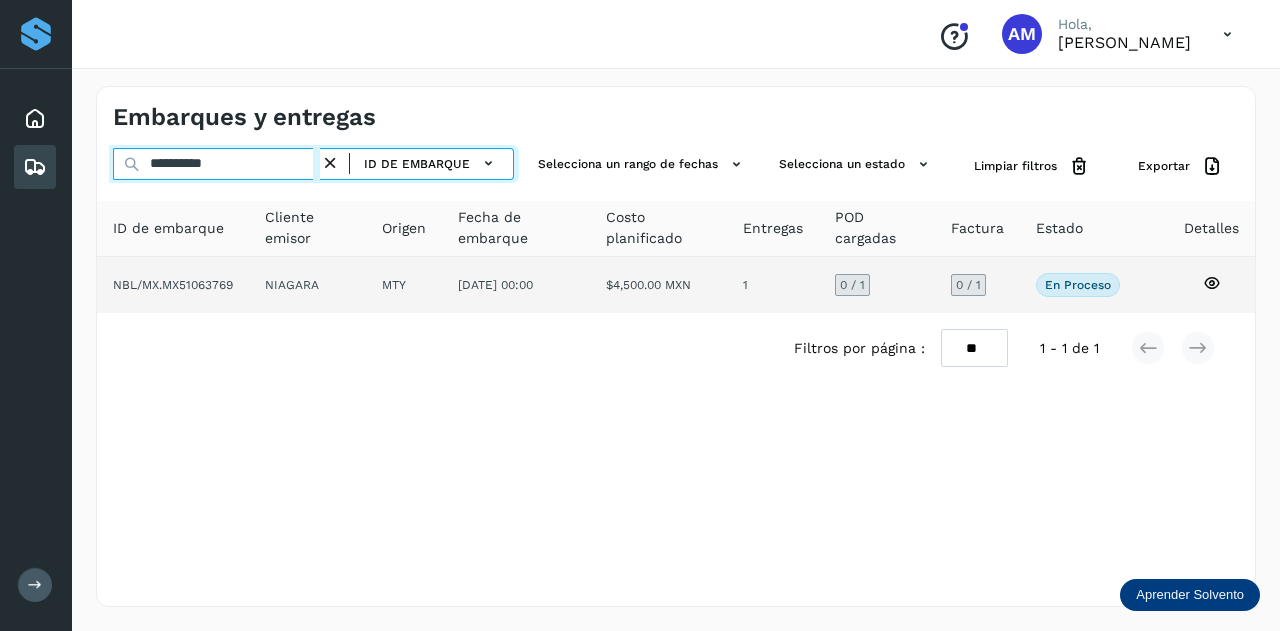 type on "**********" 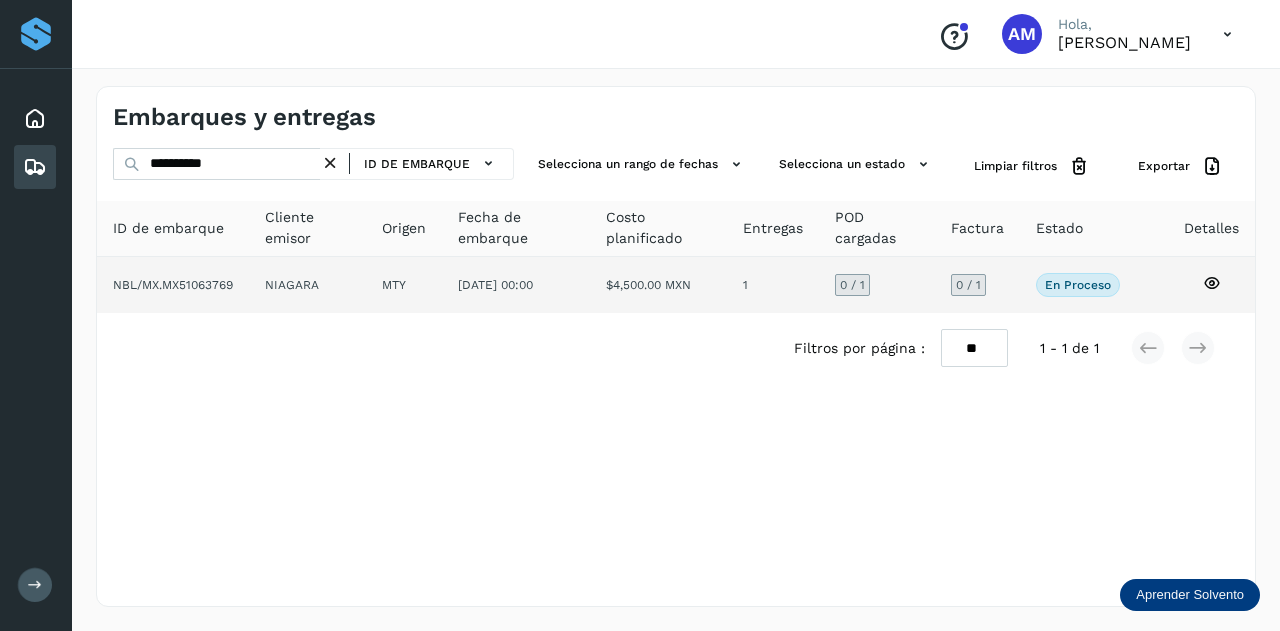 click on "NIAGARA" 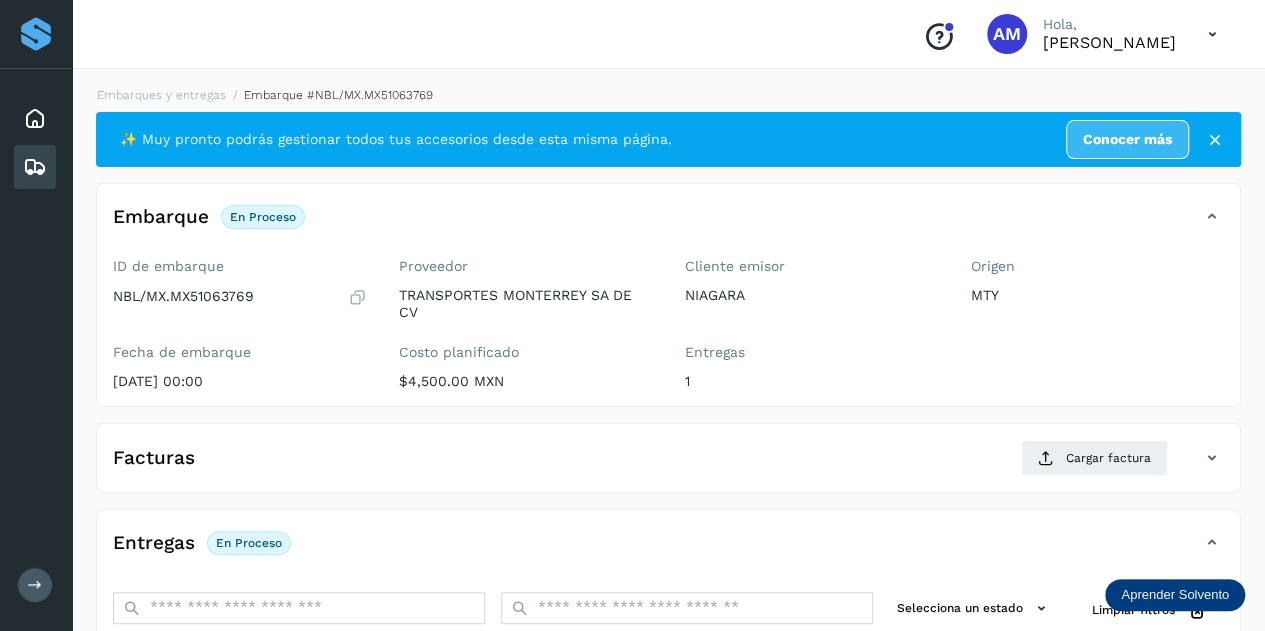 scroll, scrollTop: 200, scrollLeft: 0, axis: vertical 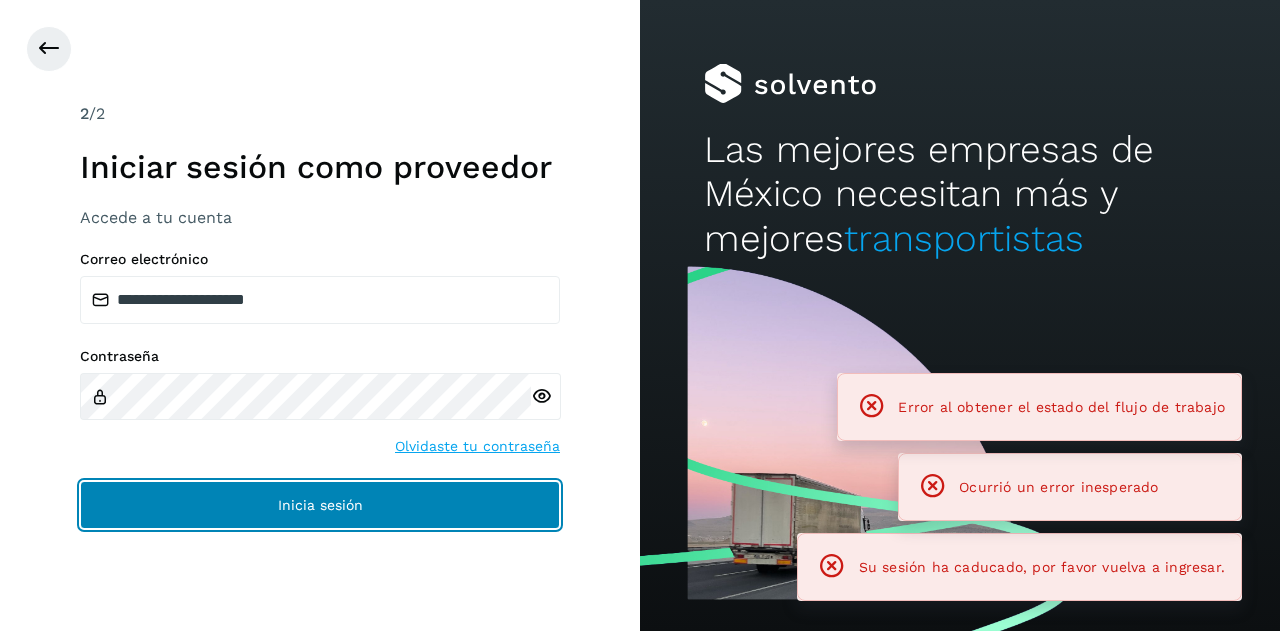 click on "Inicia sesión" at bounding box center [320, 505] 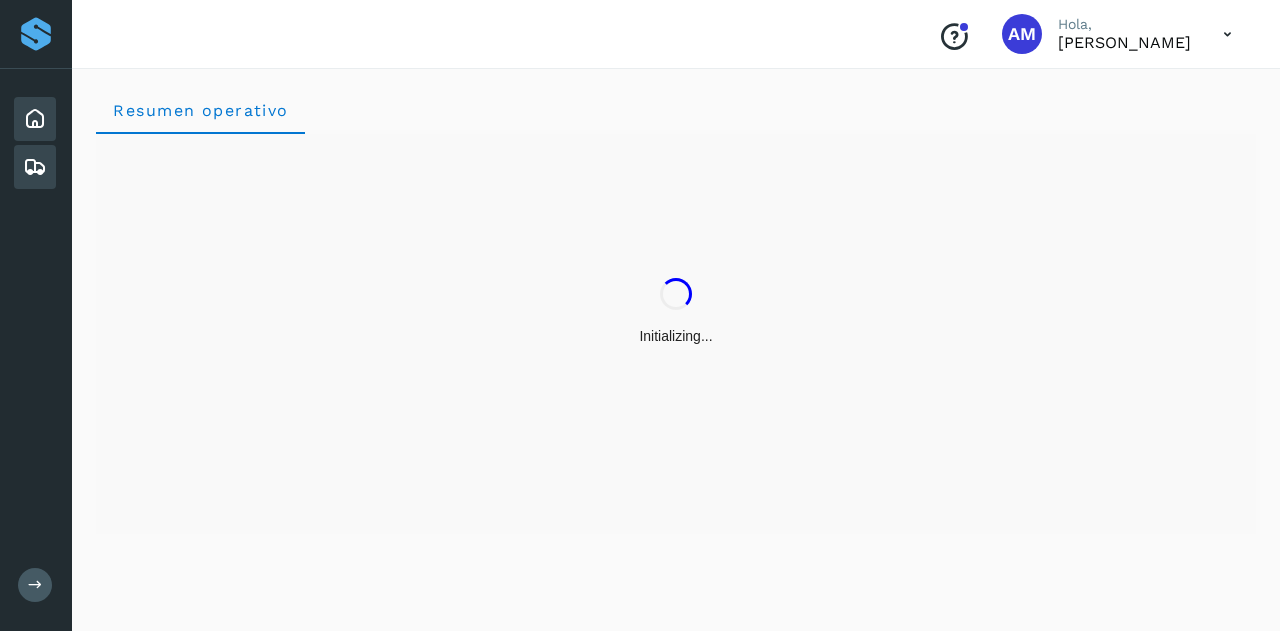 click at bounding box center (35, 167) 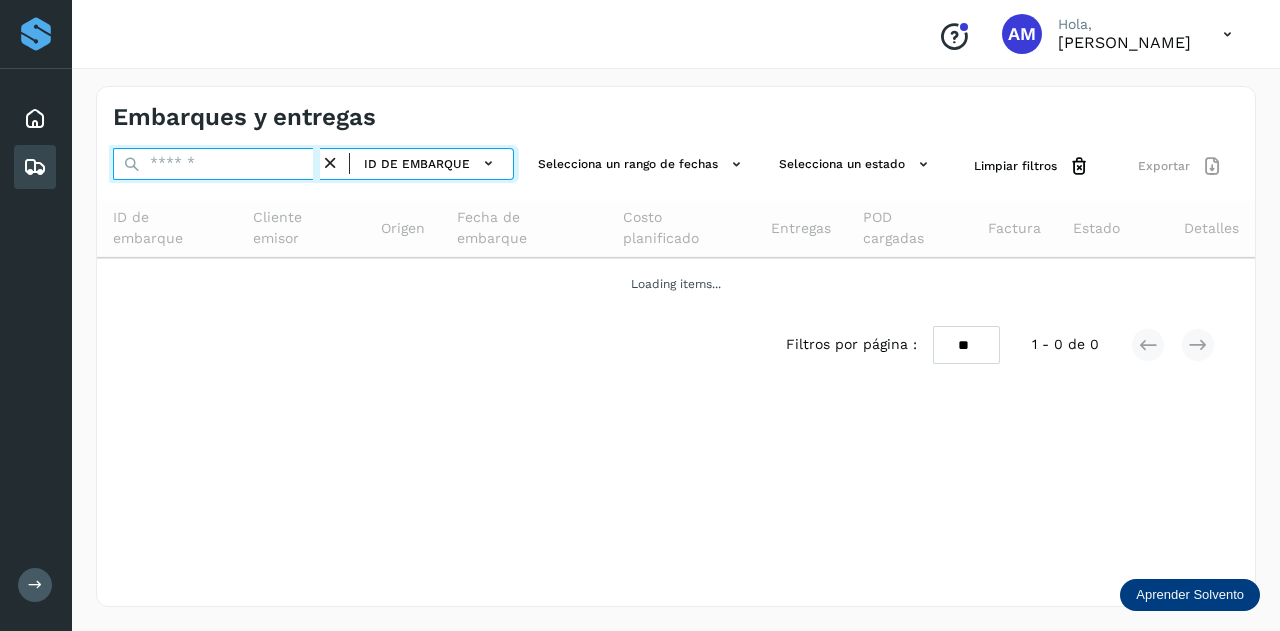 click at bounding box center (216, 164) 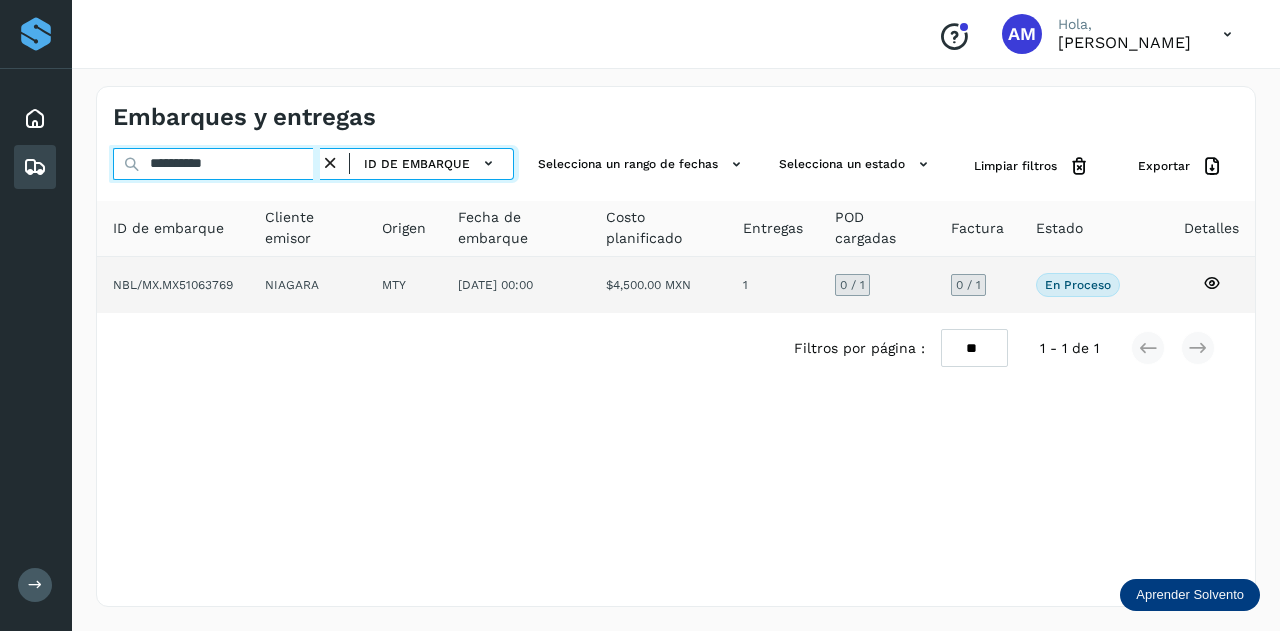 type on "**********" 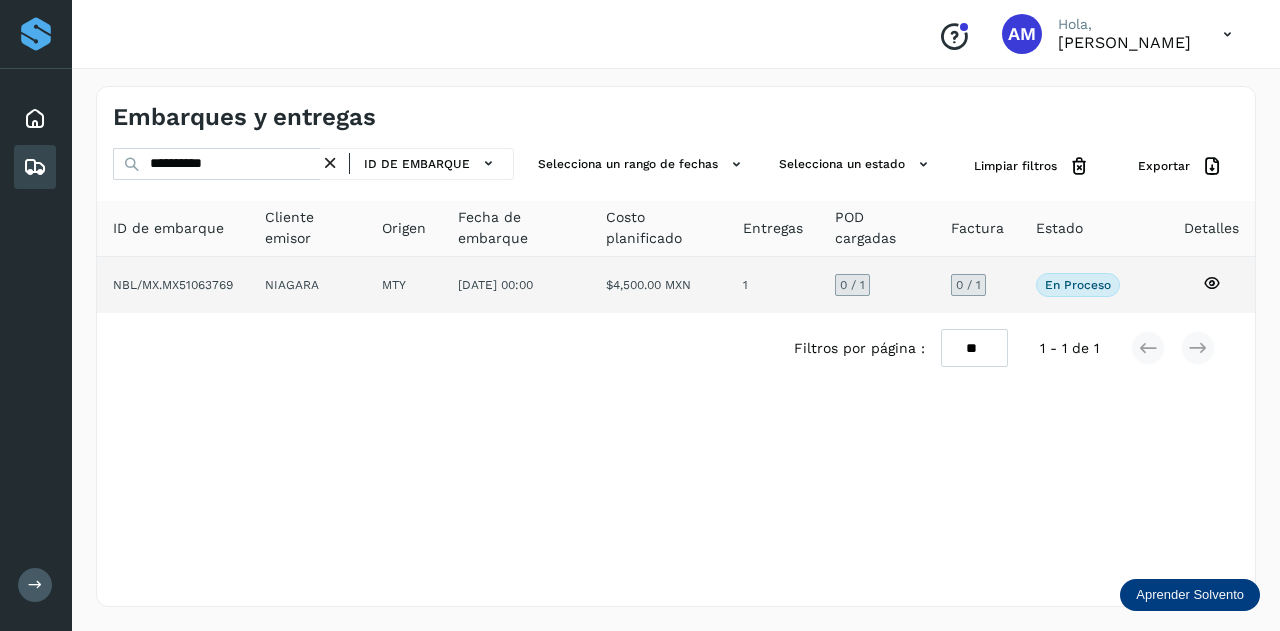 click on "NIAGARA" 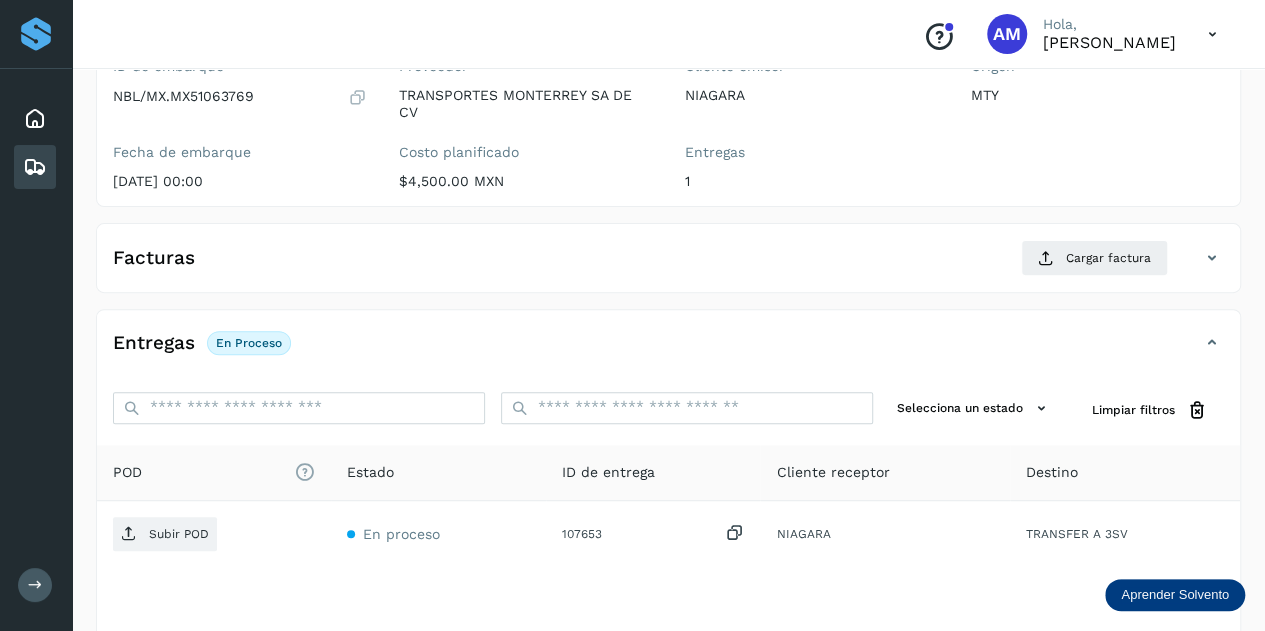 scroll, scrollTop: 300, scrollLeft: 0, axis: vertical 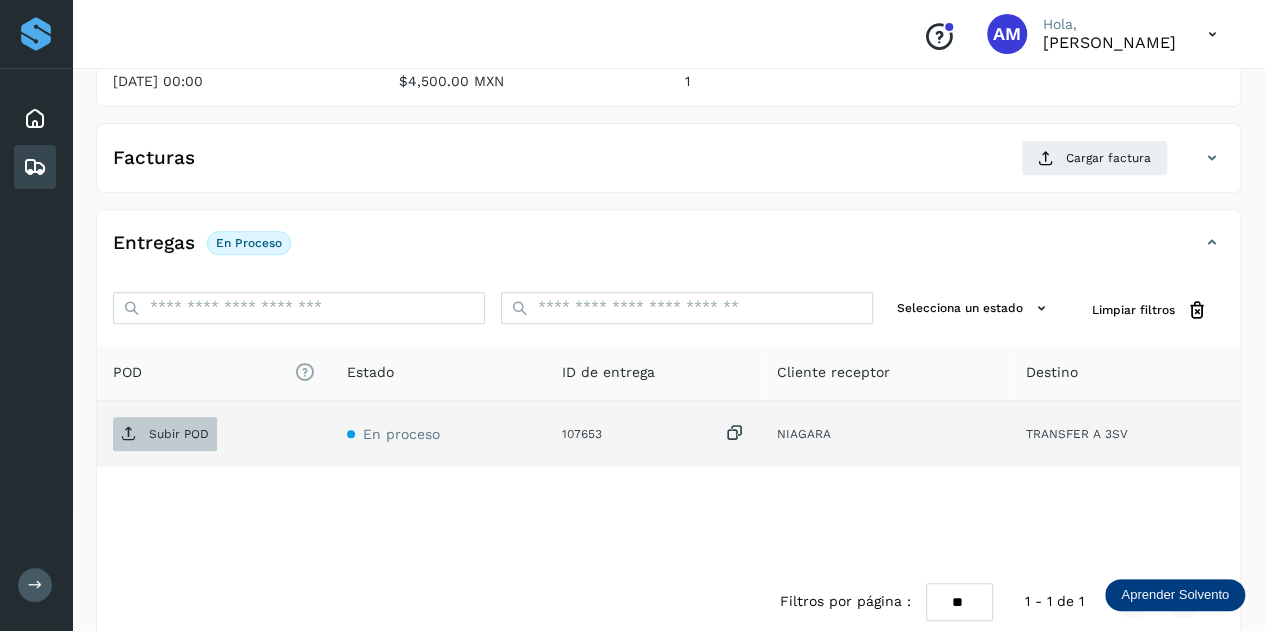 click on "Subir POD" at bounding box center (179, 434) 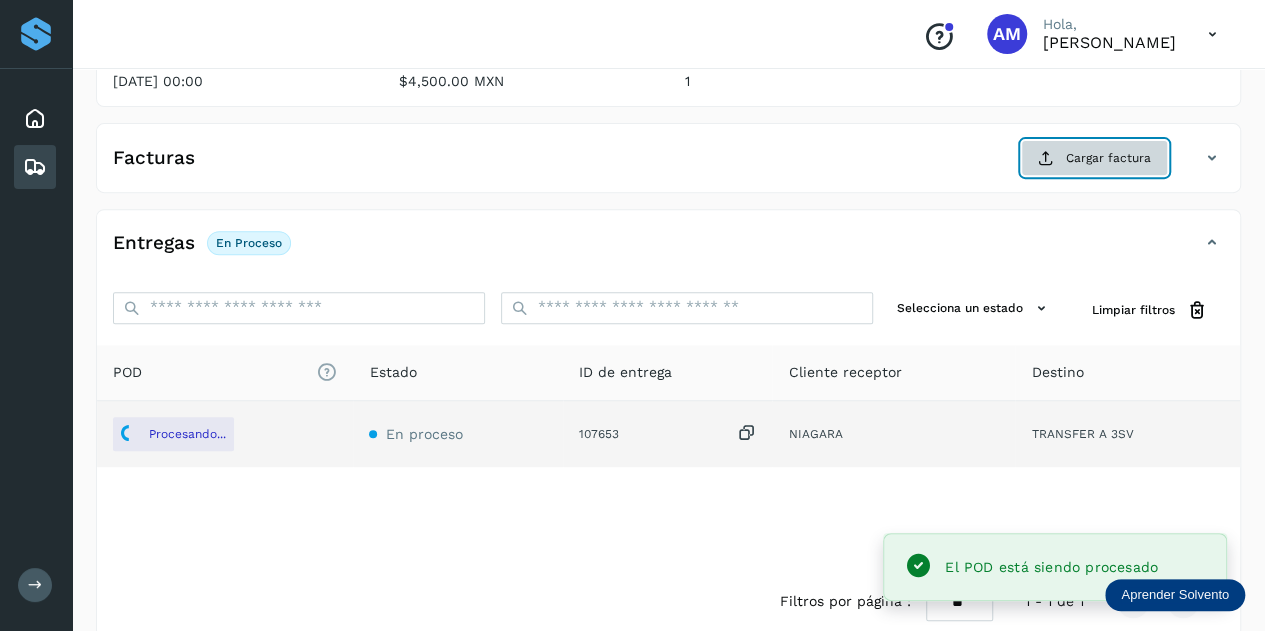 click on "Cargar factura" 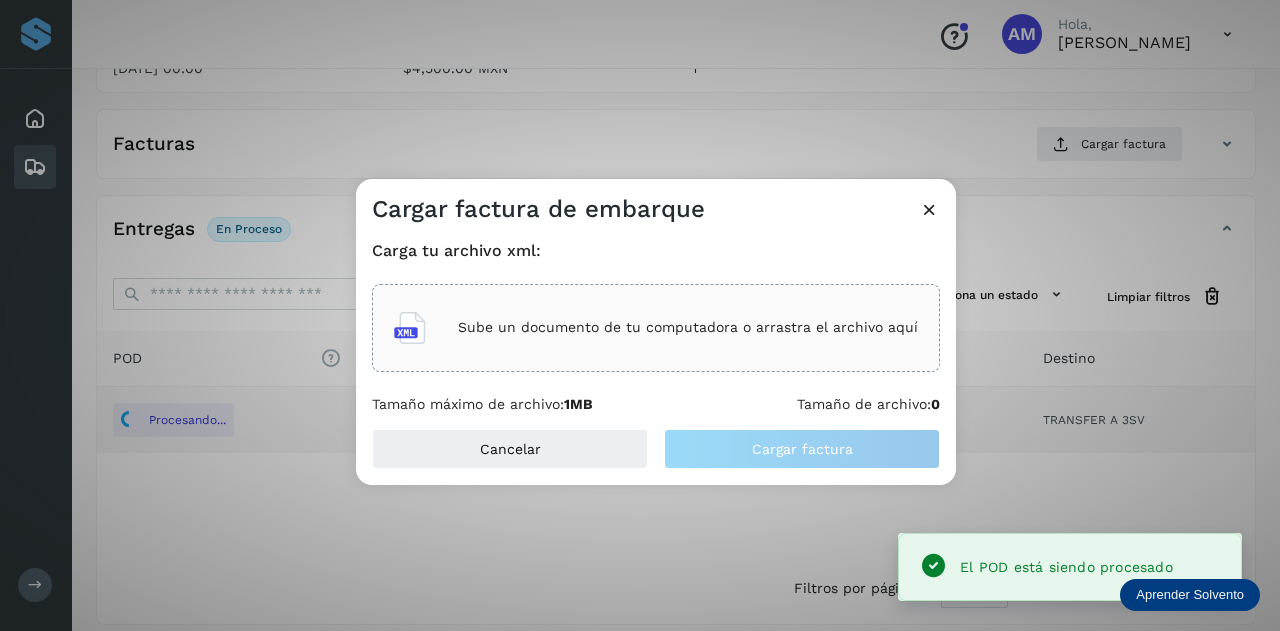 click on "Sube un documento de tu computadora o arrastra el archivo aquí" at bounding box center (656, 328) 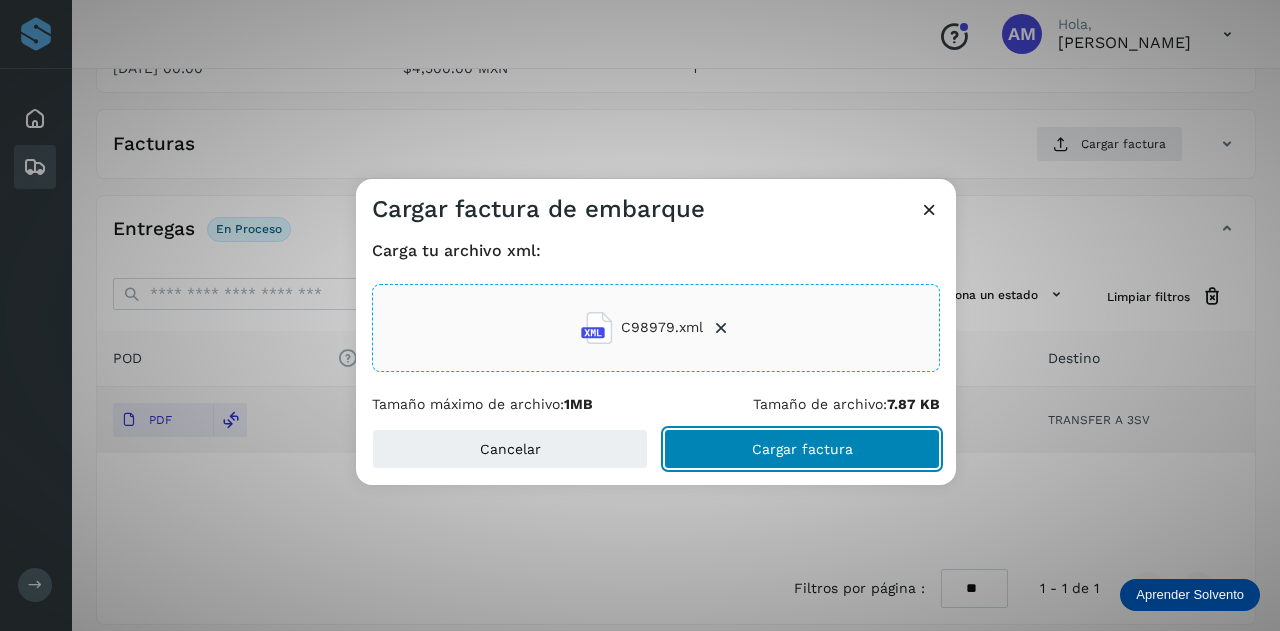 click on "Cargar factura" 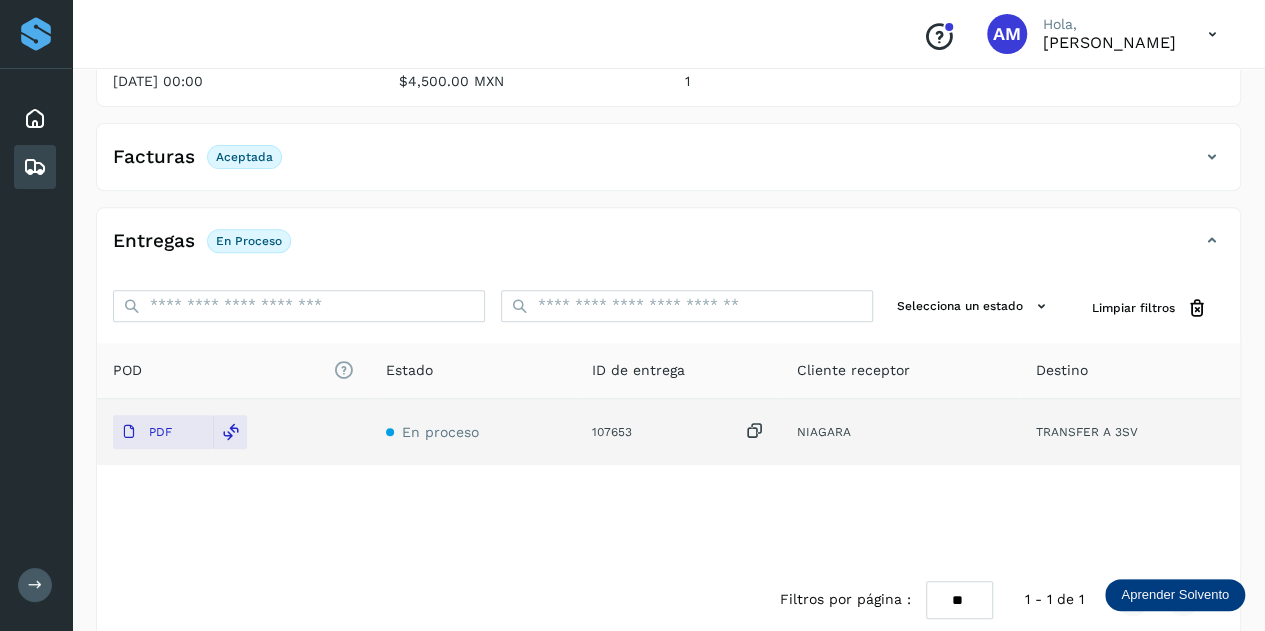 scroll, scrollTop: 0, scrollLeft: 0, axis: both 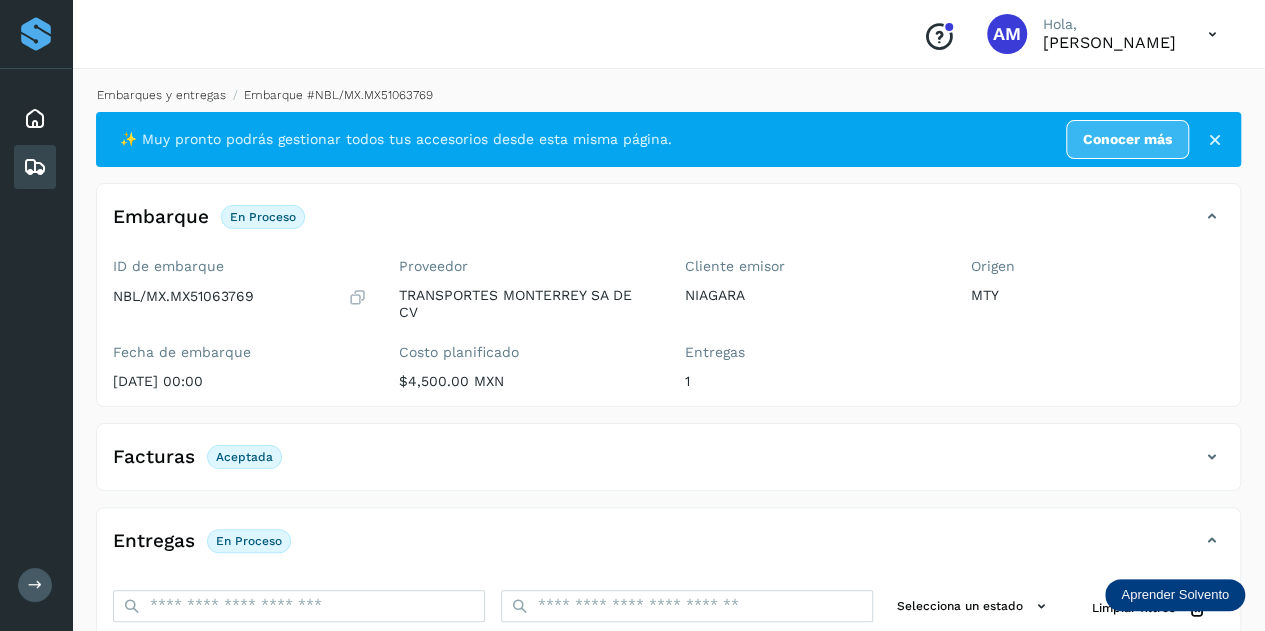 click on "Embarques y entregas" at bounding box center (161, 95) 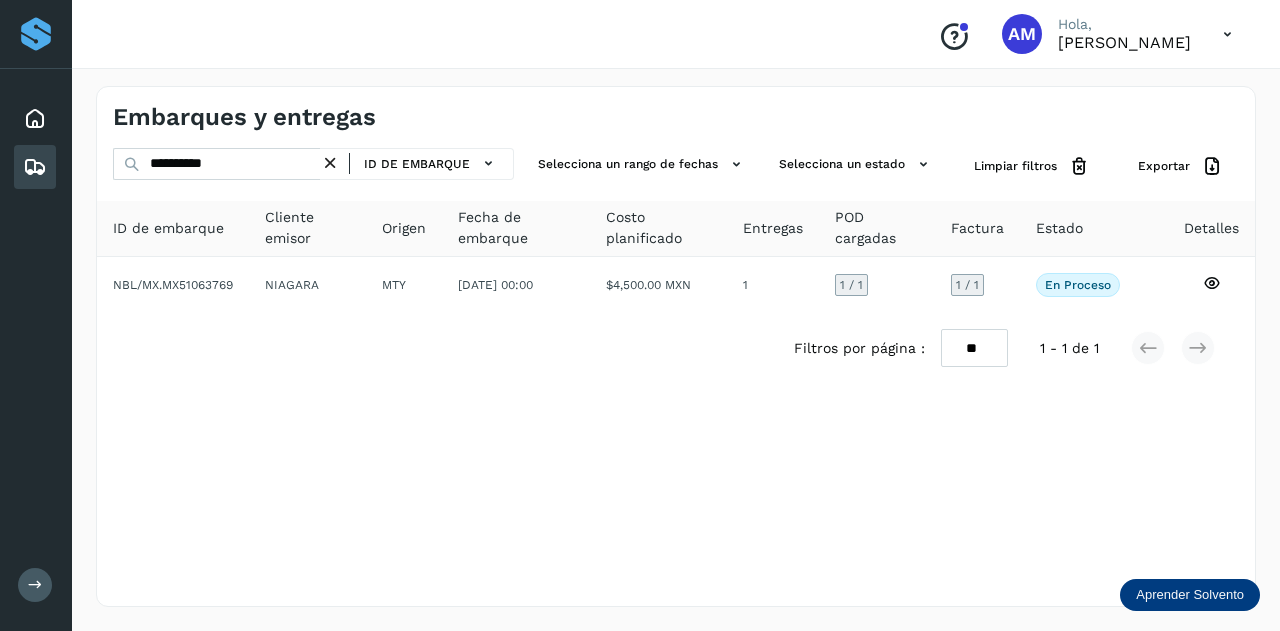 click at bounding box center (330, 163) 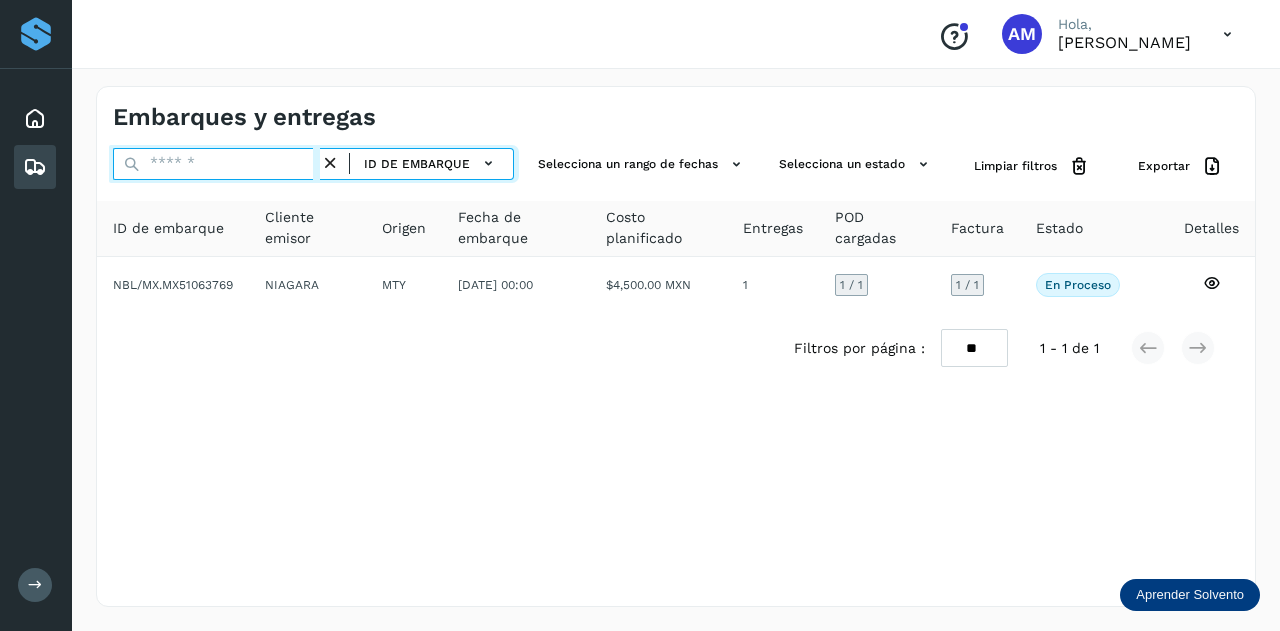 click at bounding box center (216, 164) 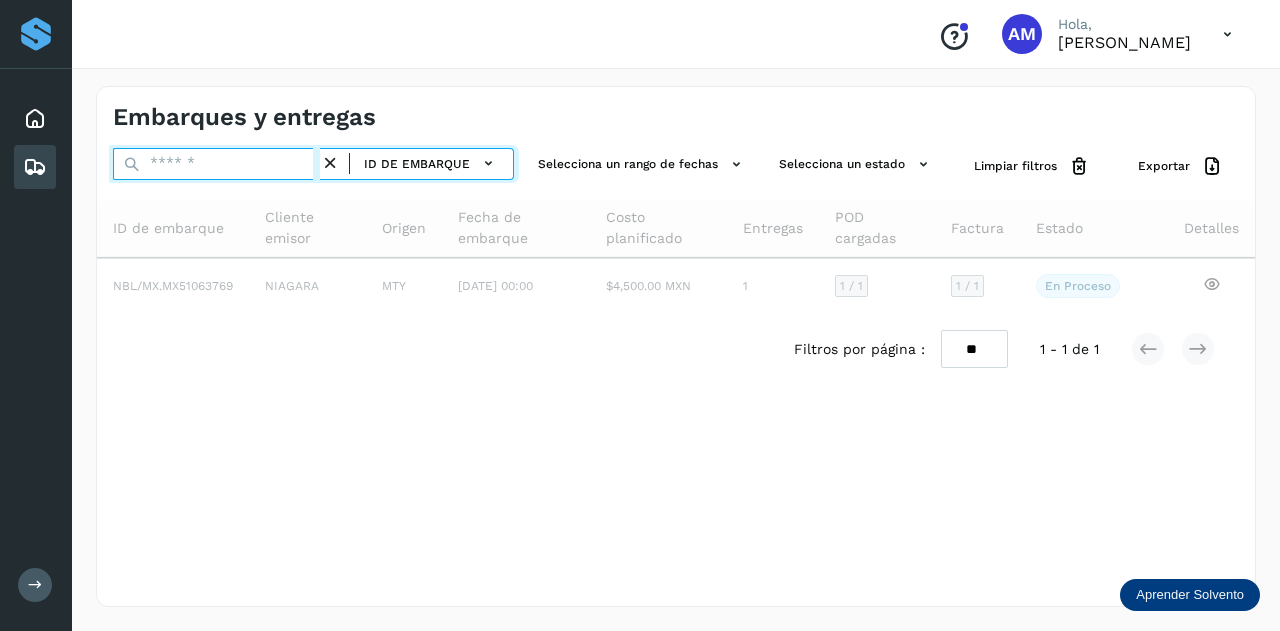 paste on "**********" 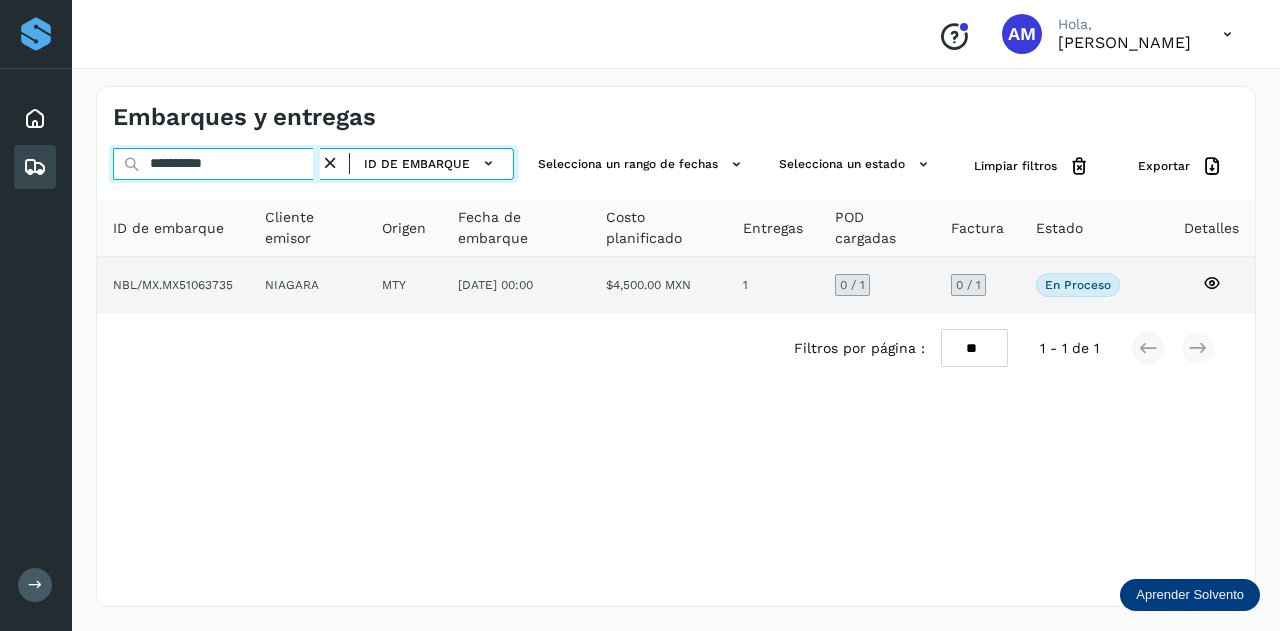 type on "**********" 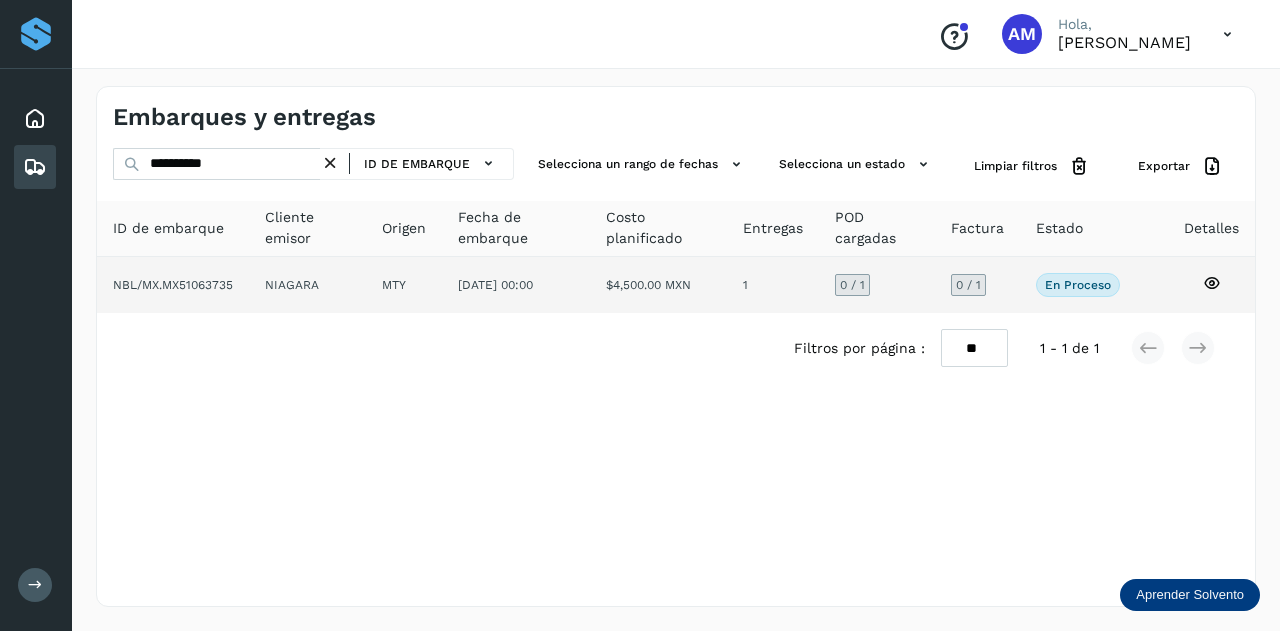 click on "NIAGARA" 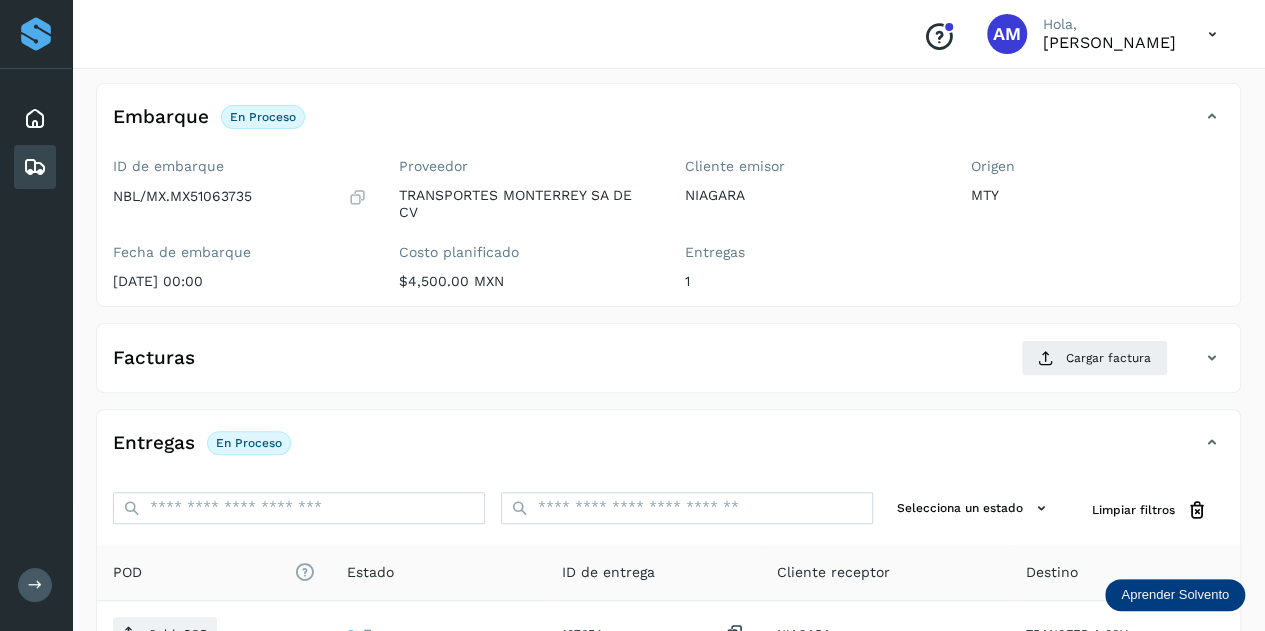 scroll, scrollTop: 200, scrollLeft: 0, axis: vertical 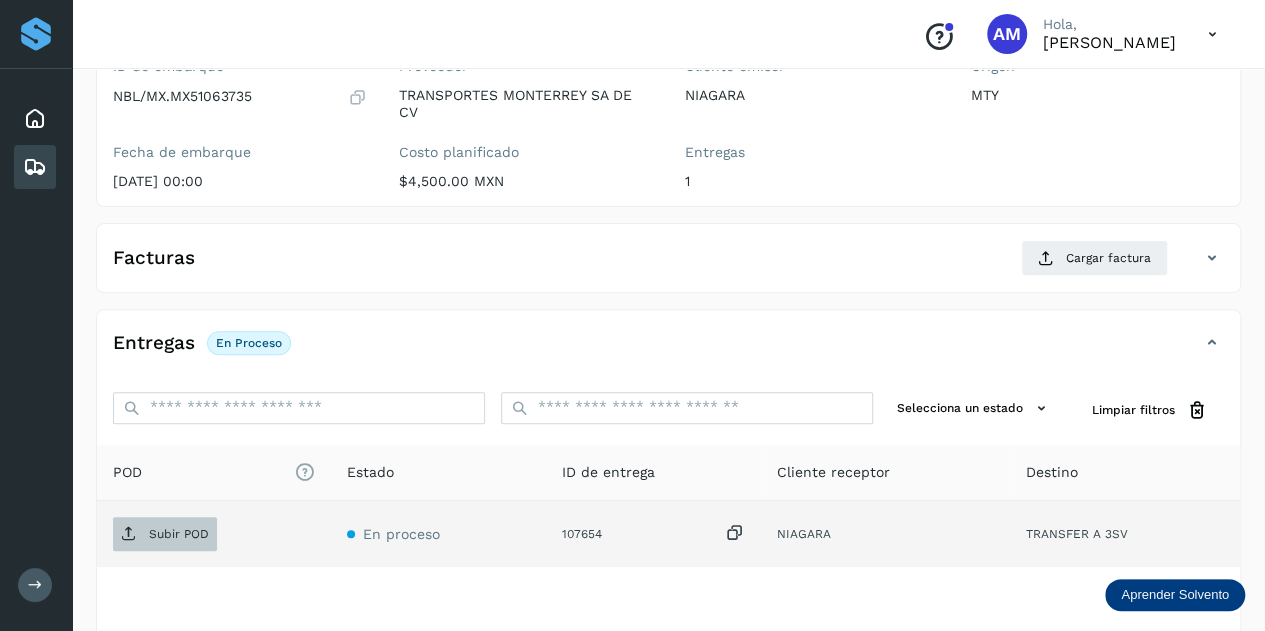 click on "Subir POD" at bounding box center [179, 534] 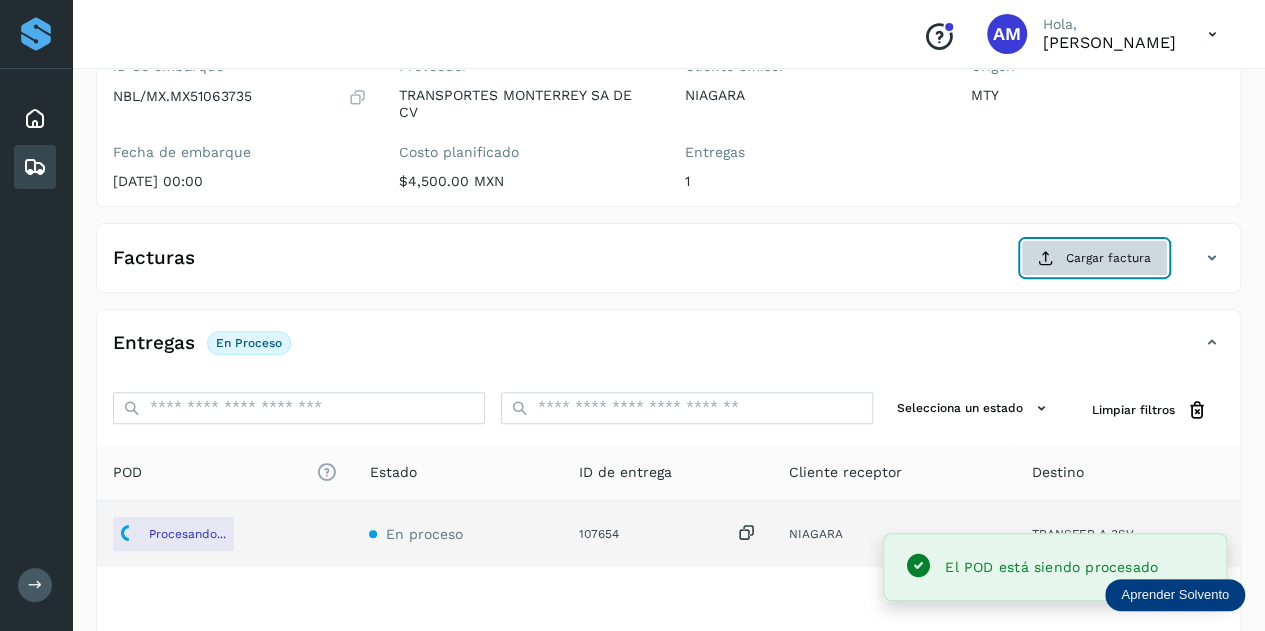 click on "Cargar factura" at bounding box center [1094, 258] 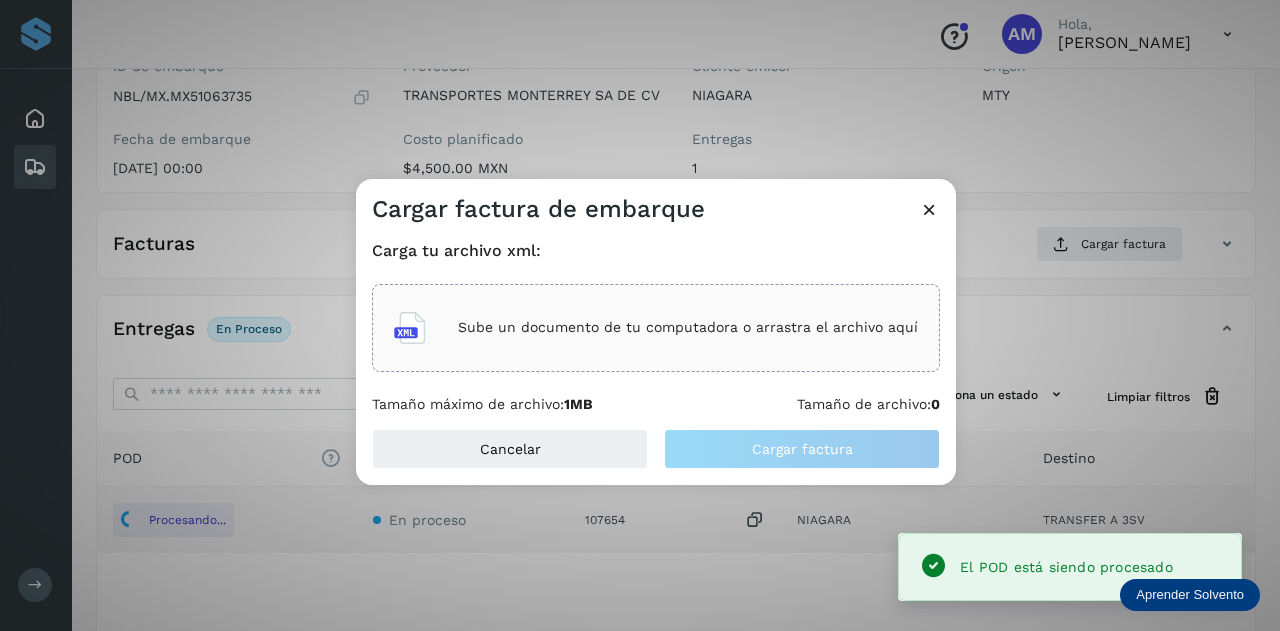 click on "Sube un documento de tu computadora o arrastra el archivo aquí" 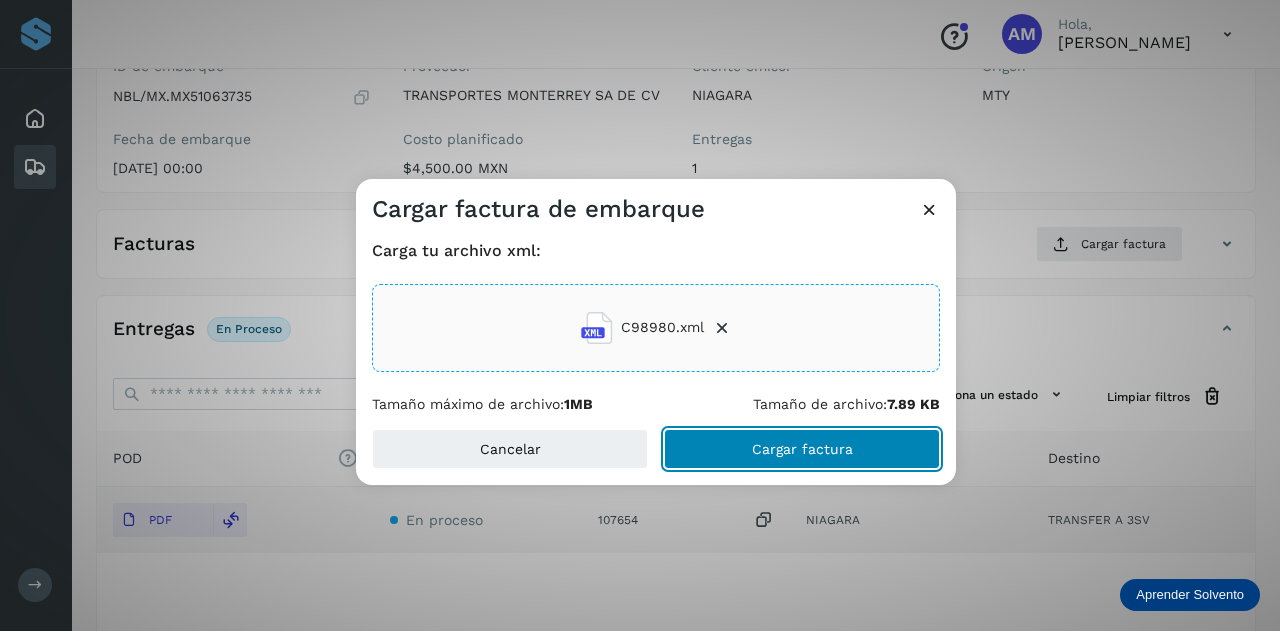 click on "Cargar factura" 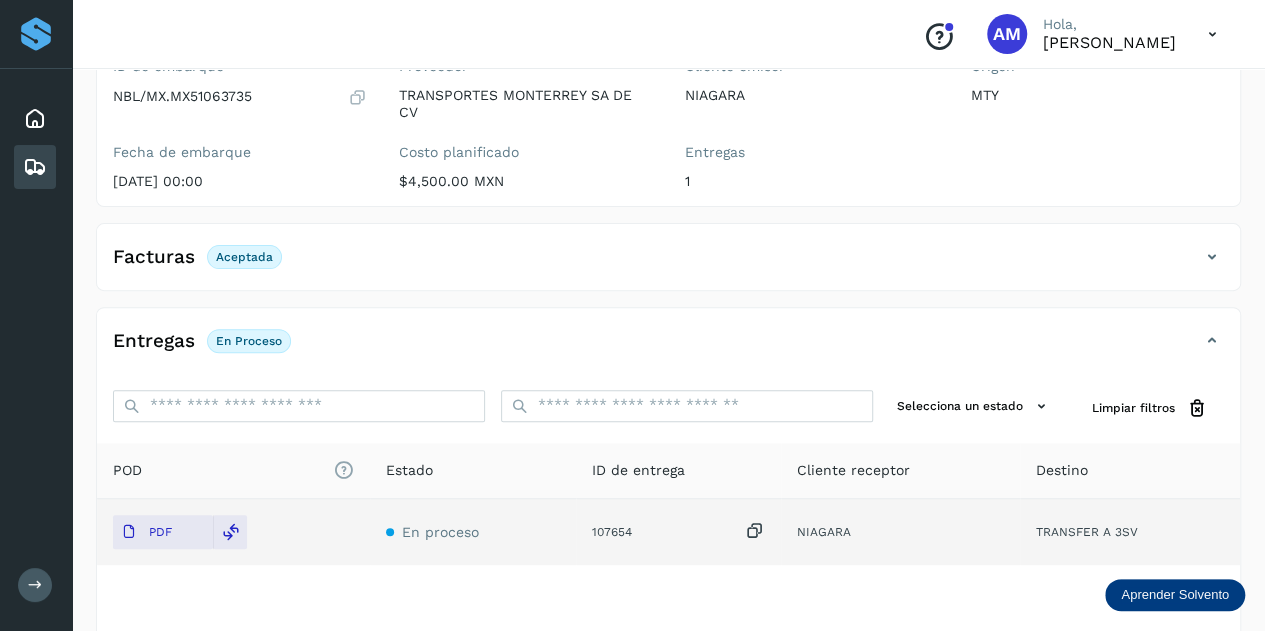 scroll, scrollTop: 0, scrollLeft: 0, axis: both 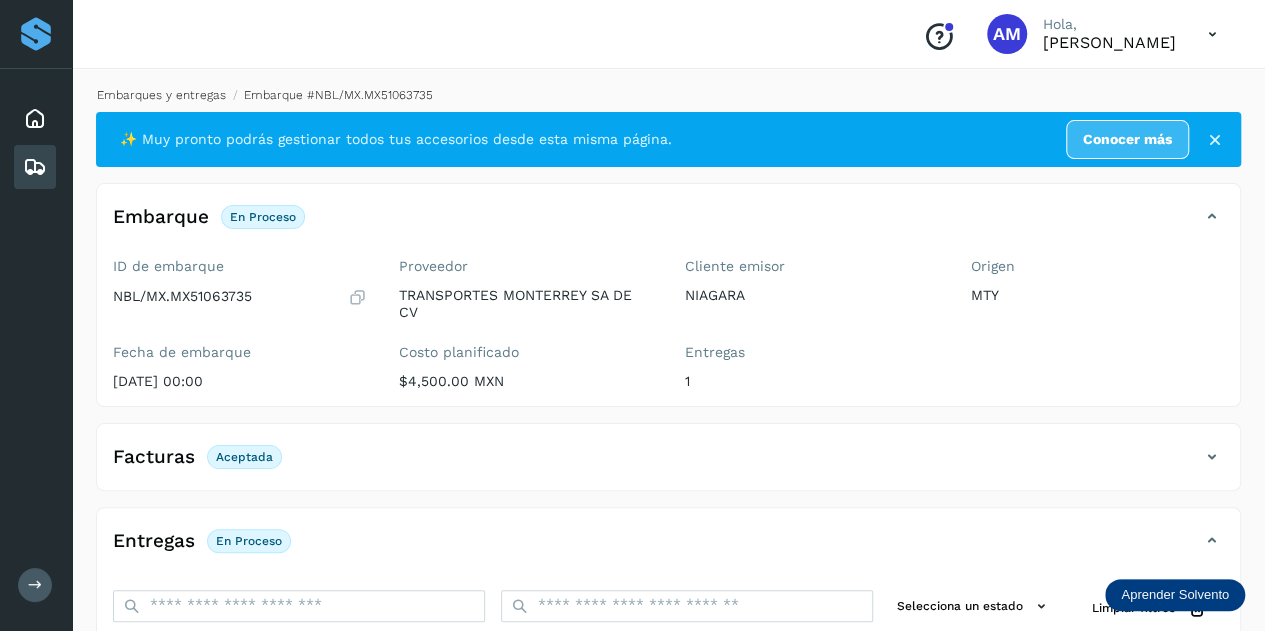 click on "Embarques y entregas" at bounding box center [161, 95] 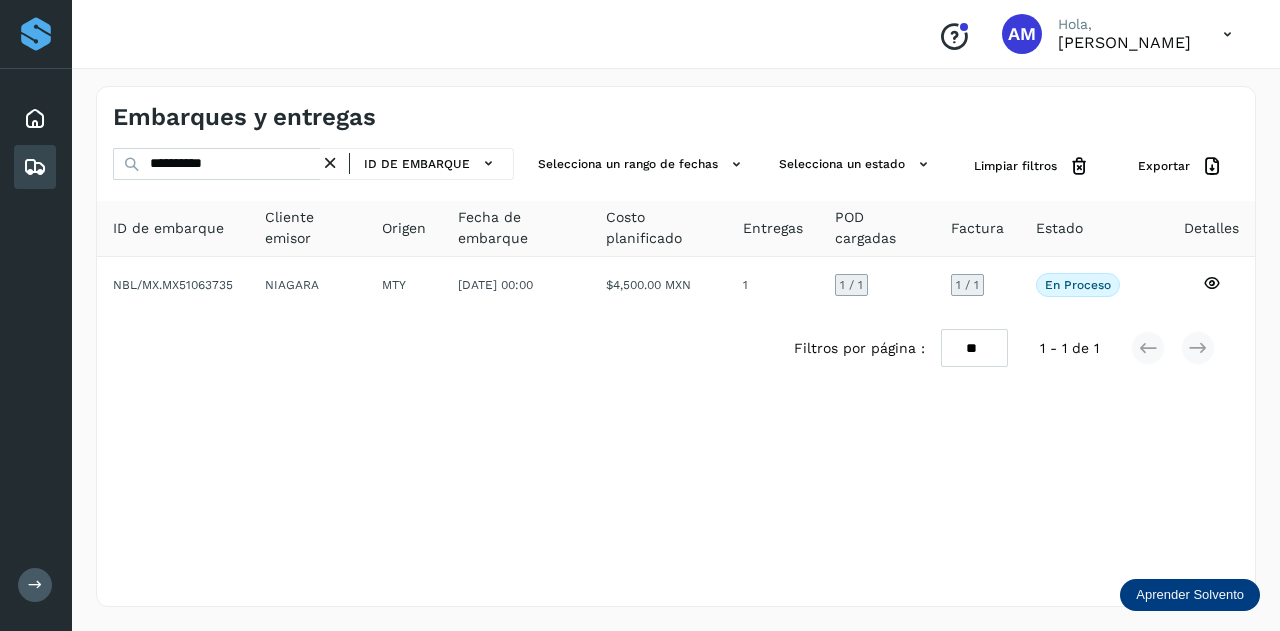 click at bounding box center (330, 163) 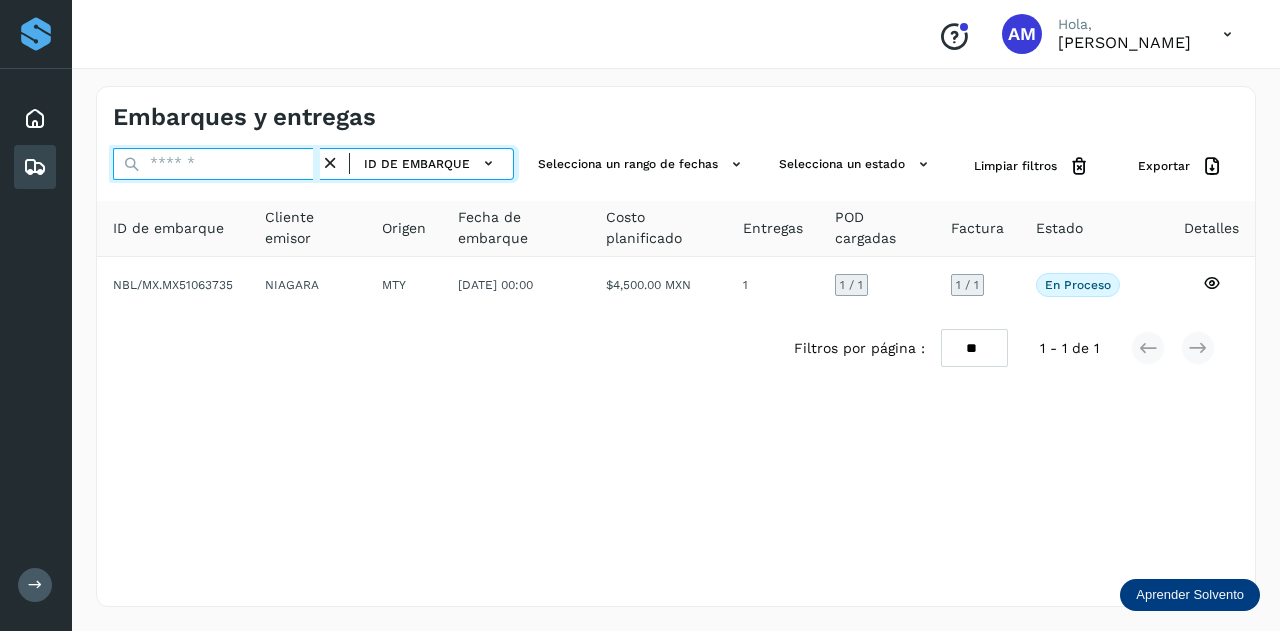 click at bounding box center (216, 164) 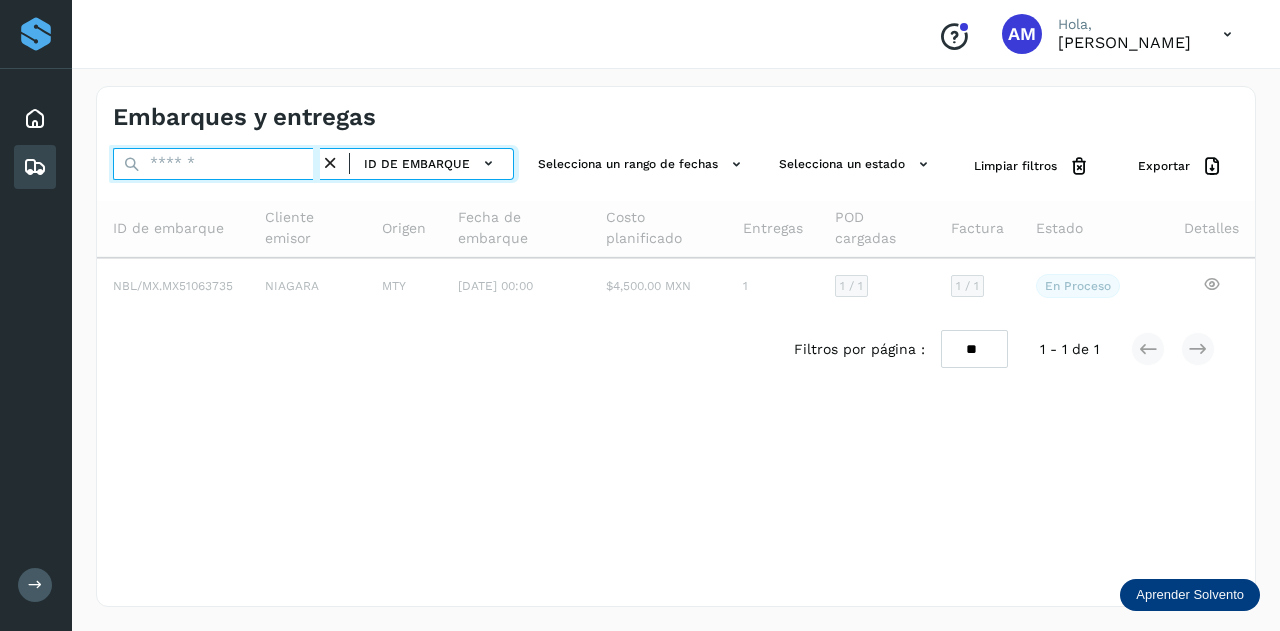 paste on "**********" 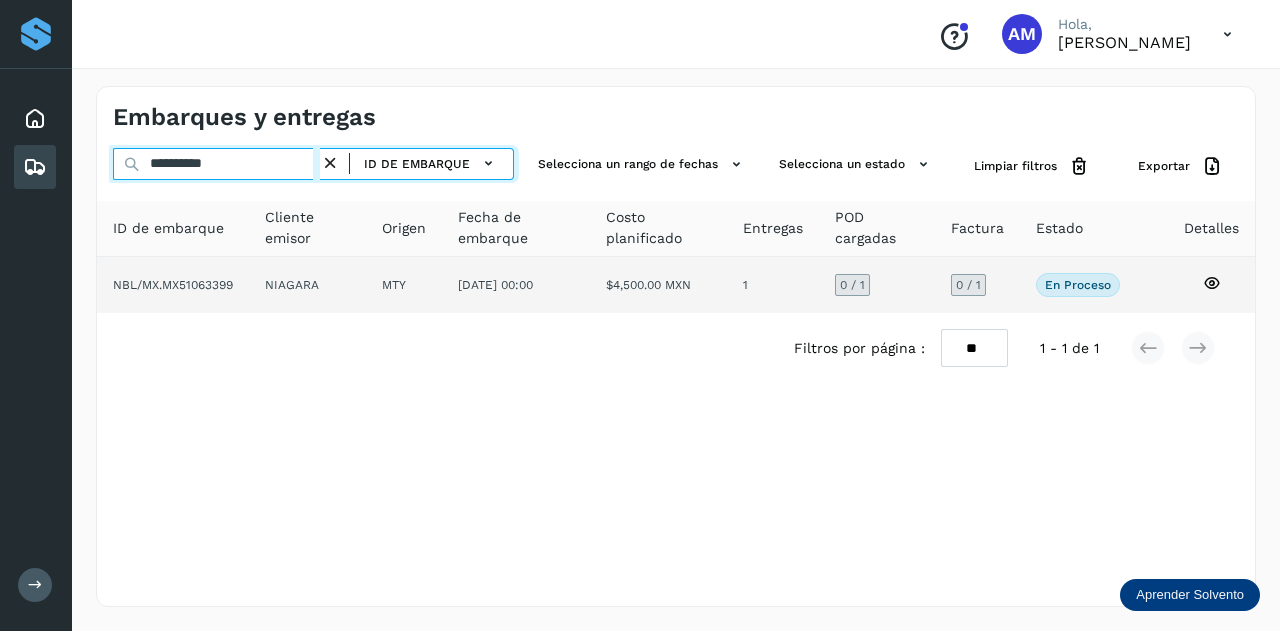 type on "**********" 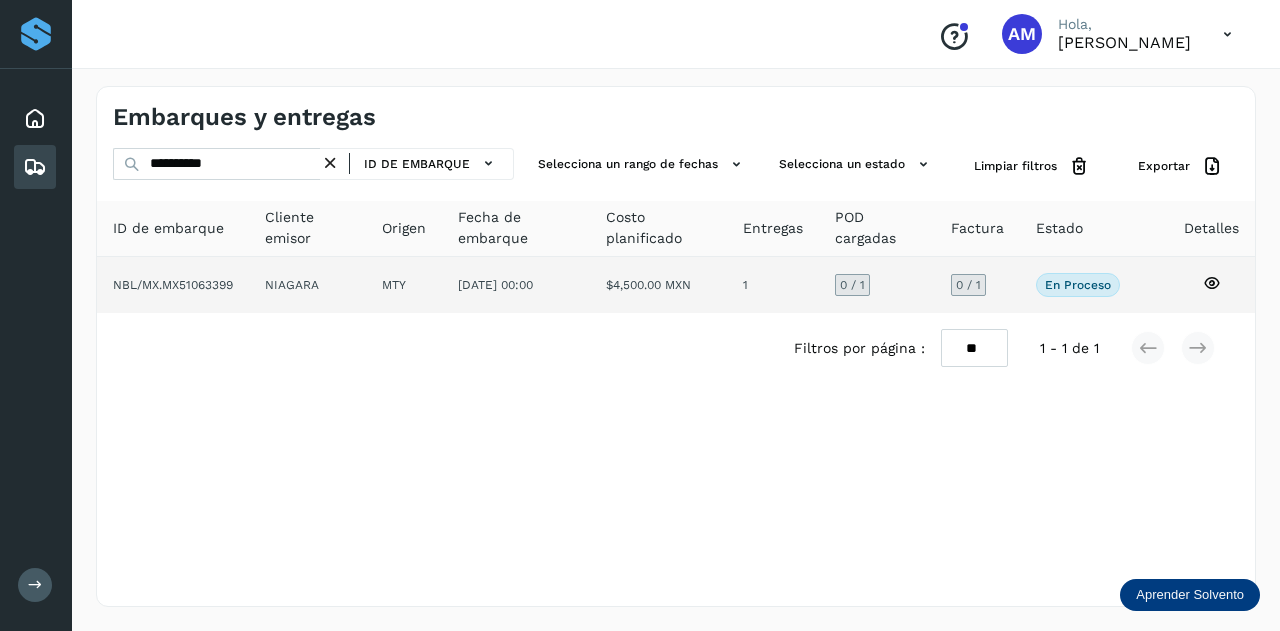 click on "NIAGARA" 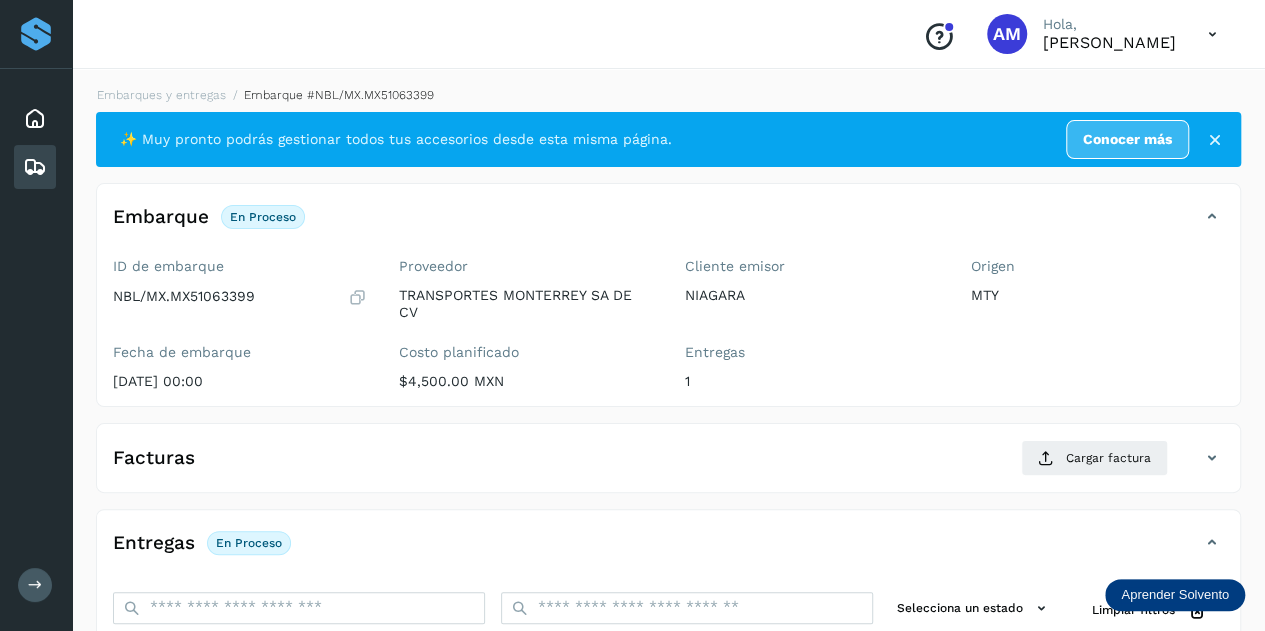 scroll, scrollTop: 200, scrollLeft: 0, axis: vertical 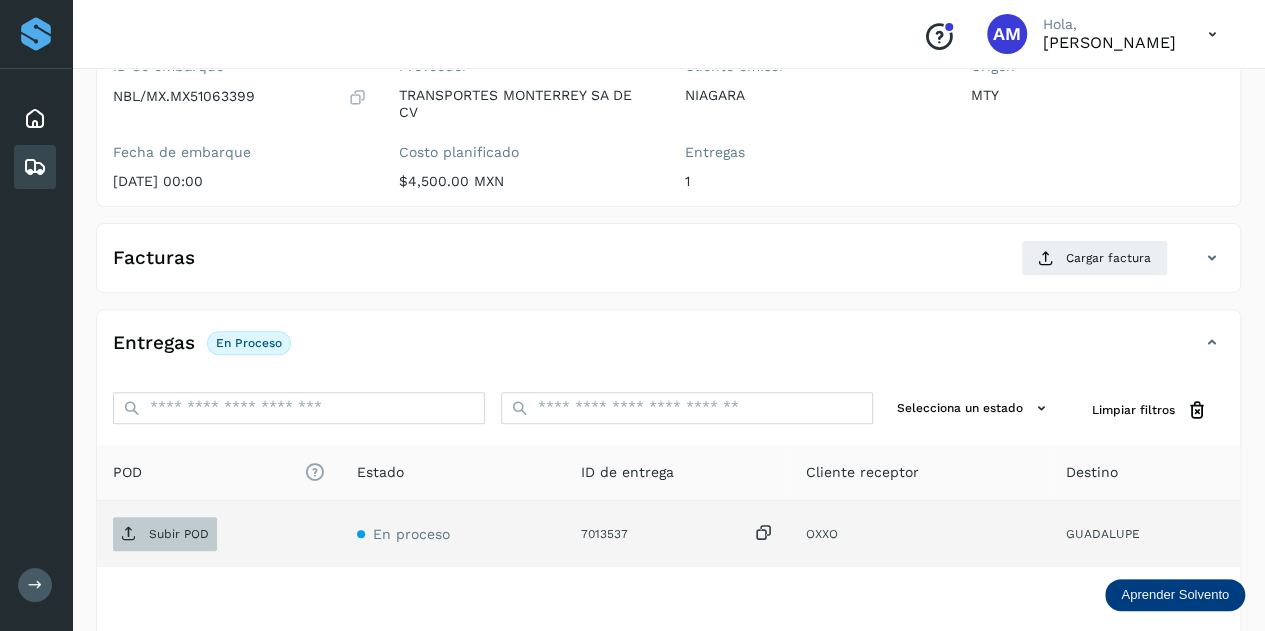 click on "Subir POD" at bounding box center [179, 534] 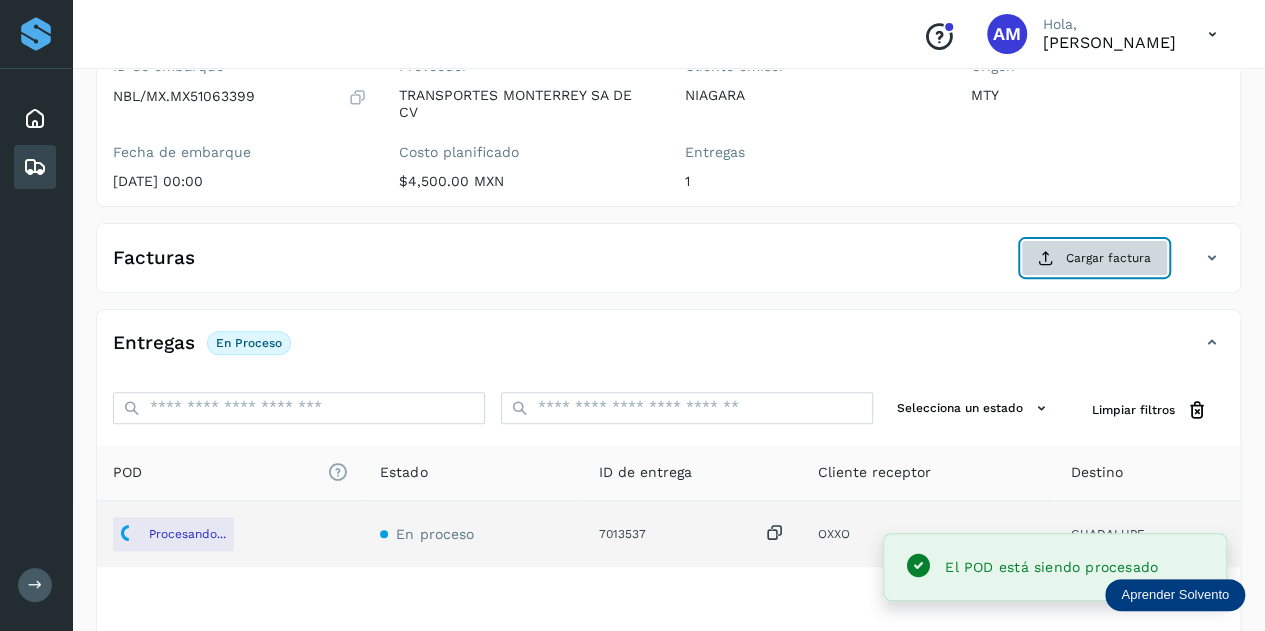 click on "Cargar factura" 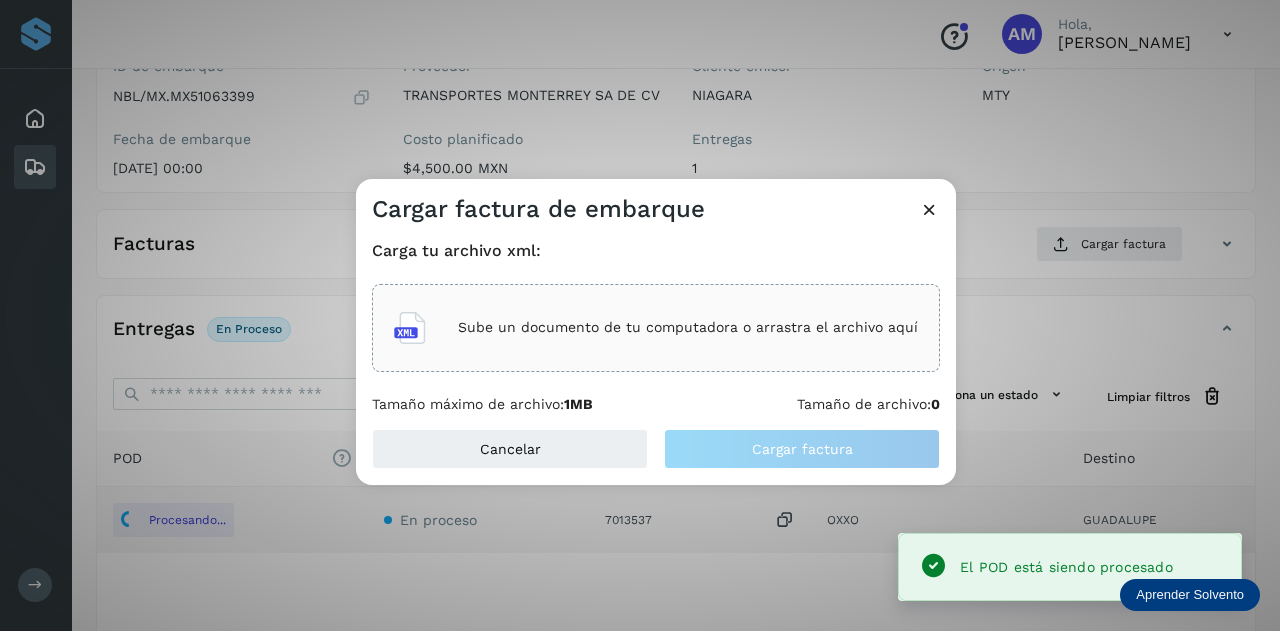 click on "Sube un documento de tu computadora o arrastra el archivo aquí" at bounding box center [688, 327] 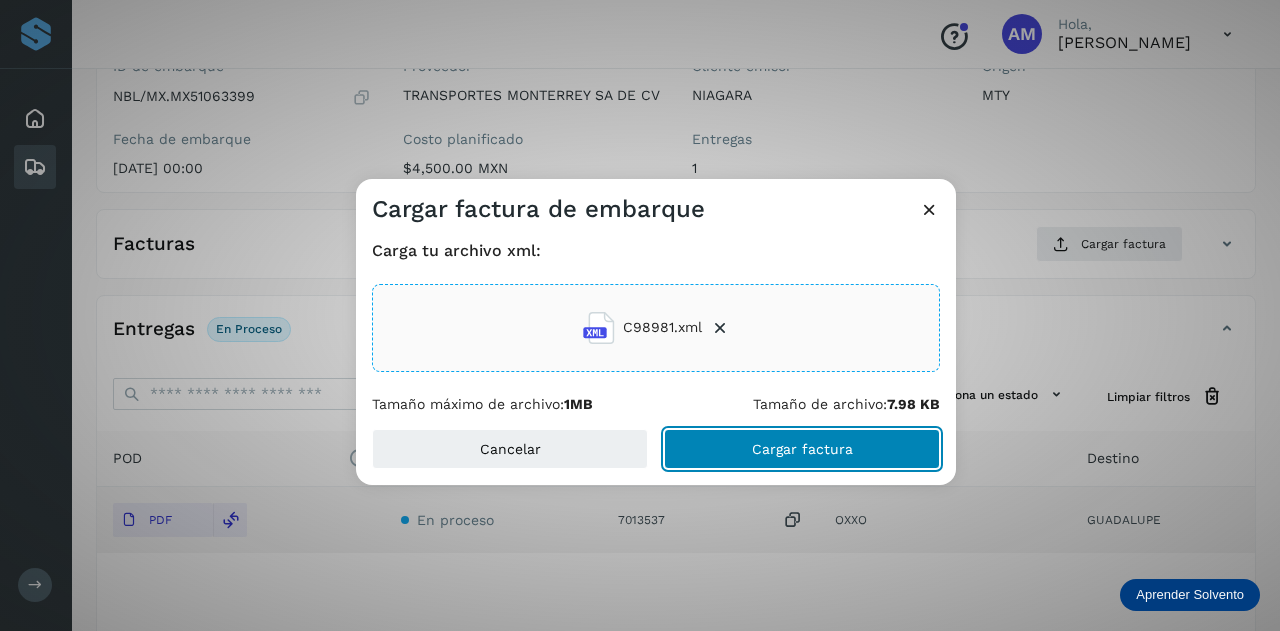 click on "Cargar factura" 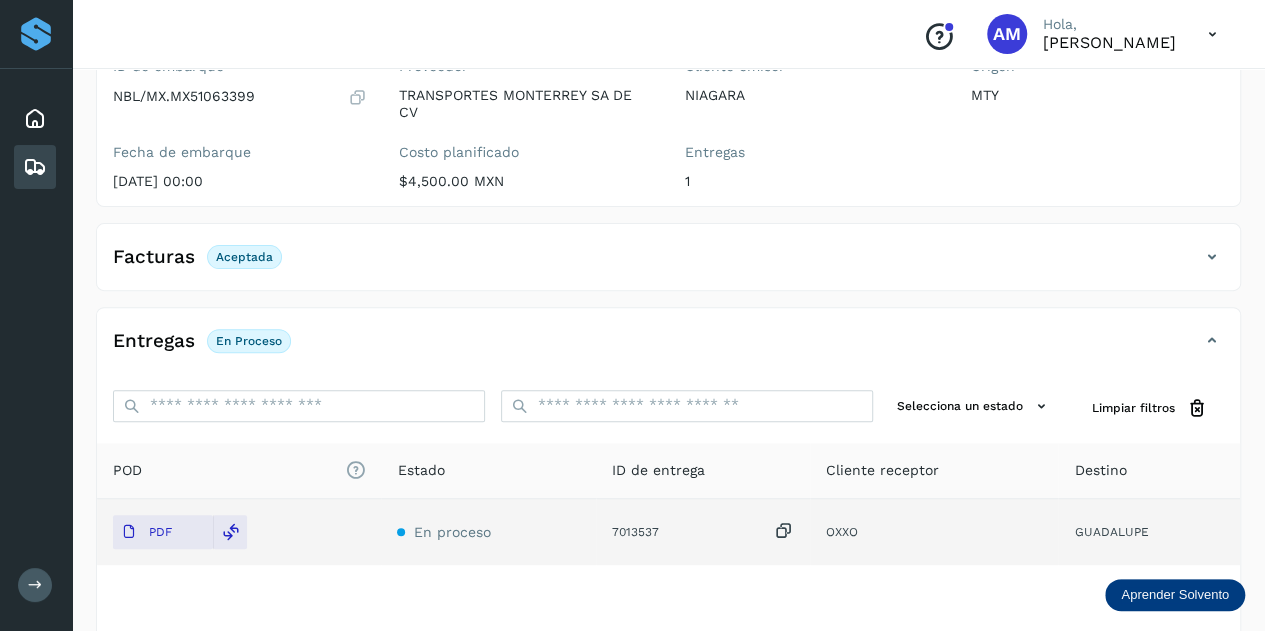scroll, scrollTop: 0, scrollLeft: 0, axis: both 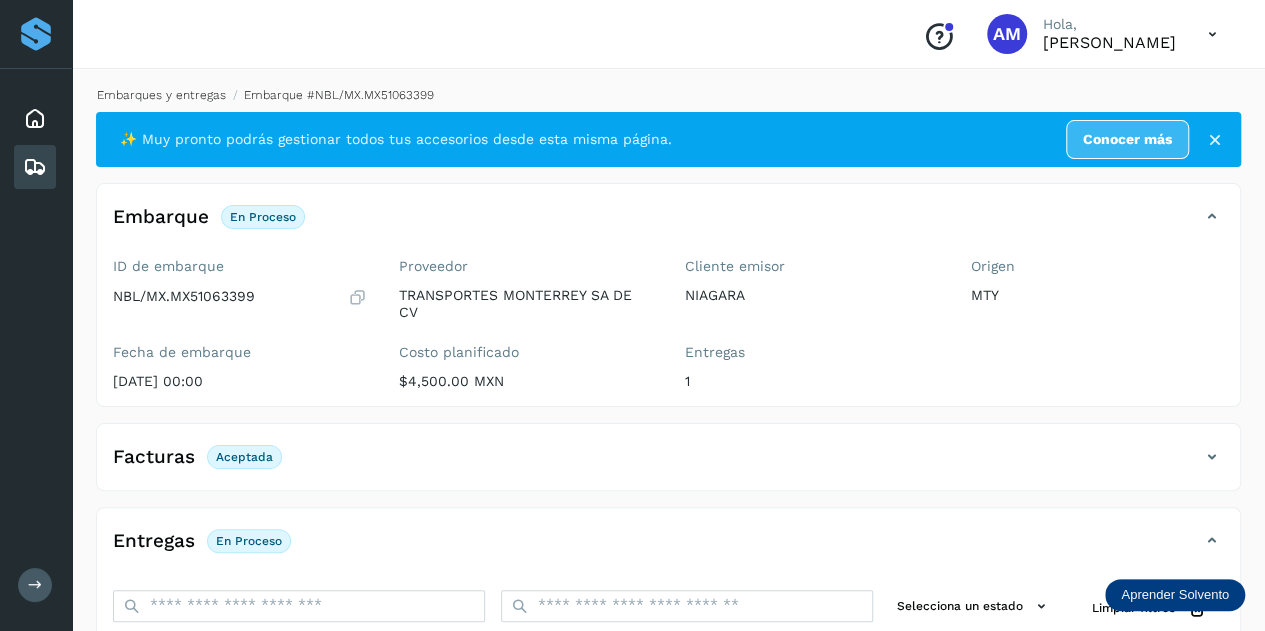 click on "Embarques y entregas" at bounding box center [161, 95] 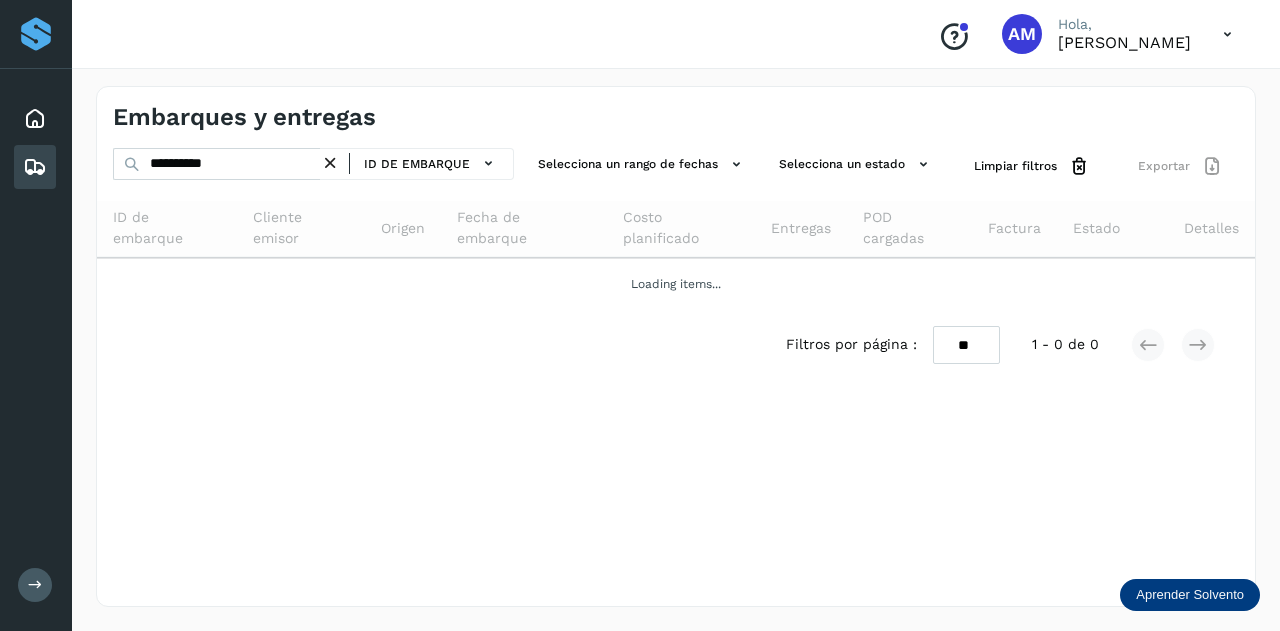 click at bounding box center (330, 163) 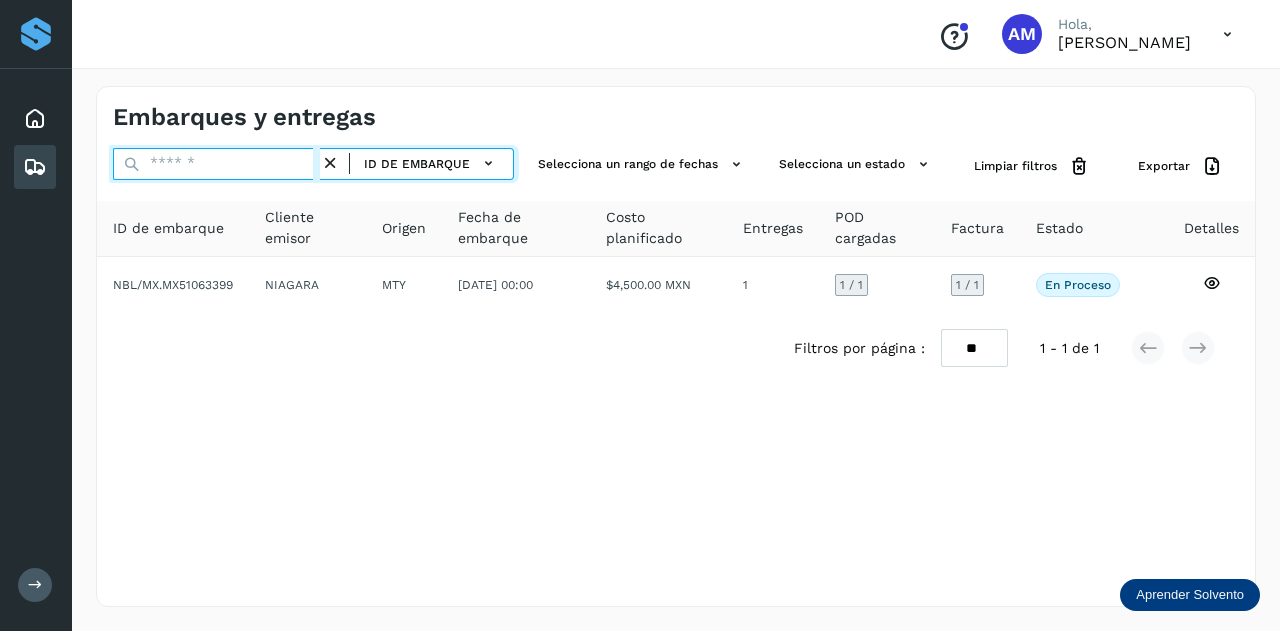 click at bounding box center [216, 164] 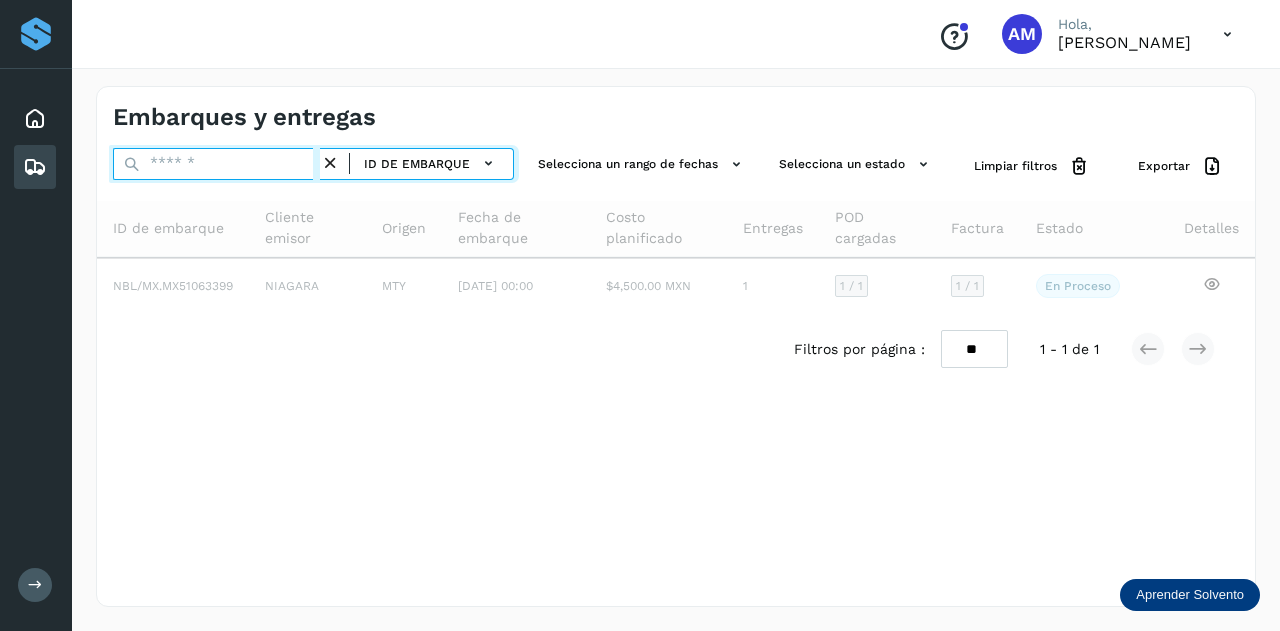 paste on "**********" 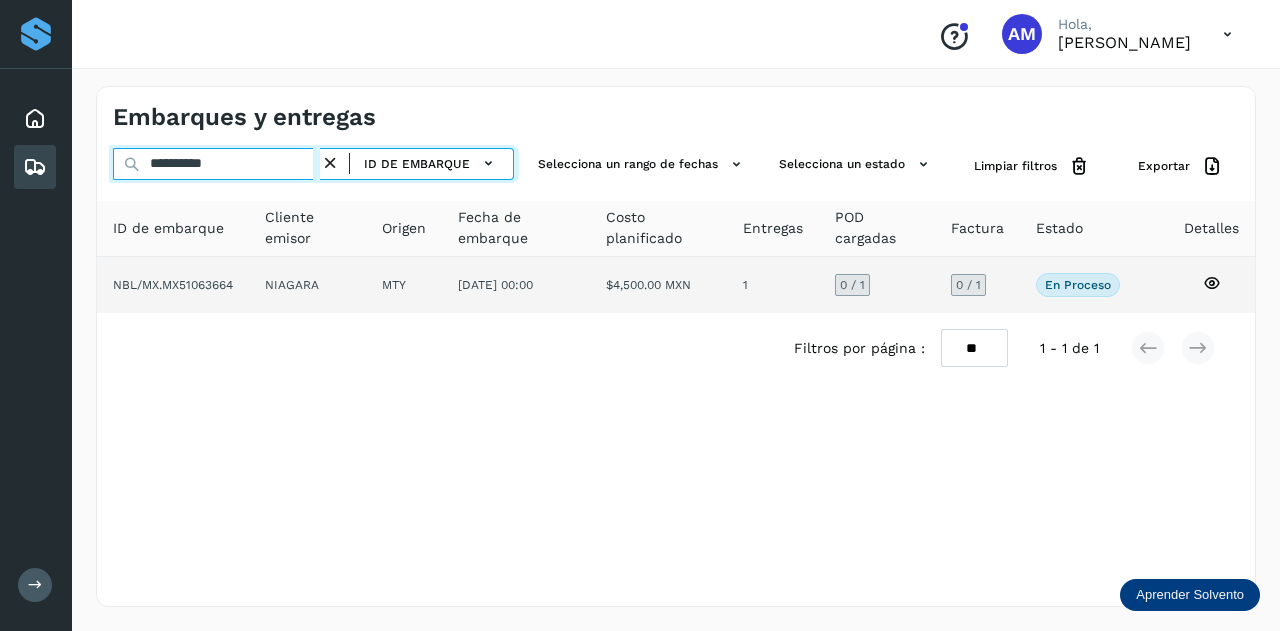 type on "**********" 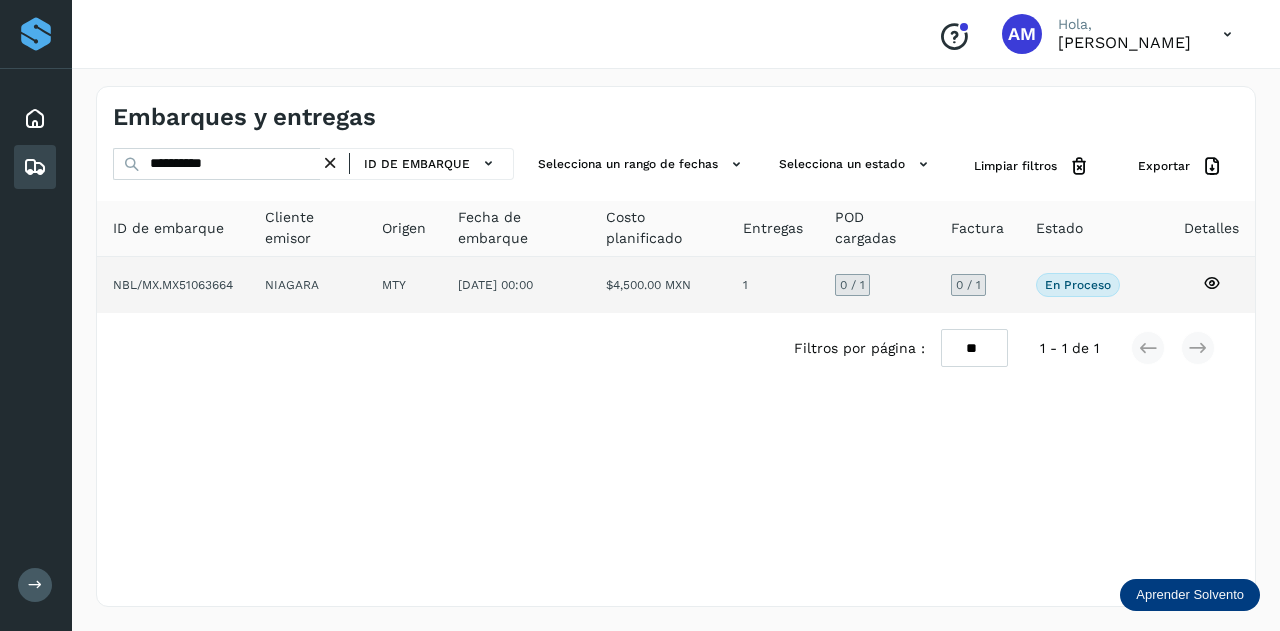 click on "NBL/MX.MX51063664" 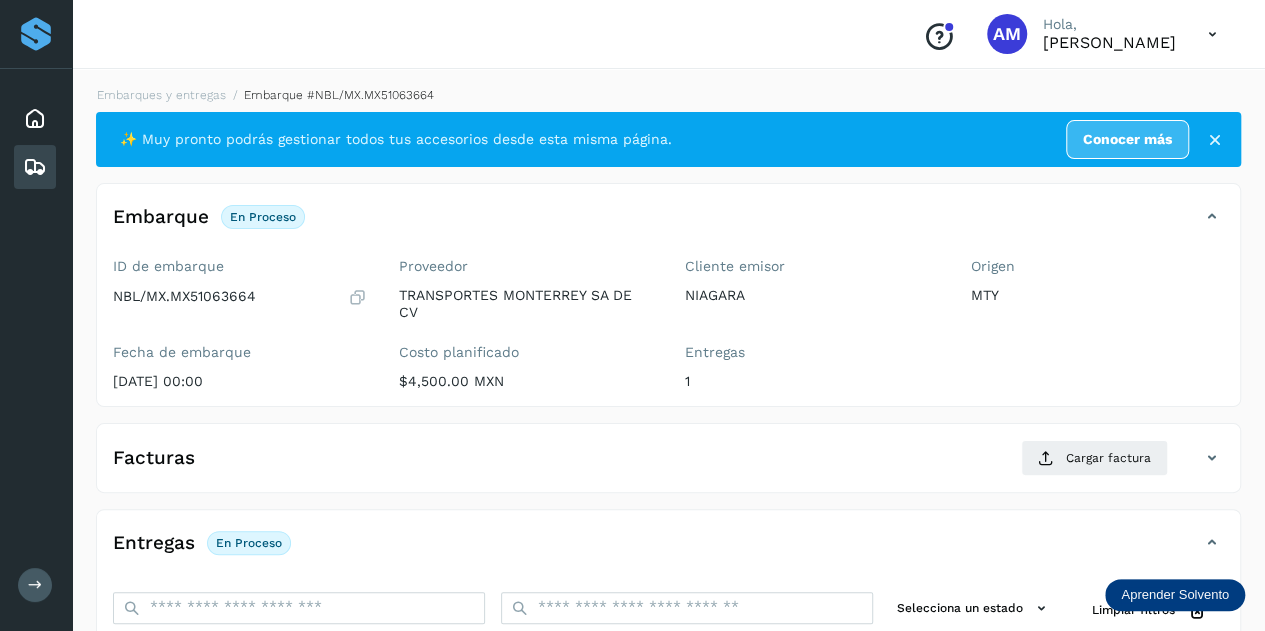 scroll, scrollTop: 200, scrollLeft: 0, axis: vertical 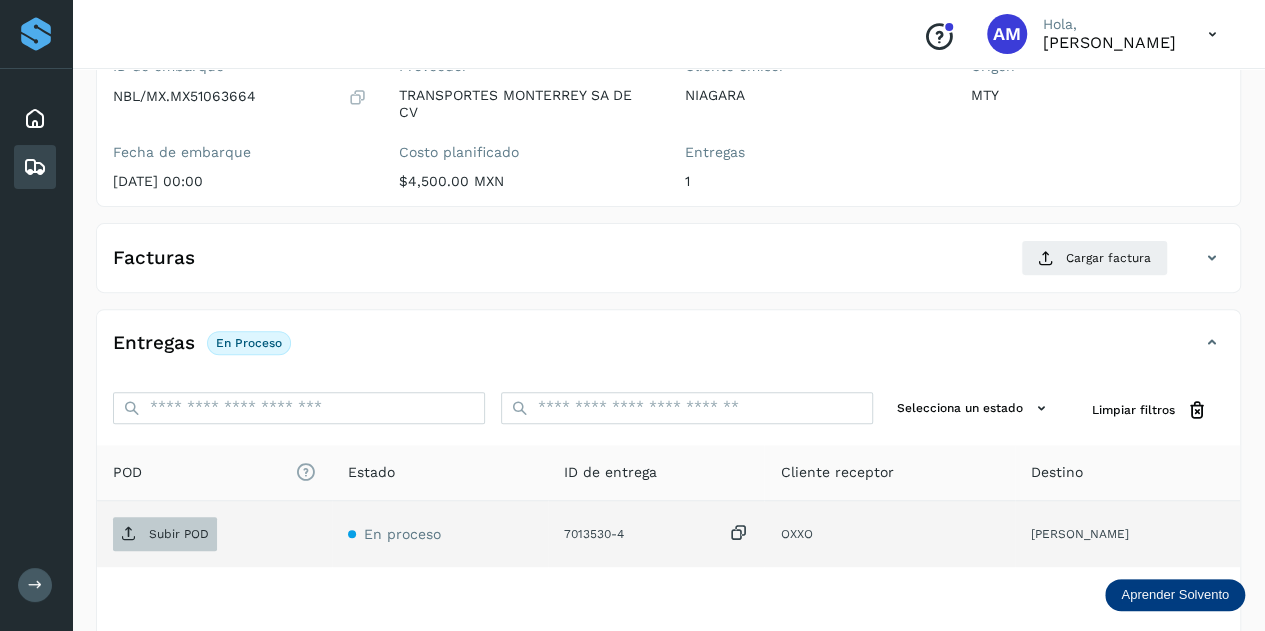click on "Subir POD" at bounding box center (179, 534) 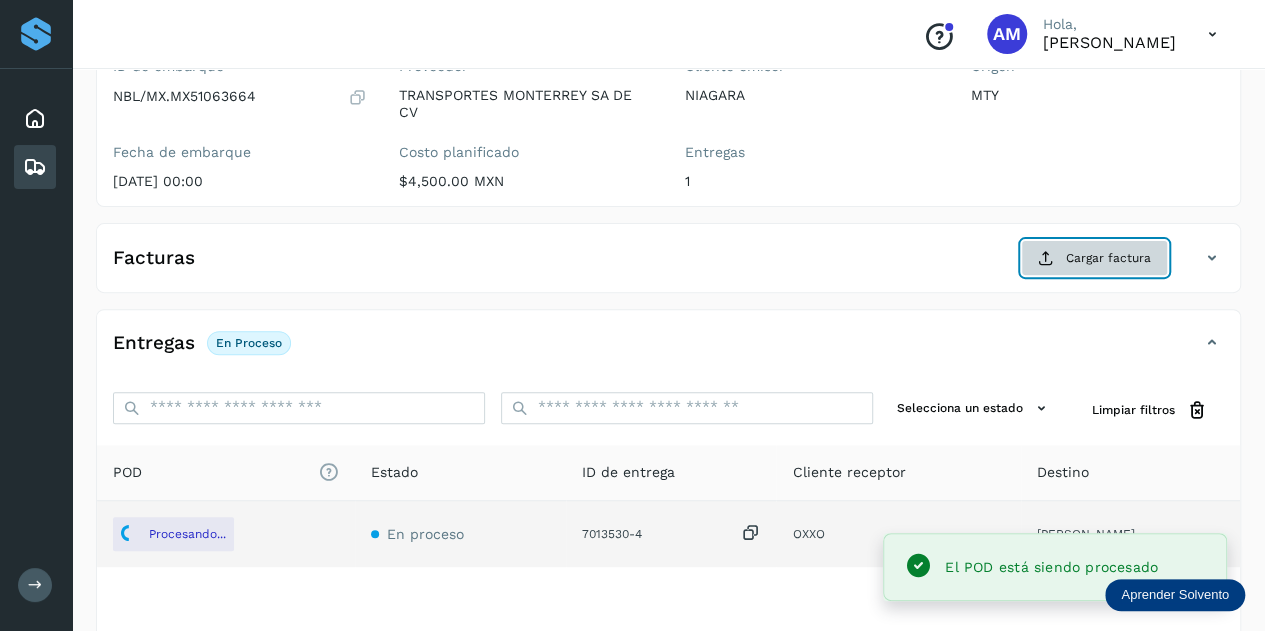 click on "Cargar factura" 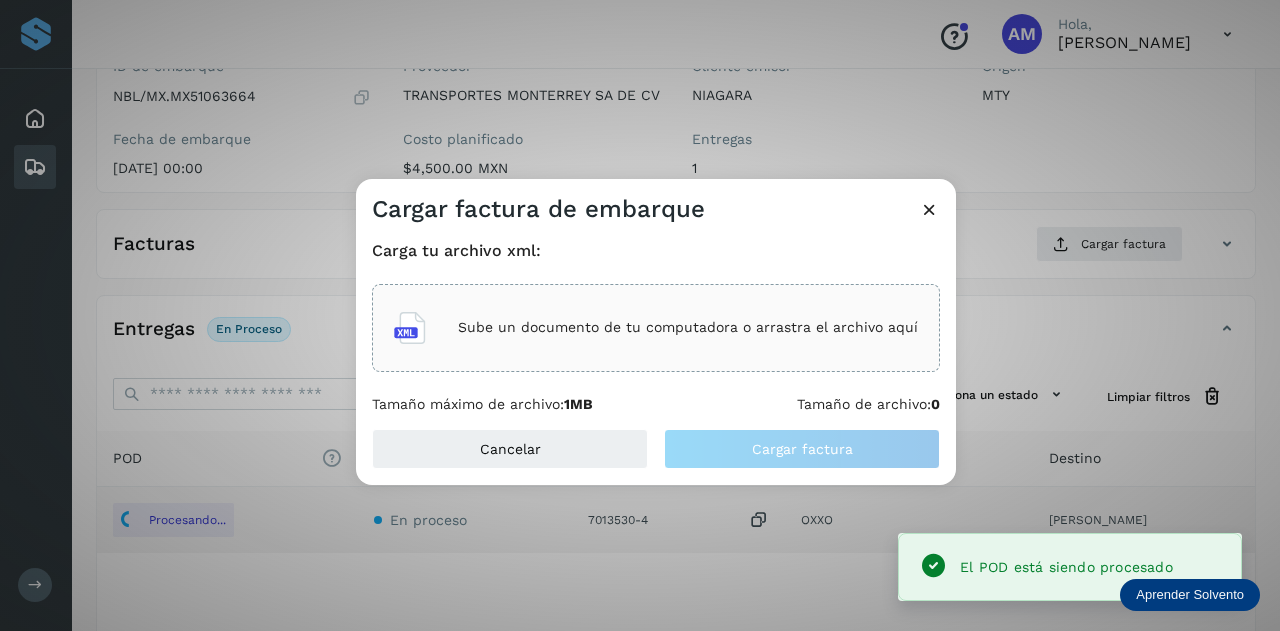 click on "Sube un documento de tu computadora o arrastra el archivo aquí" 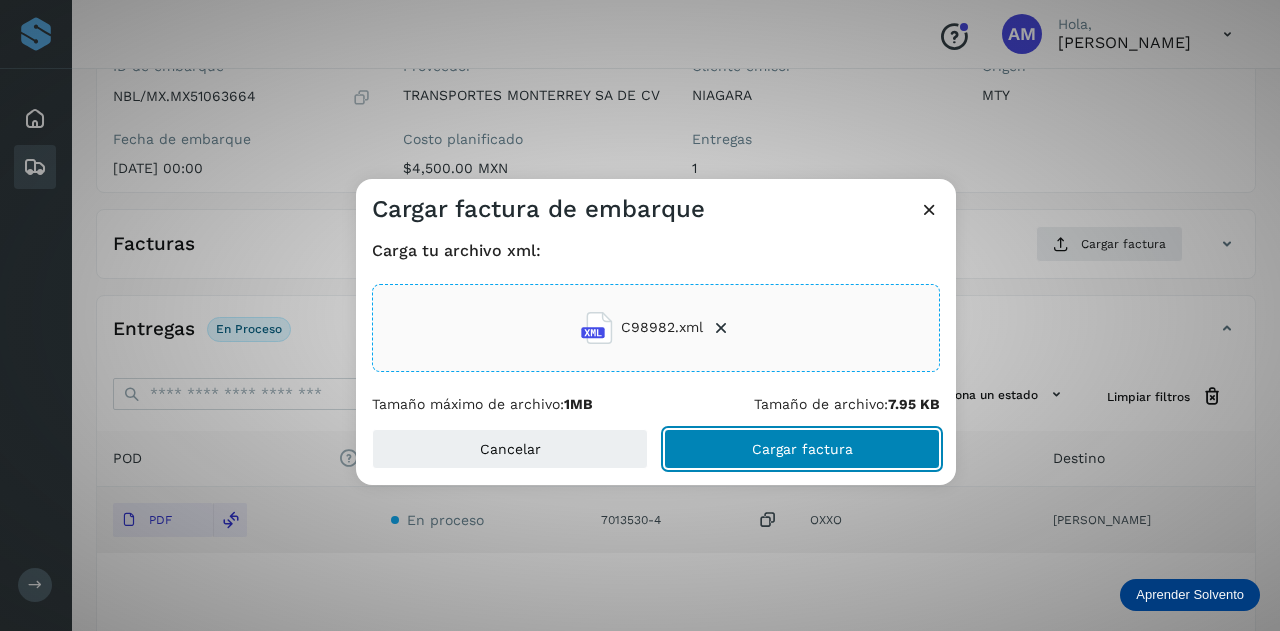 click on "Cargar factura" 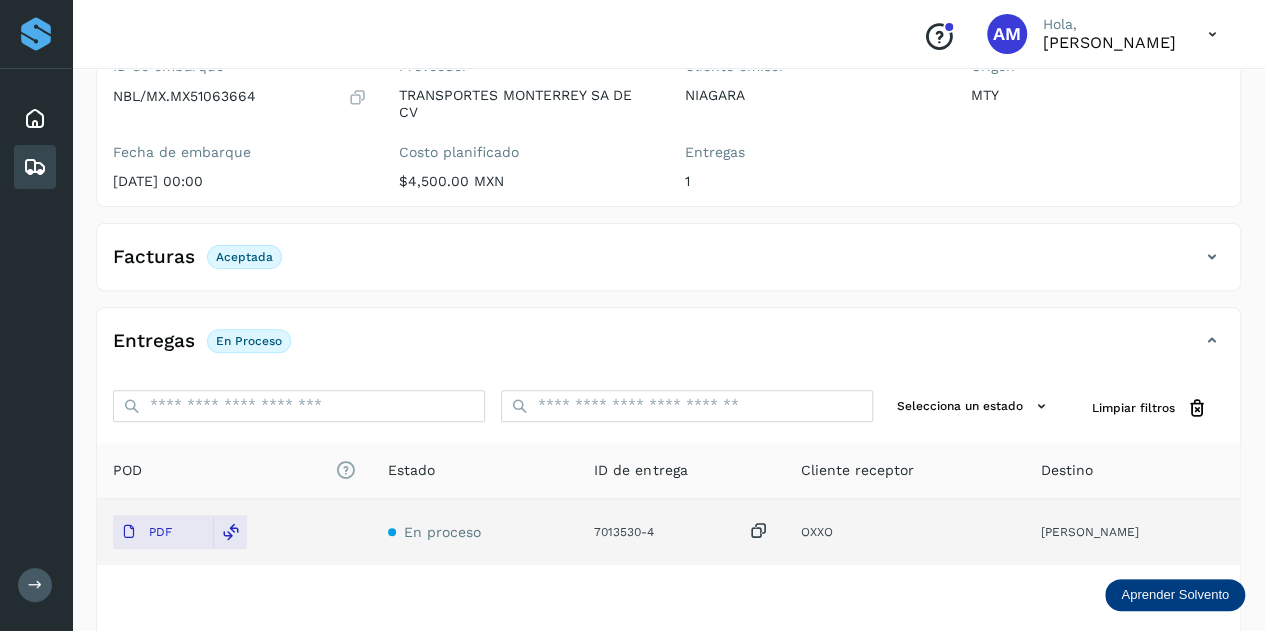scroll, scrollTop: 0, scrollLeft: 0, axis: both 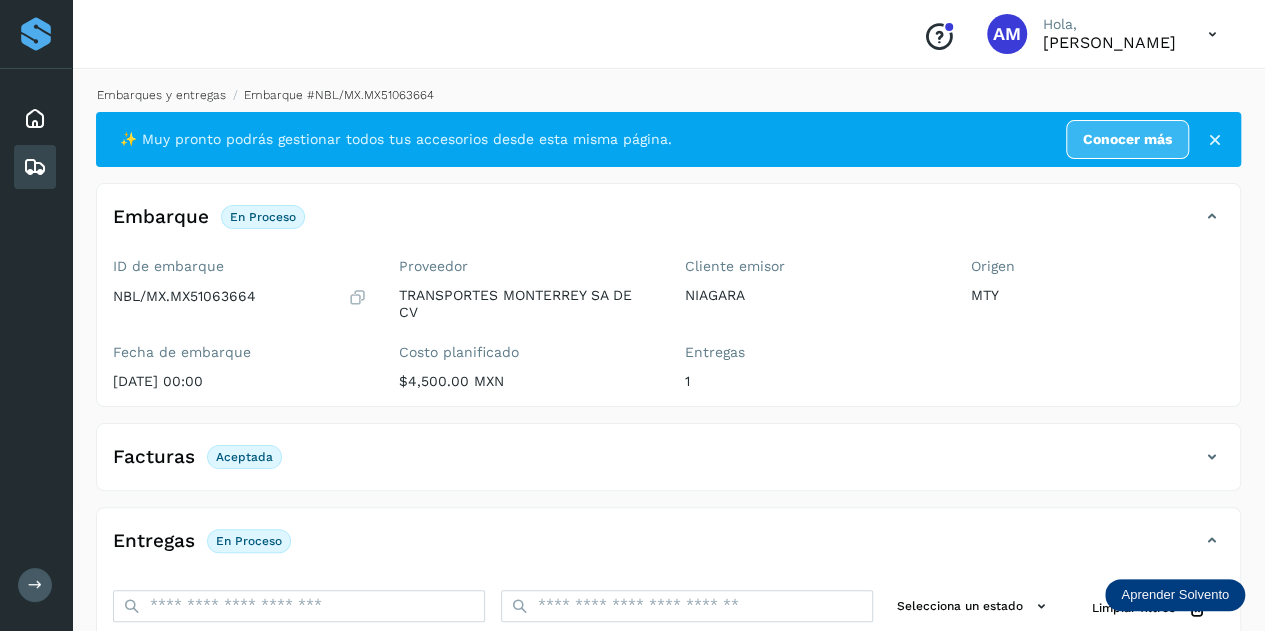 click on "Embarques y entregas" at bounding box center [161, 95] 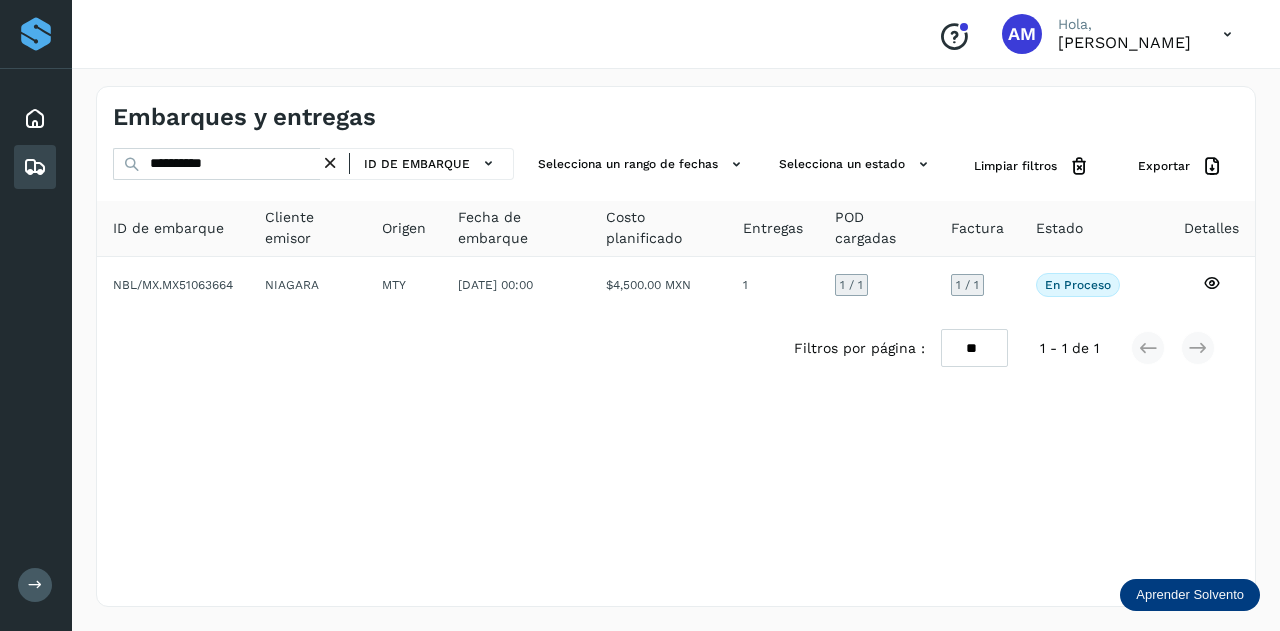 click on "ID de embarque" 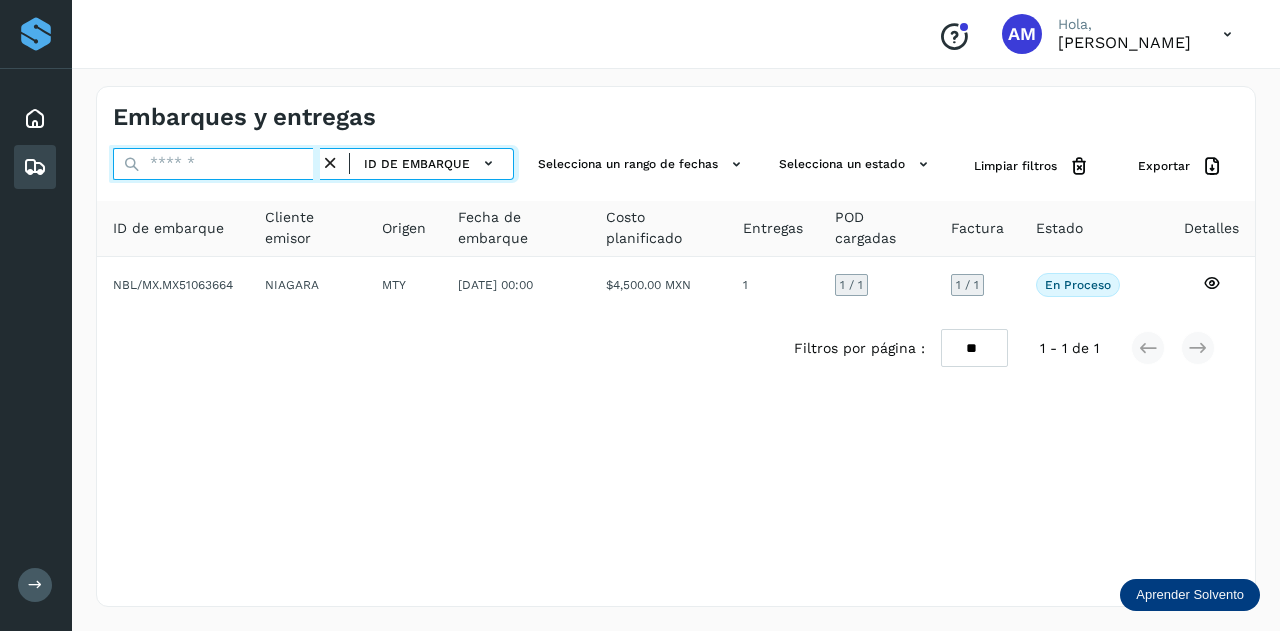 click at bounding box center (216, 164) 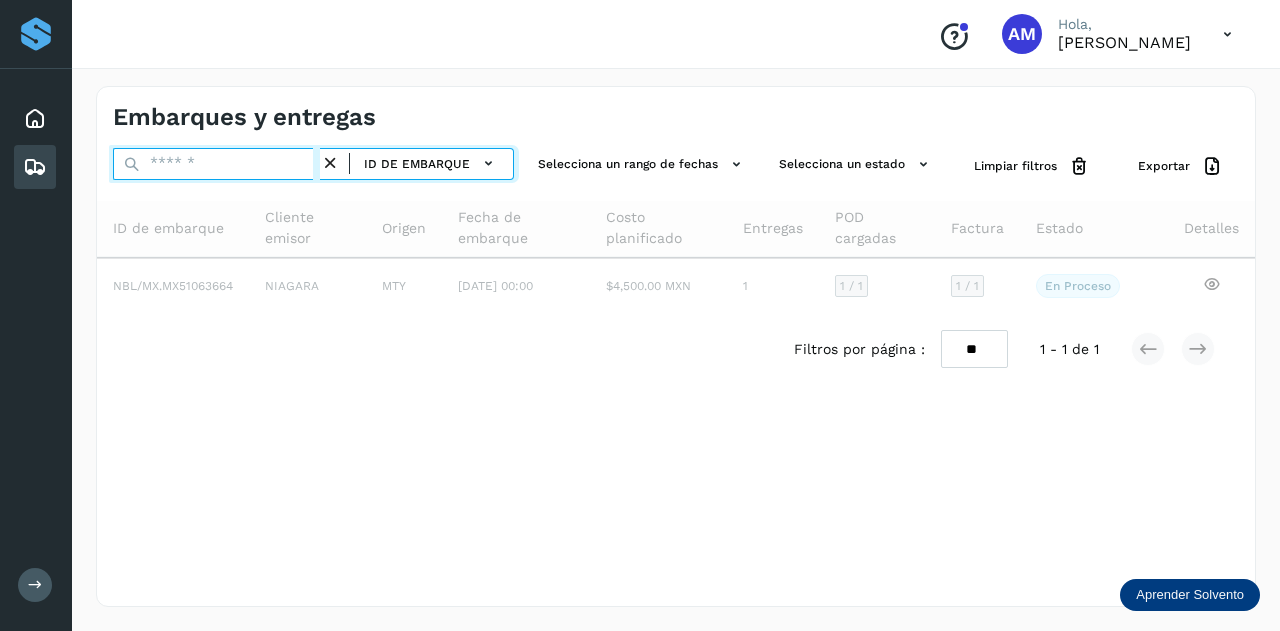 paste on "**********" 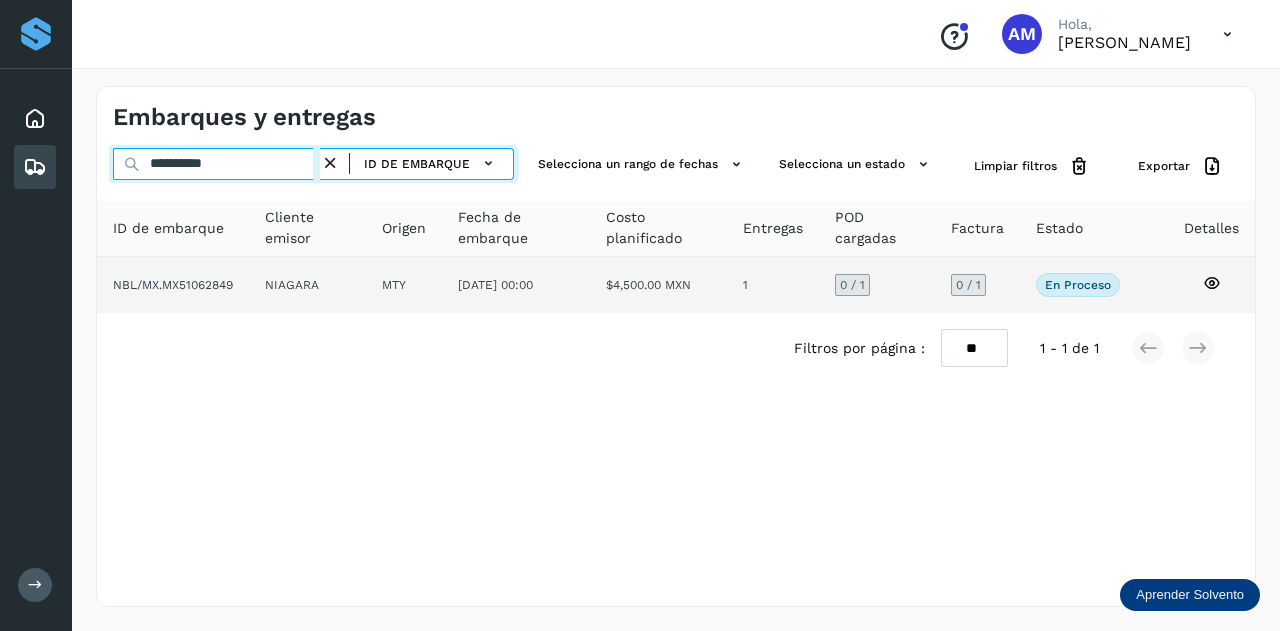 type on "**********" 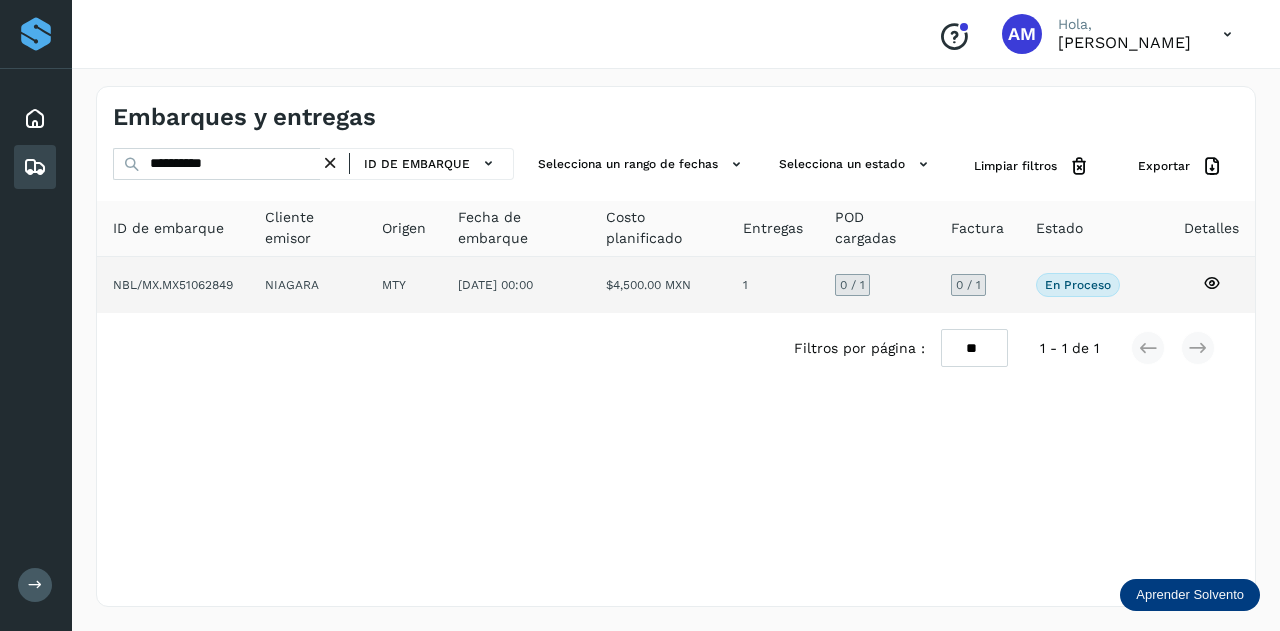 click on "NIAGARA" 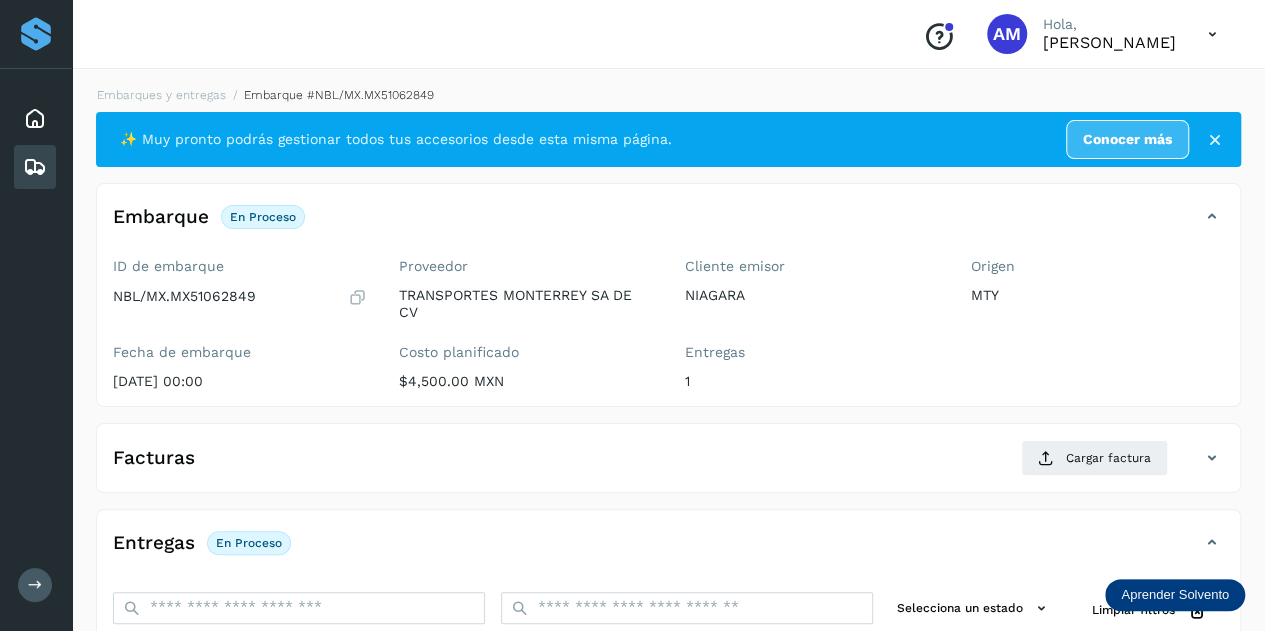 scroll, scrollTop: 200, scrollLeft: 0, axis: vertical 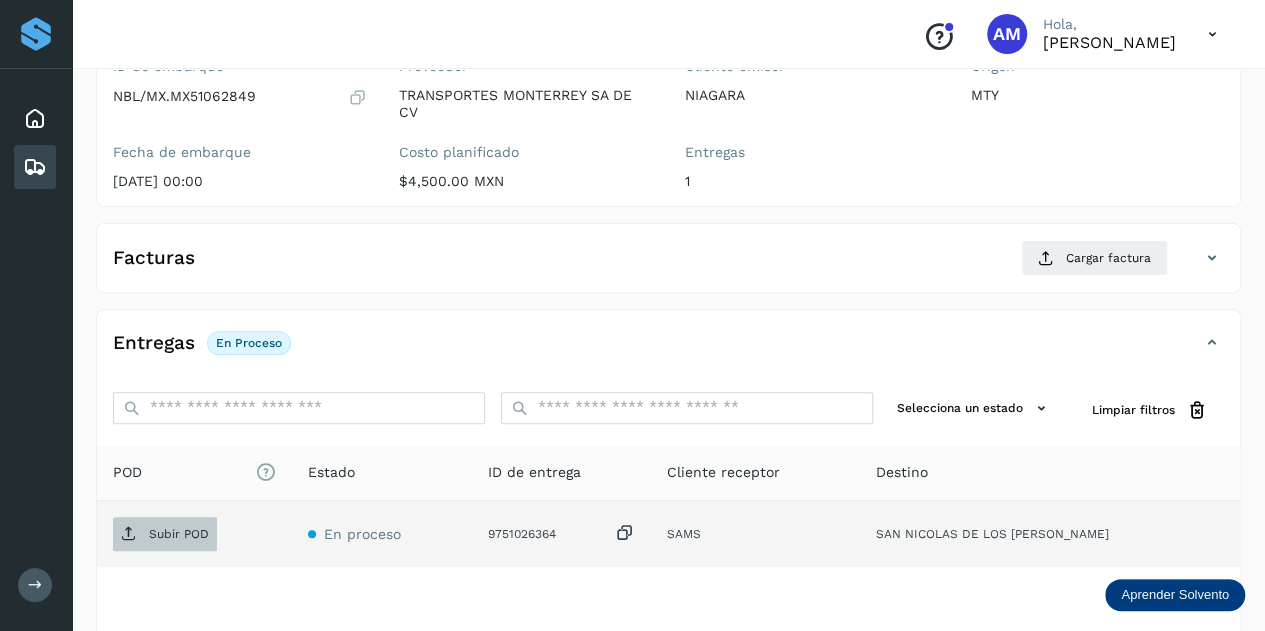 click on "Subir POD" at bounding box center [179, 534] 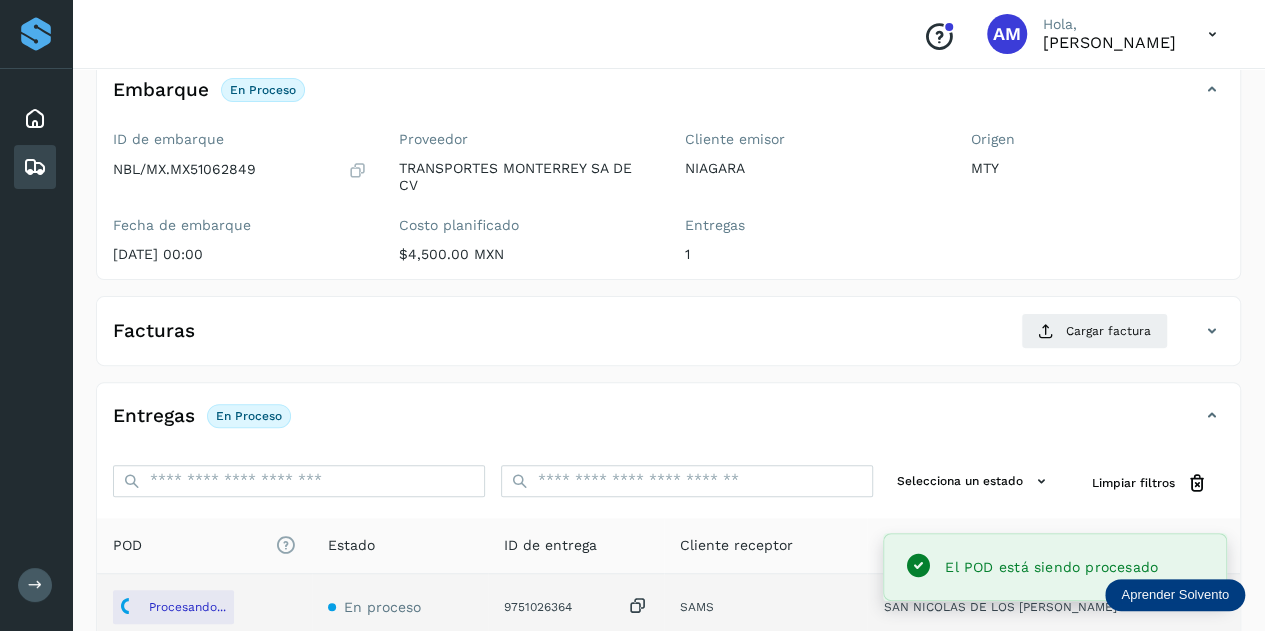 scroll, scrollTop: 27, scrollLeft: 0, axis: vertical 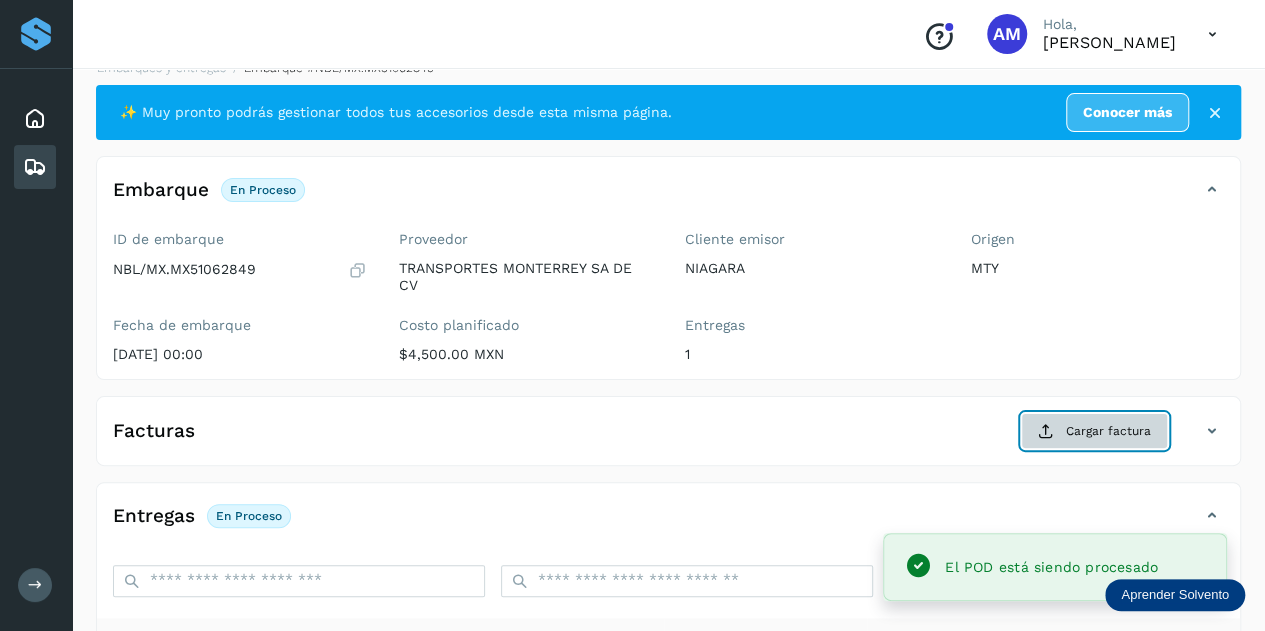 click on "Cargar factura" 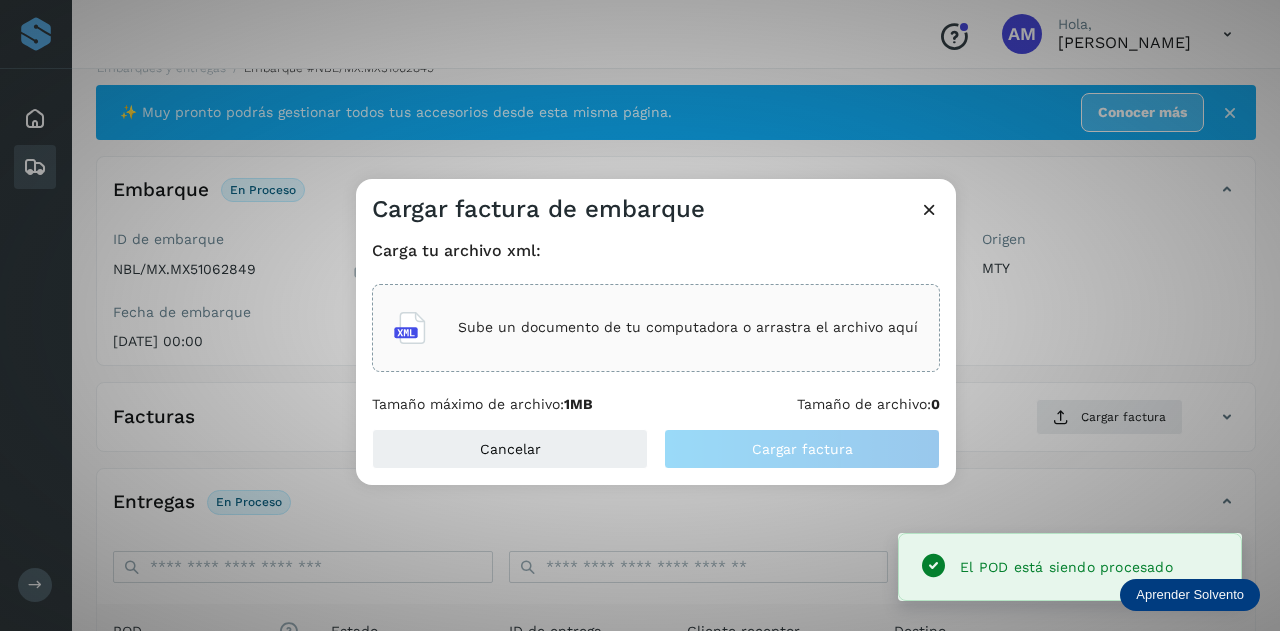 click on "Sube un documento de tu computadora o arrastra el archivo aquí" at bounding box center (656, 328) 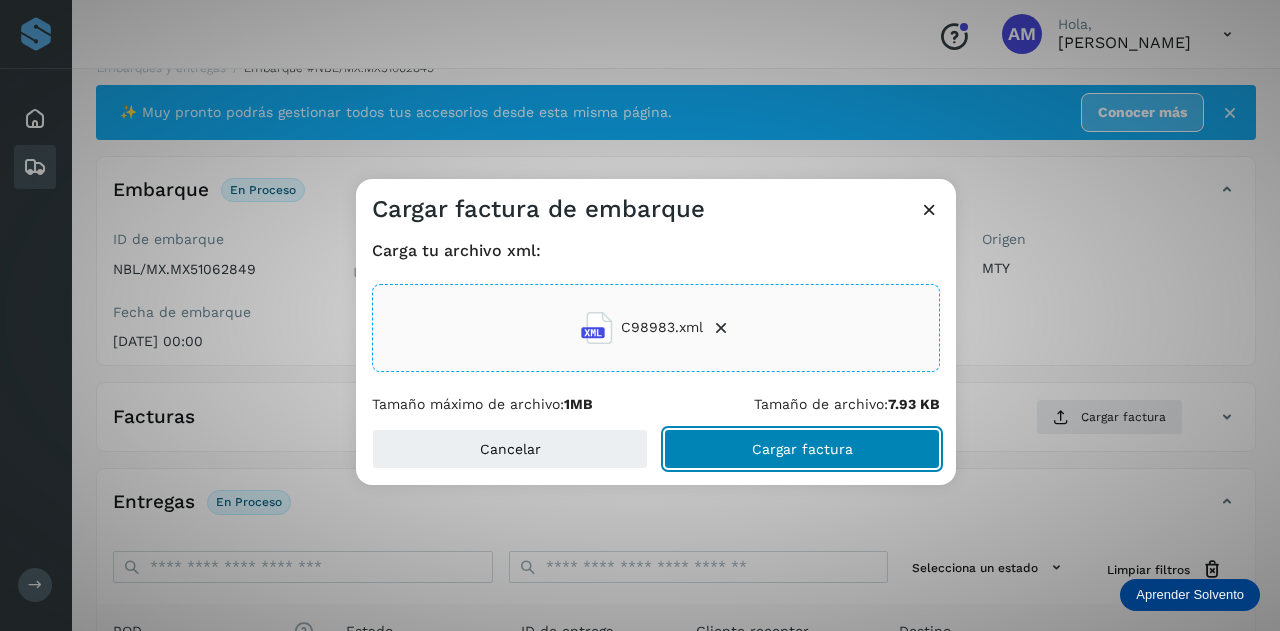 click on "Cargar factura" 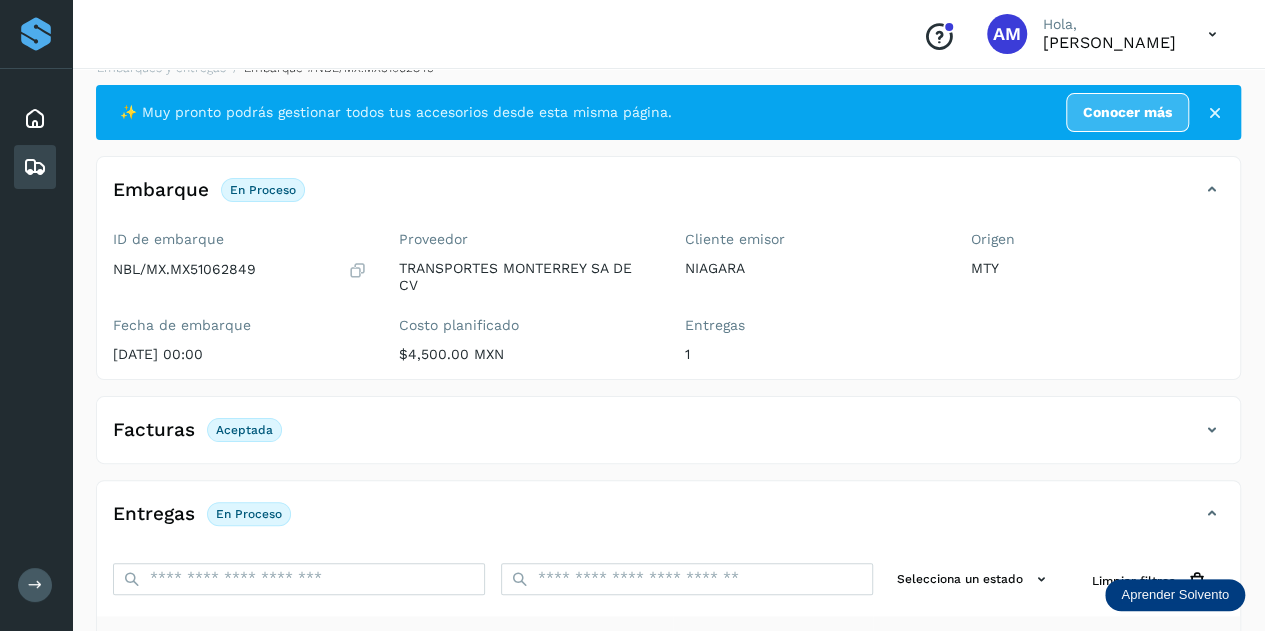 scroll, scrollTop: 0, scrollLeft: 0, axis: both 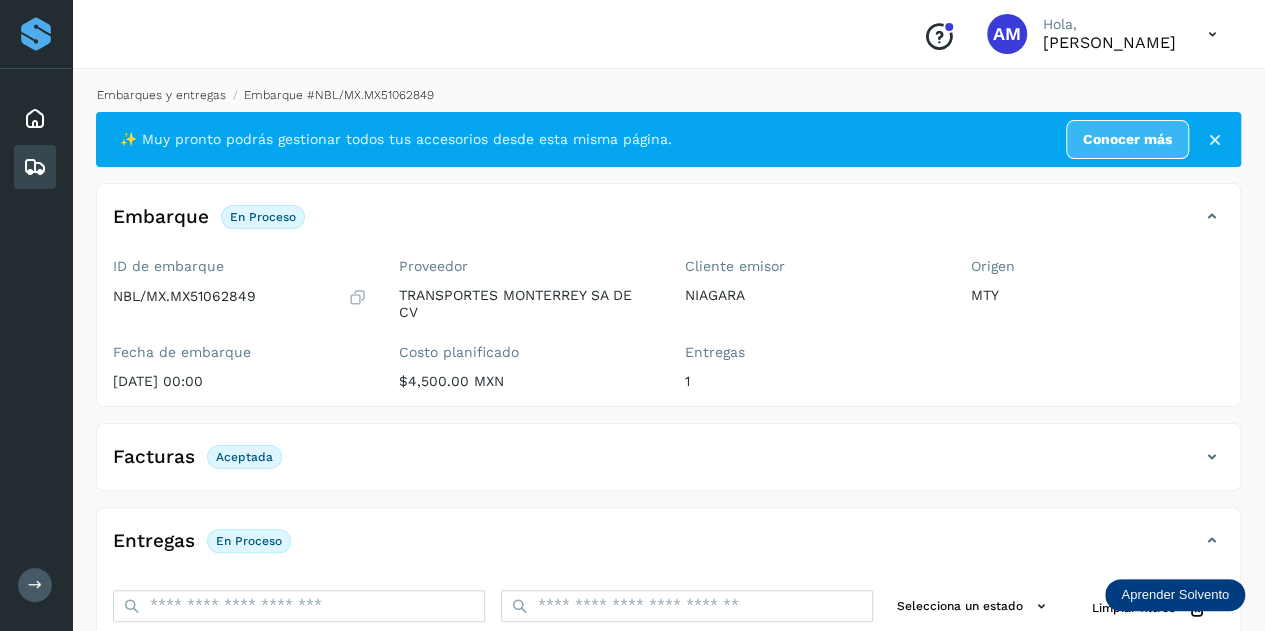 click on "Embarques y entregas" at bounding box center (161, 95) 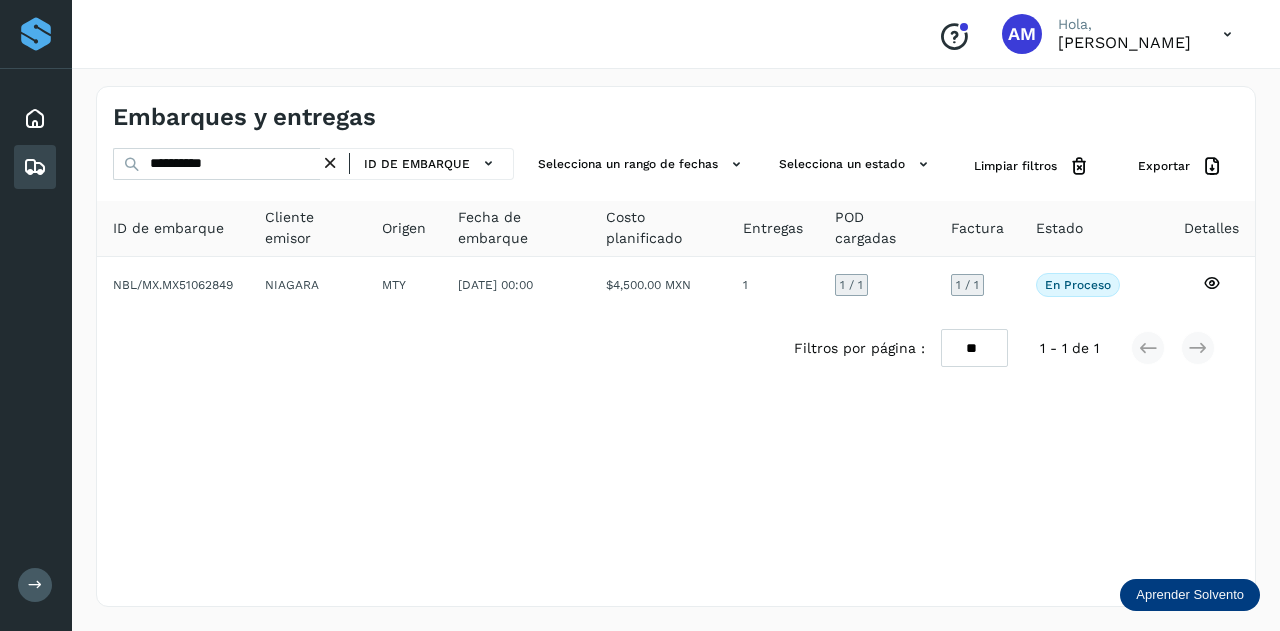 drag, startPoint x: 334, startPoint y: 159, endPoint x: 281, endPoint y: 163, distance: 53.15073 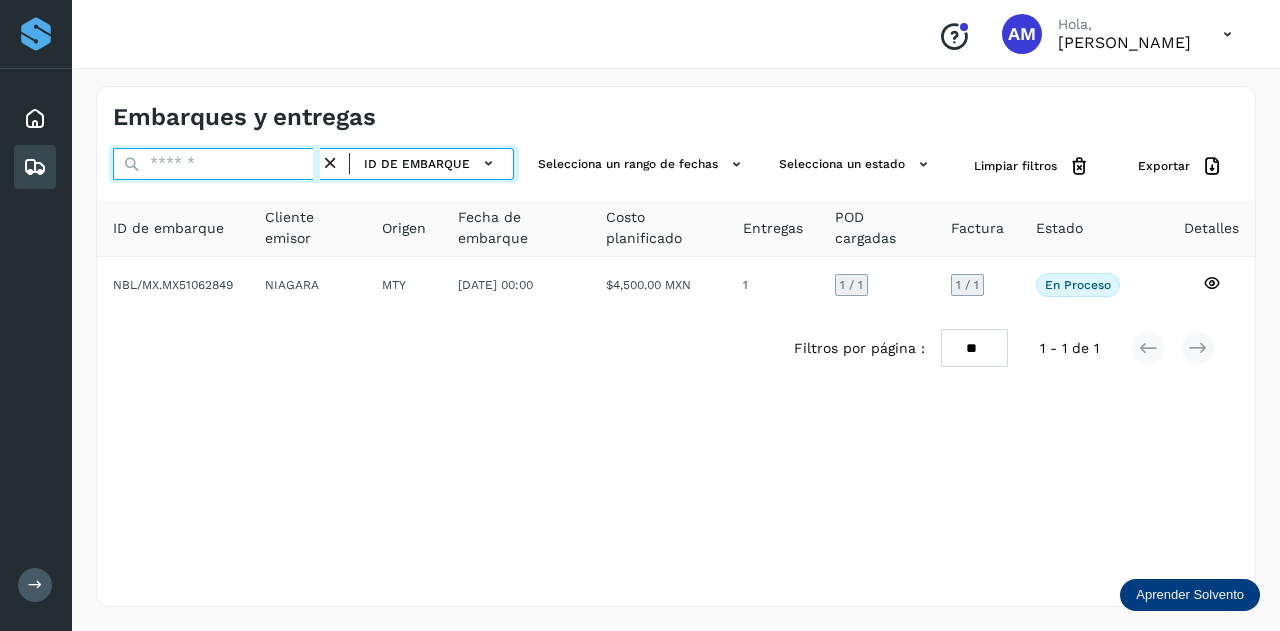 click at bounding box center (216, 164) 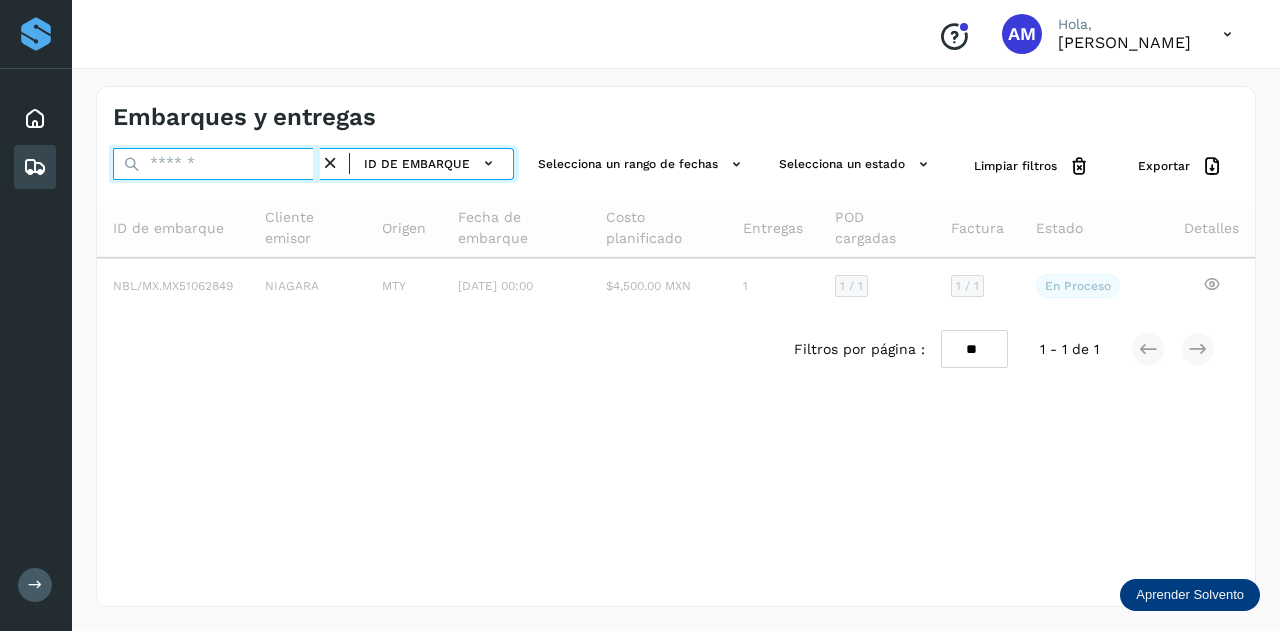paste on "**********" 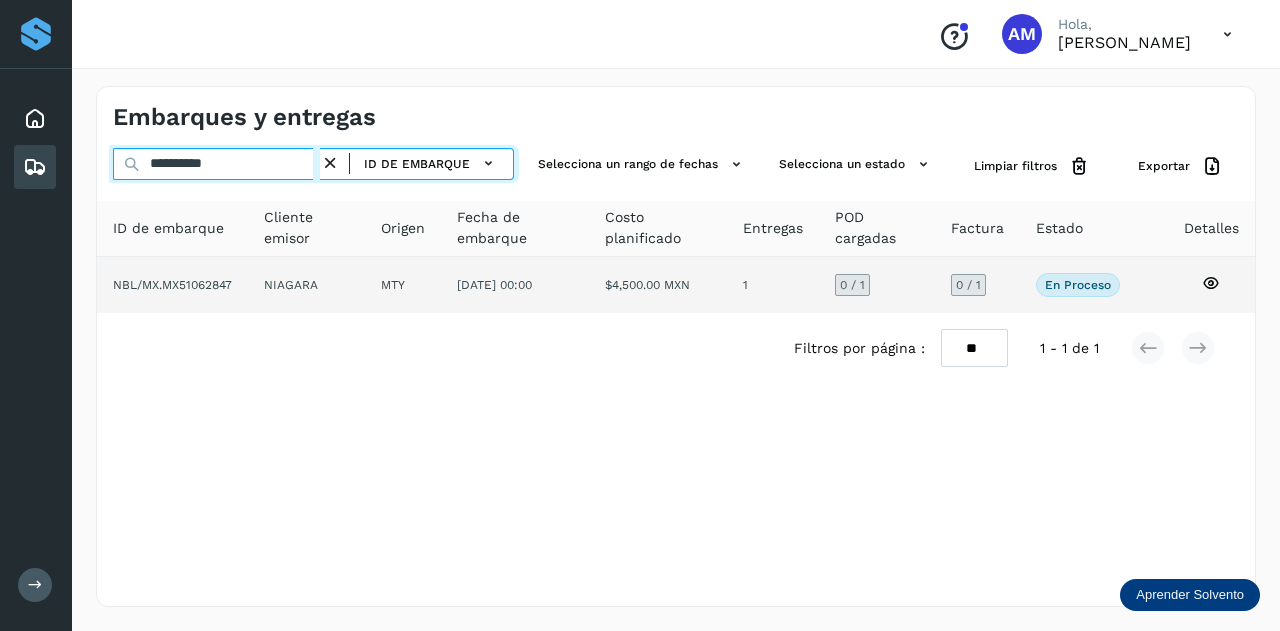 type on "**********" 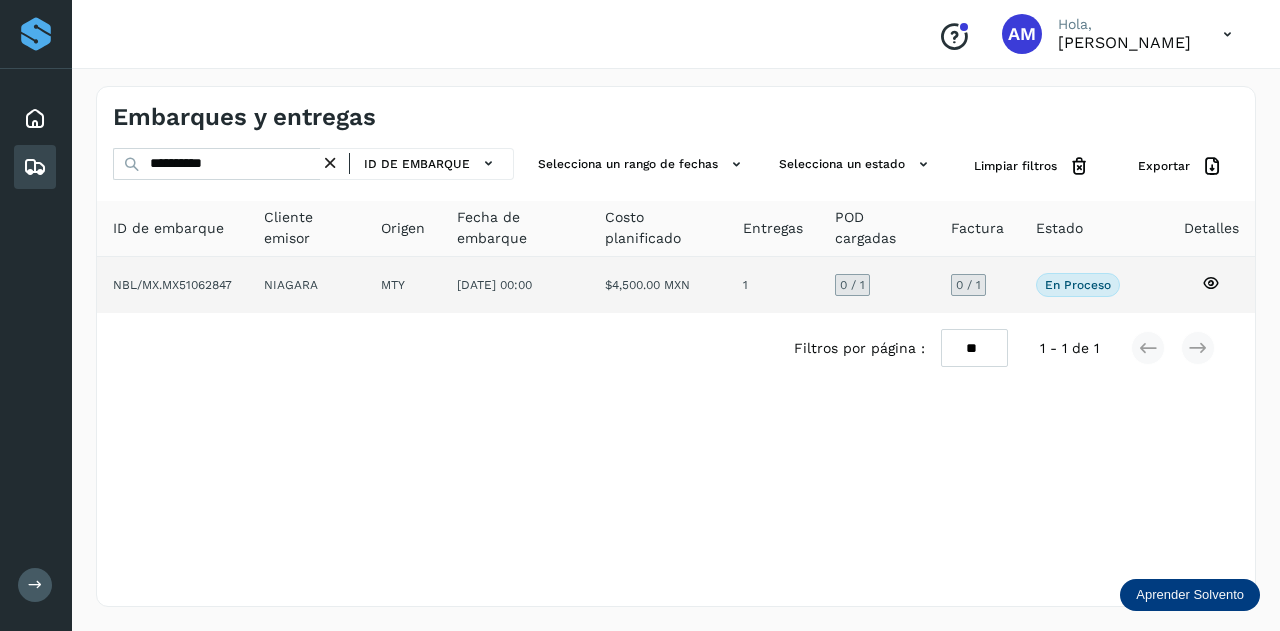 click on "NIAGARA" 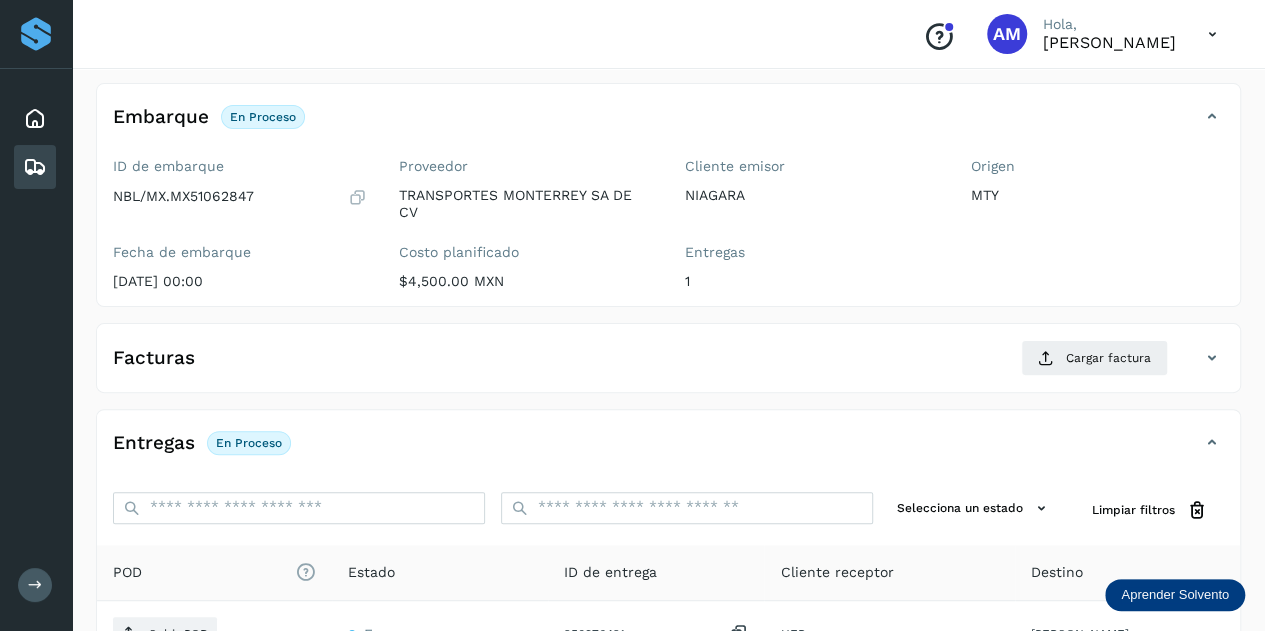 scroll, scrollTop: 300, scrollLeft: 0, axis: vertical 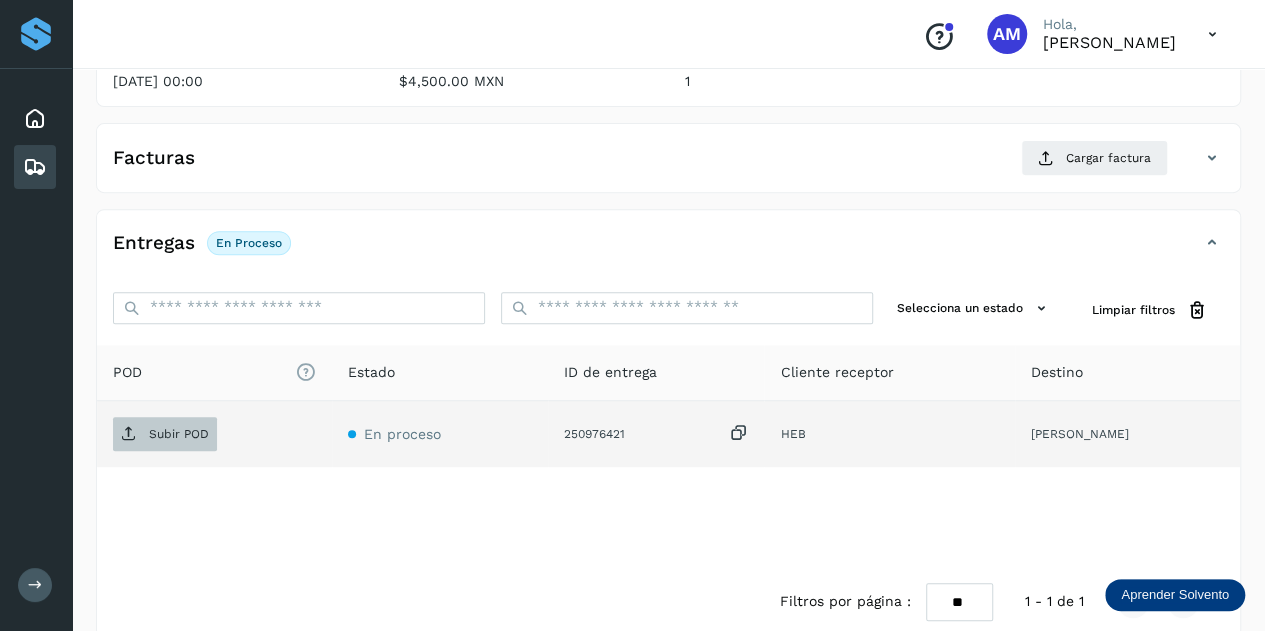 click on "Subir POD" at bounding box center (179, 434) 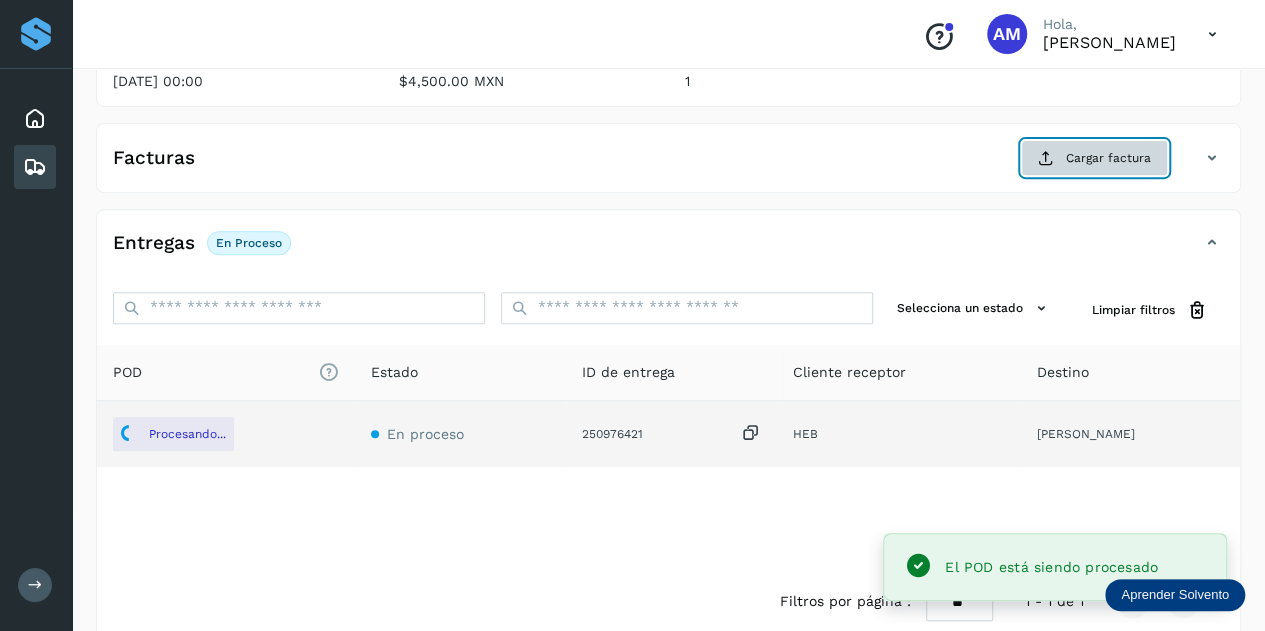 click on "Cargar factura" at bounding box center (1094, 158) 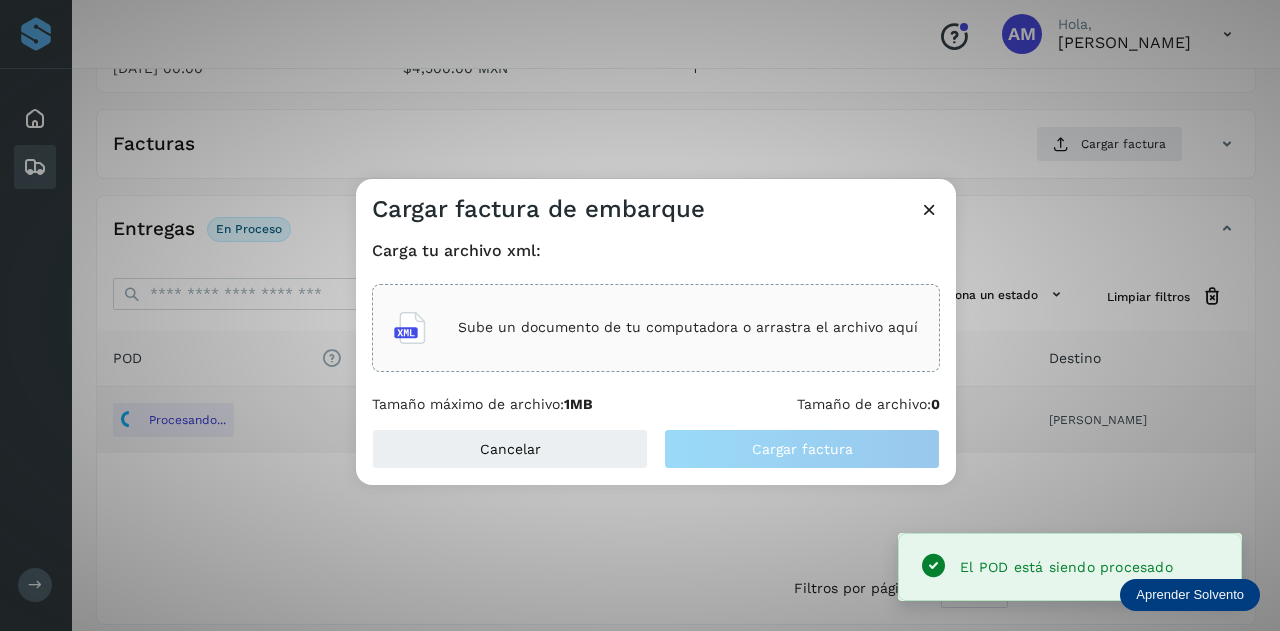 click on "Sube un documento de tu computadora o arrastra el archivo aquí" at bounding box center (688, 327) 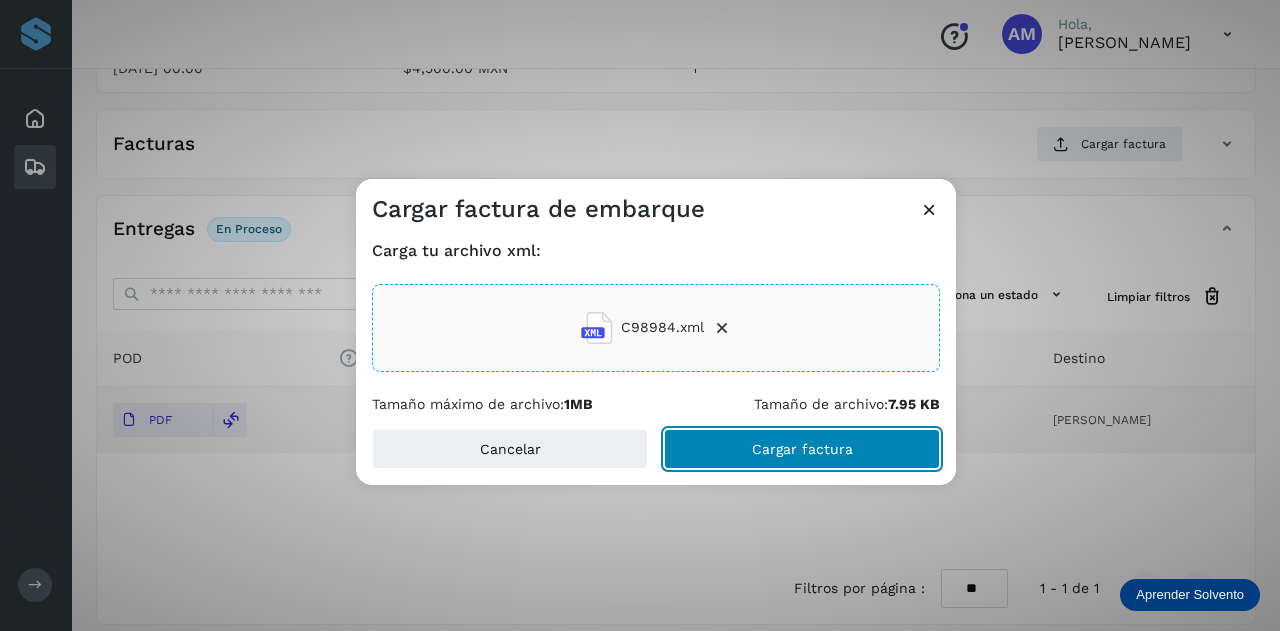 click on "Cargar factura" 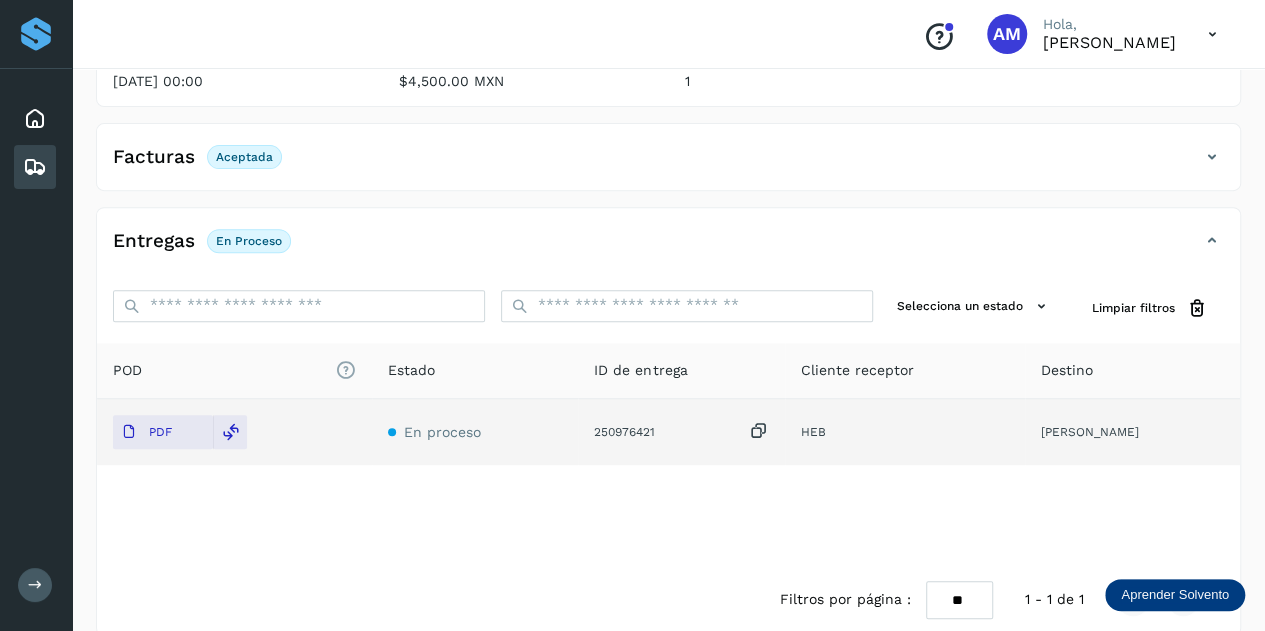 scroll, scrollTop: 0, scrollLeft: 0, axis: both 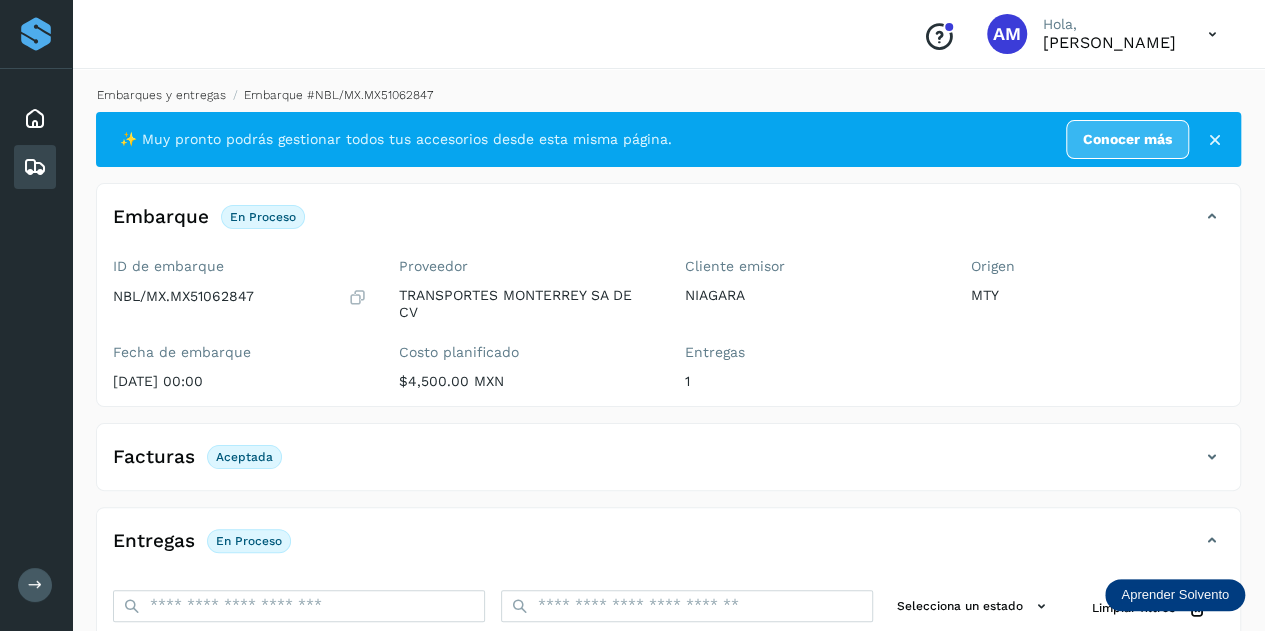 click on "Embarques y entregas" at bounding box center [161, 95] 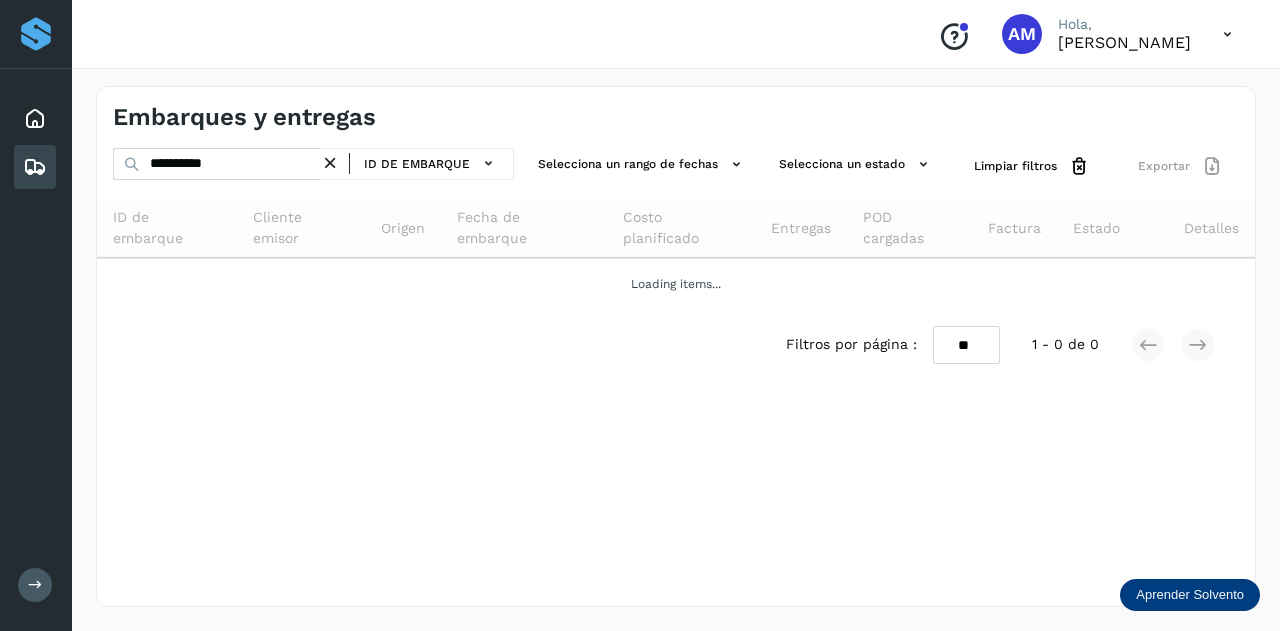 click at bounding box center [330, 163] 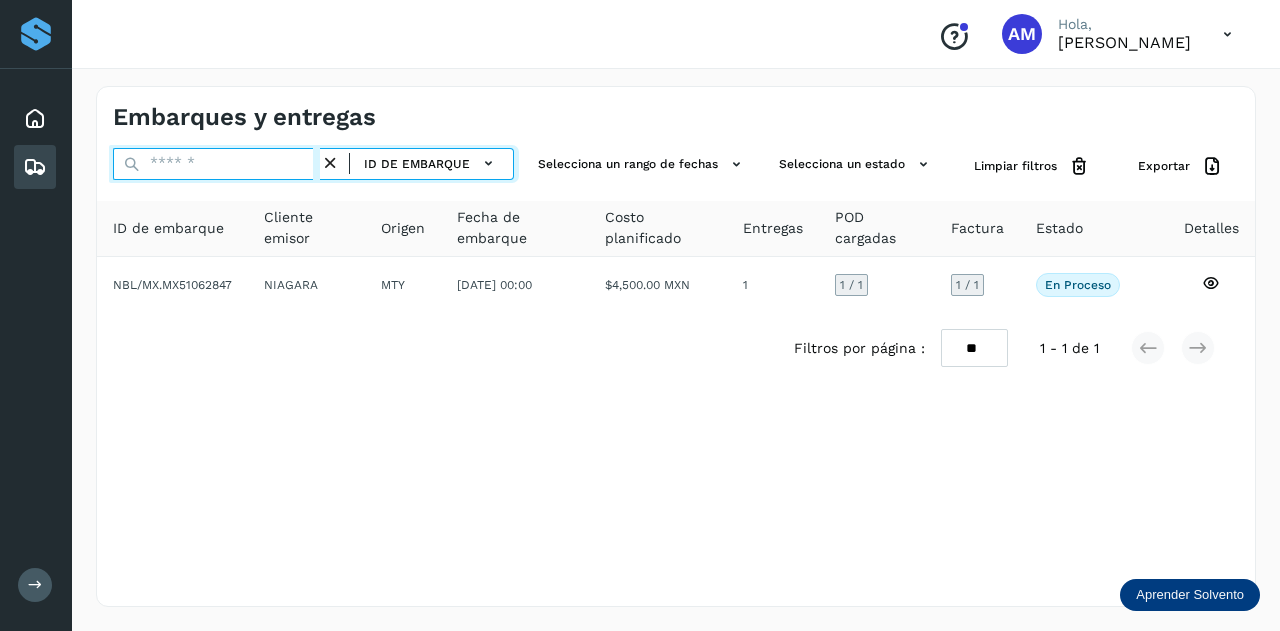 click at bounding box center [216, 164] 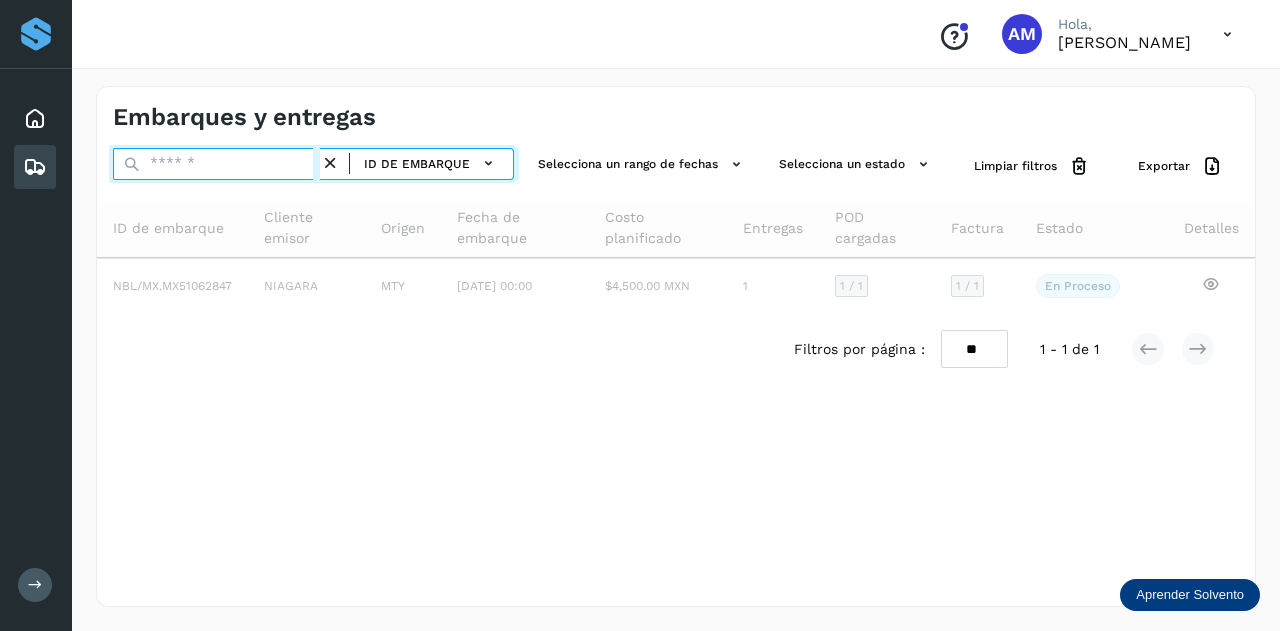 paste on "**********" 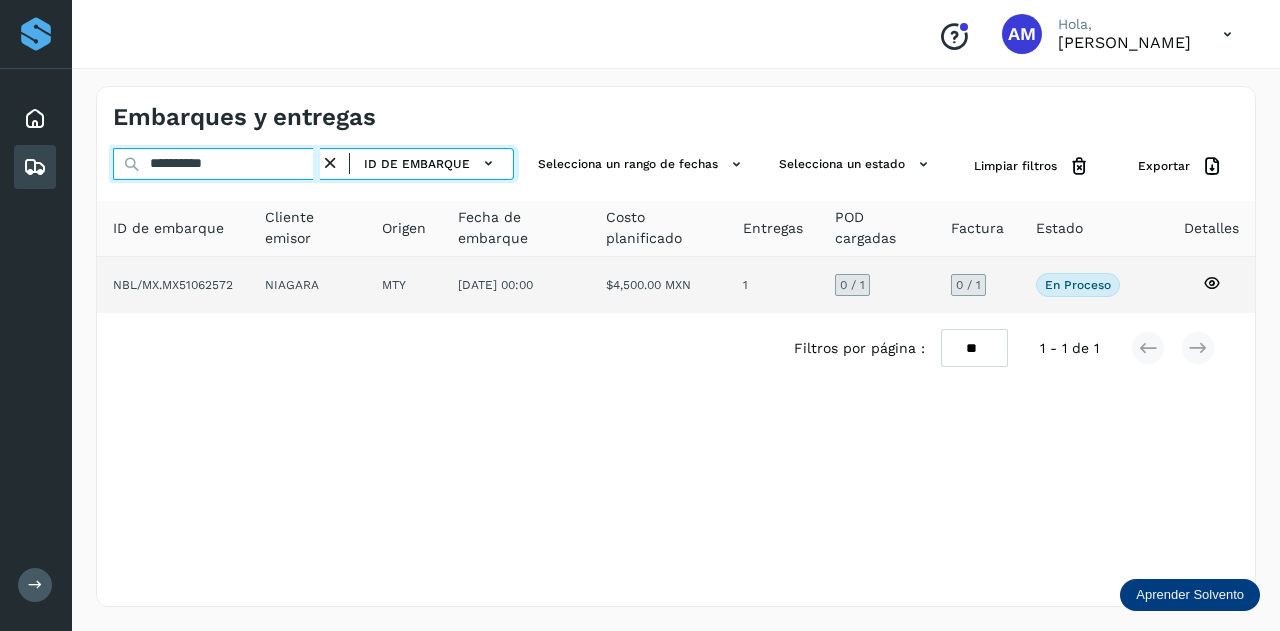 type on "**********" 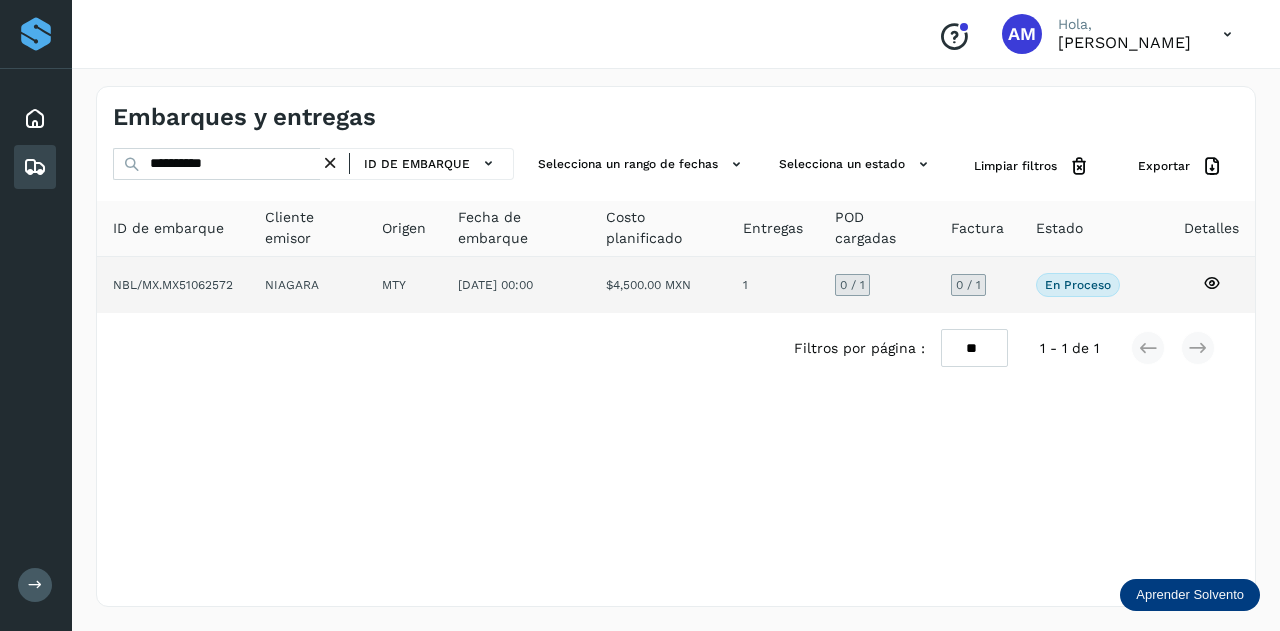 click on "MTY" 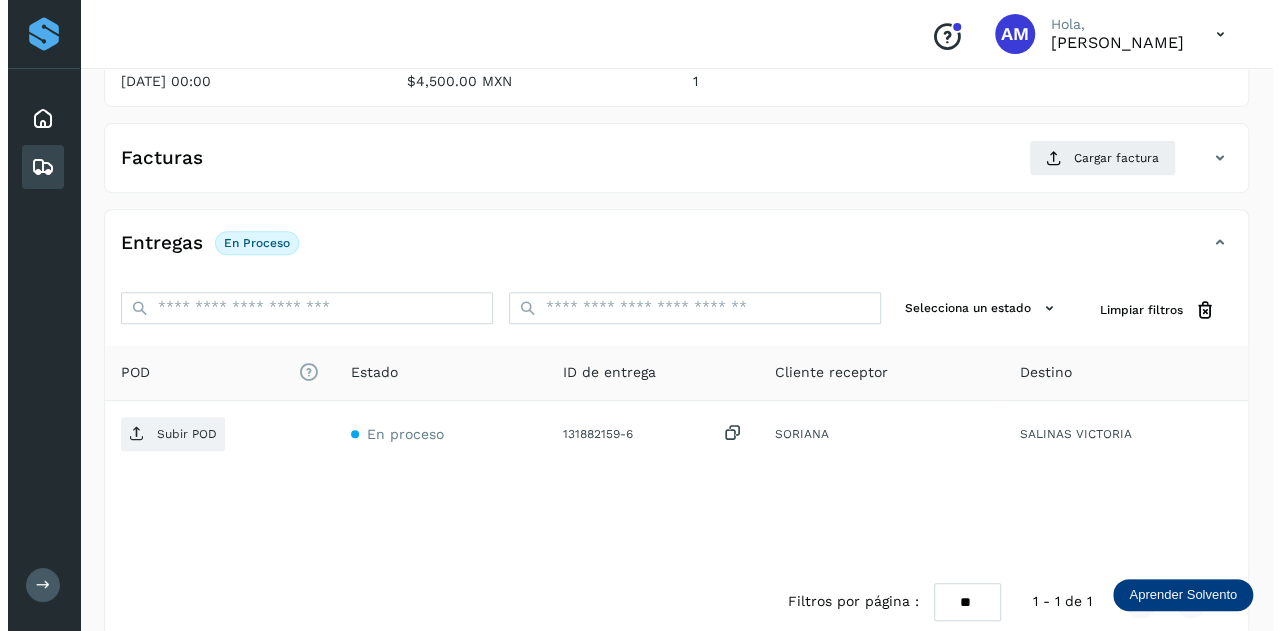 scroll, scrollTop: 327, scrollLeft: 0, axis: vertical 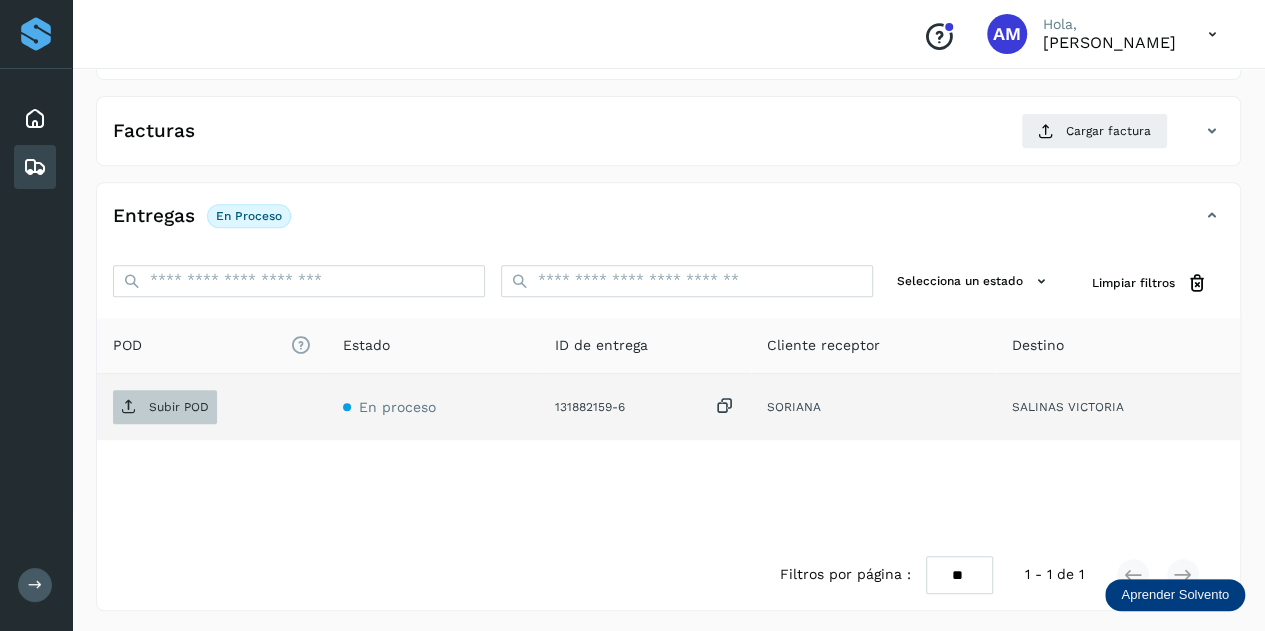 click on "Subir POD" at bounding box center (179, 407) 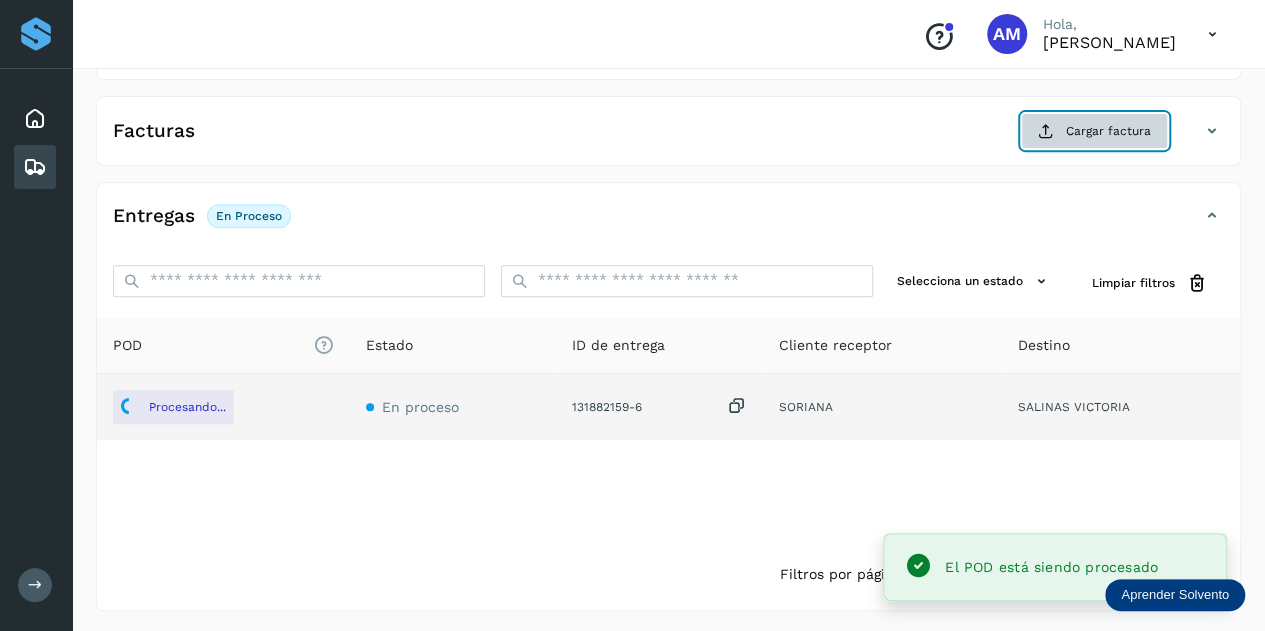 click on "Cargar factura" 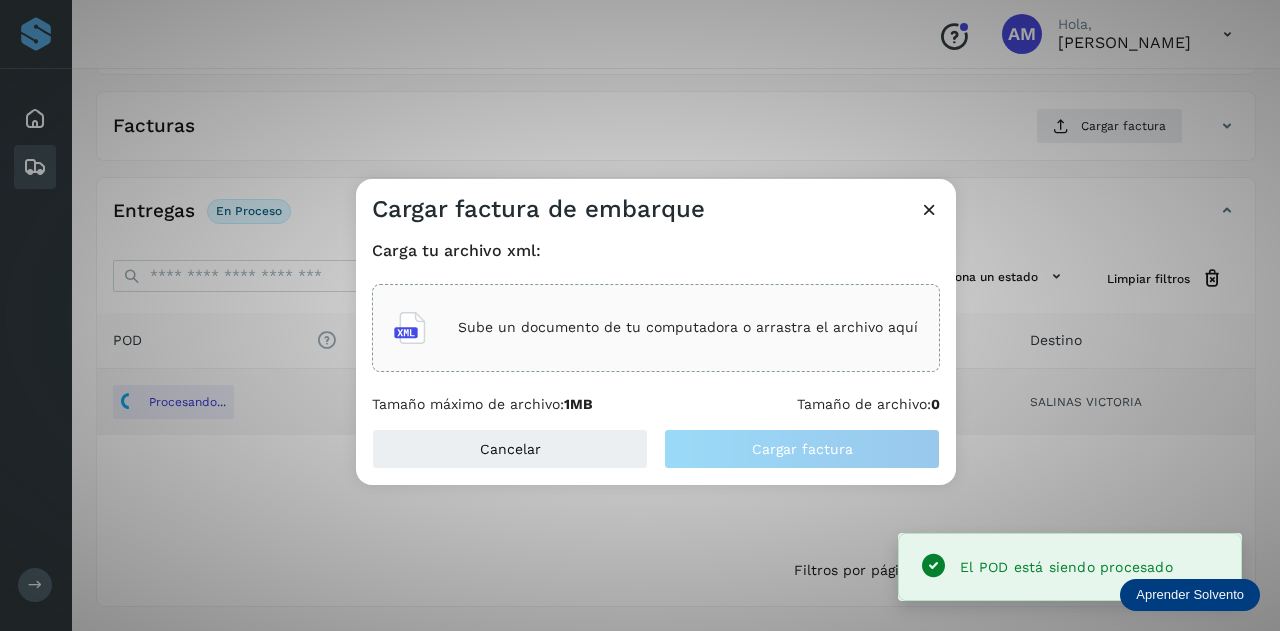 click on "Sube un documento de tu computadora o arrastra el archivo aquí" 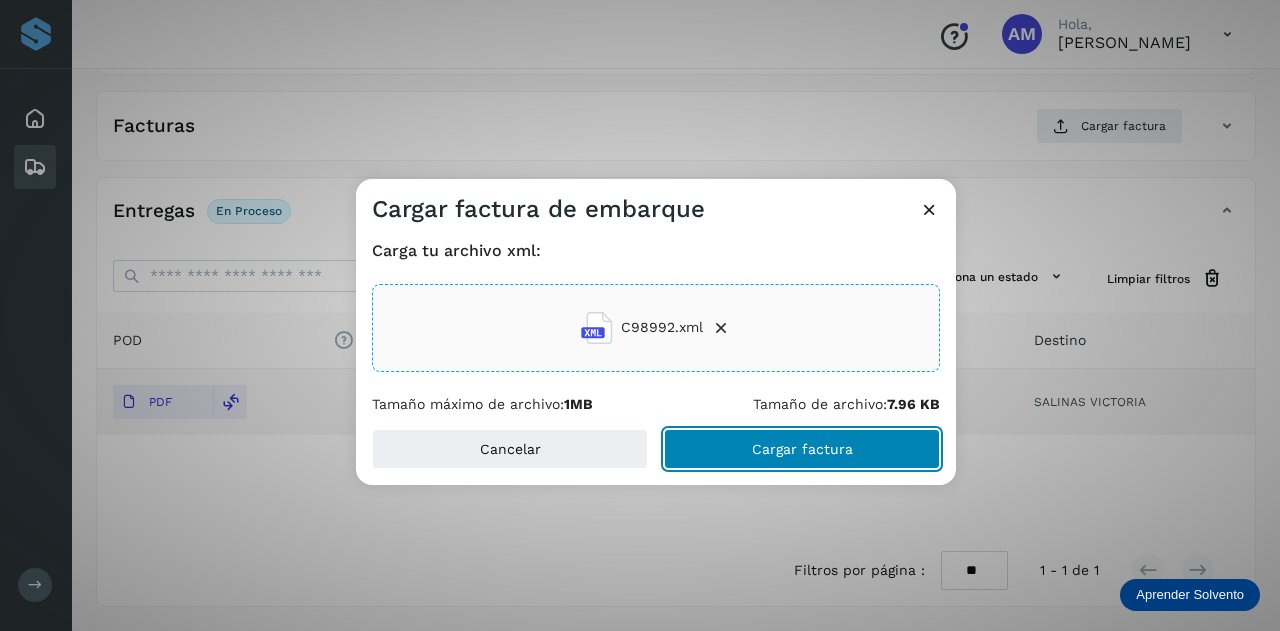 click on "Cargar factura" 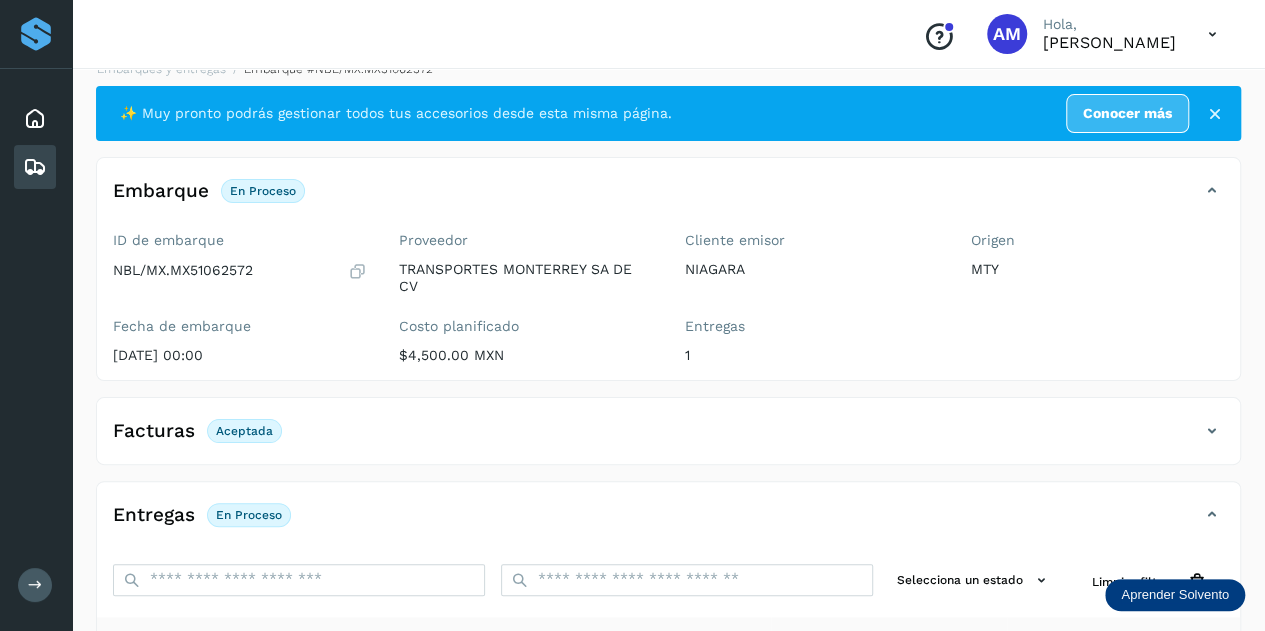 scroll, scrollTop: 0, scrollLeft: 0, axis: both 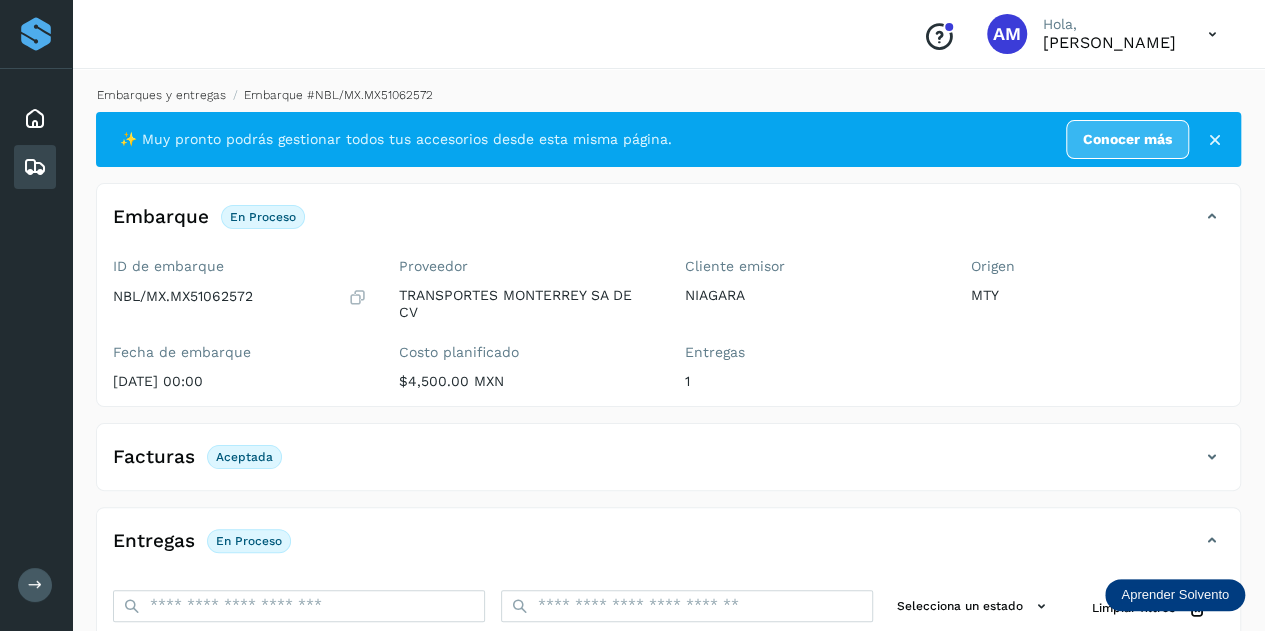 click on "Embarques y entregas" at bounding box center (161, 95) 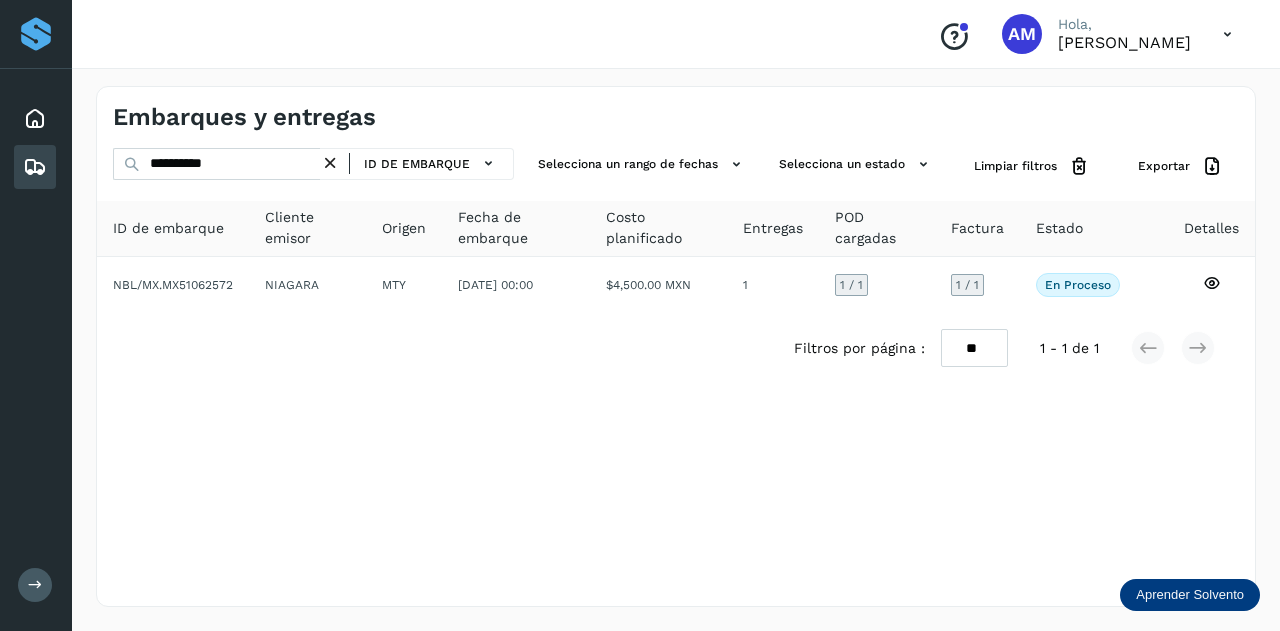 click at bounding box center [330, 163] 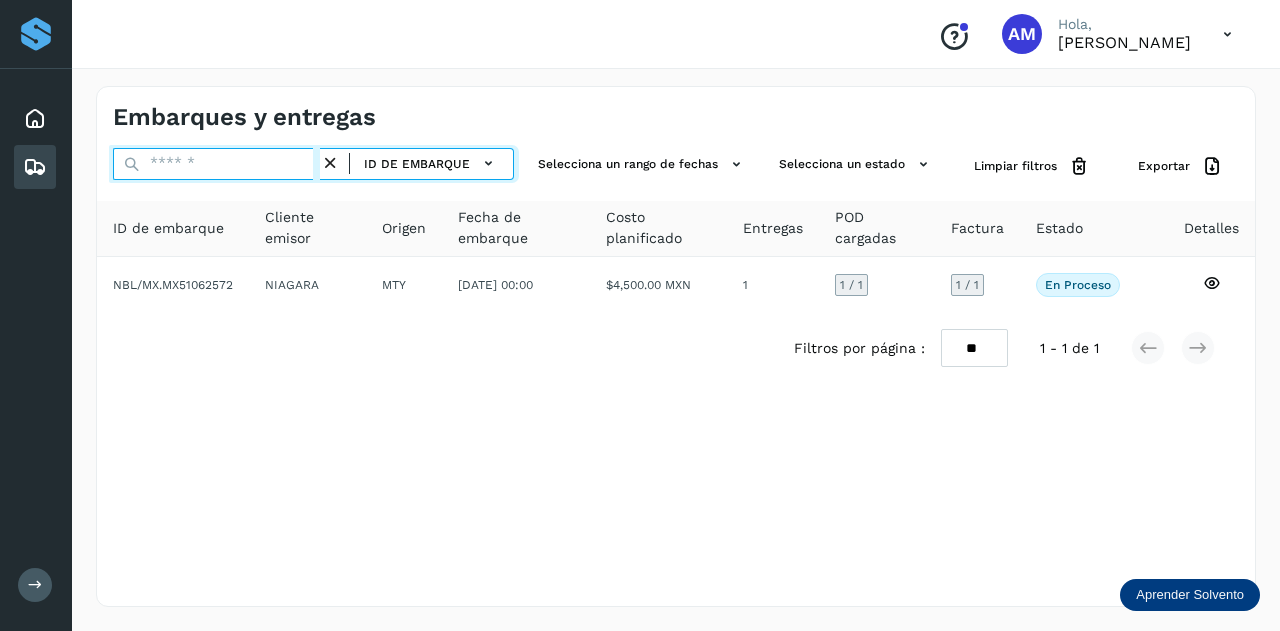 click at bounding box center [216, 164] 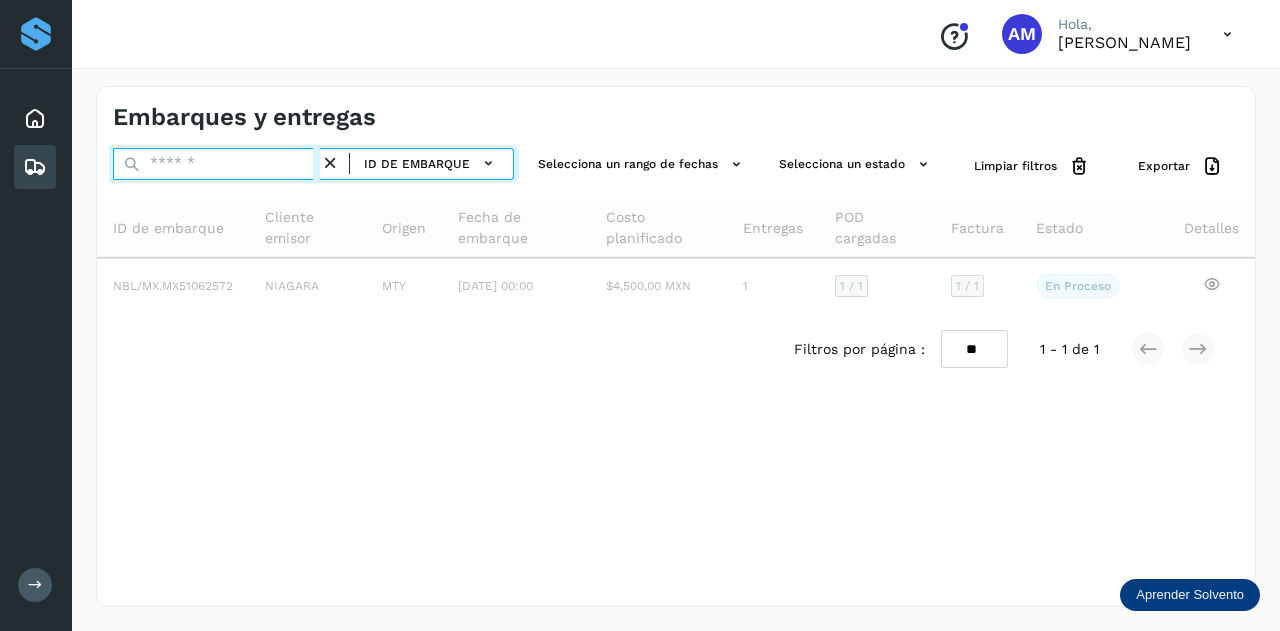 paste on "**********" 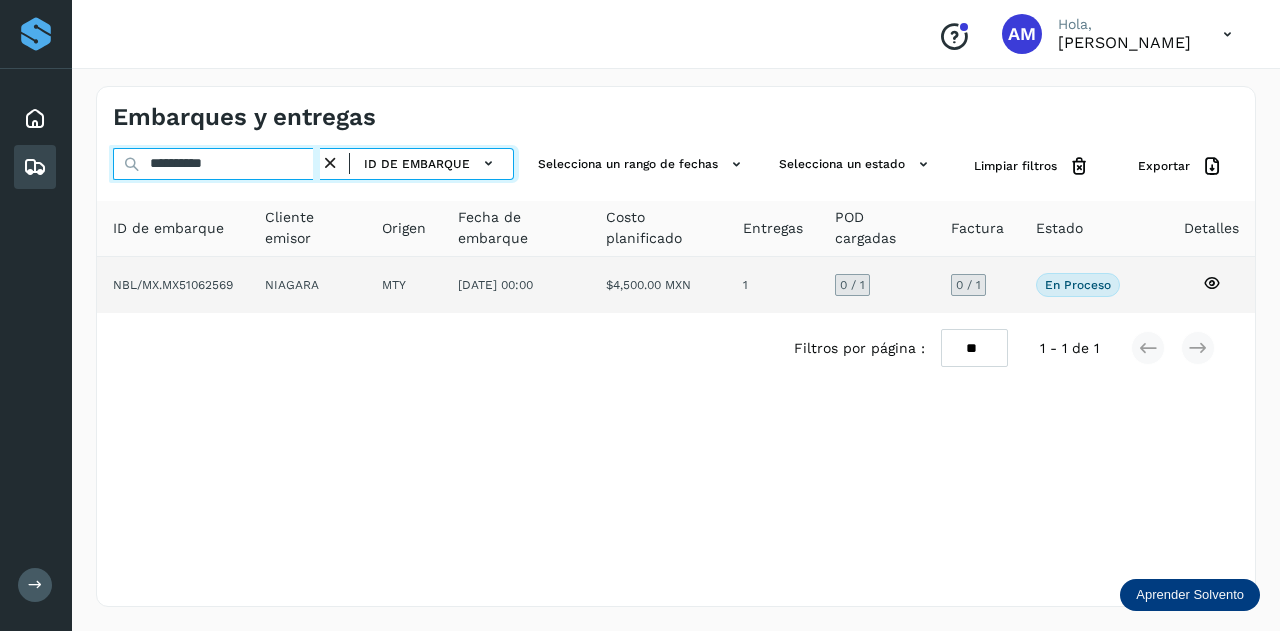 type on "**********" 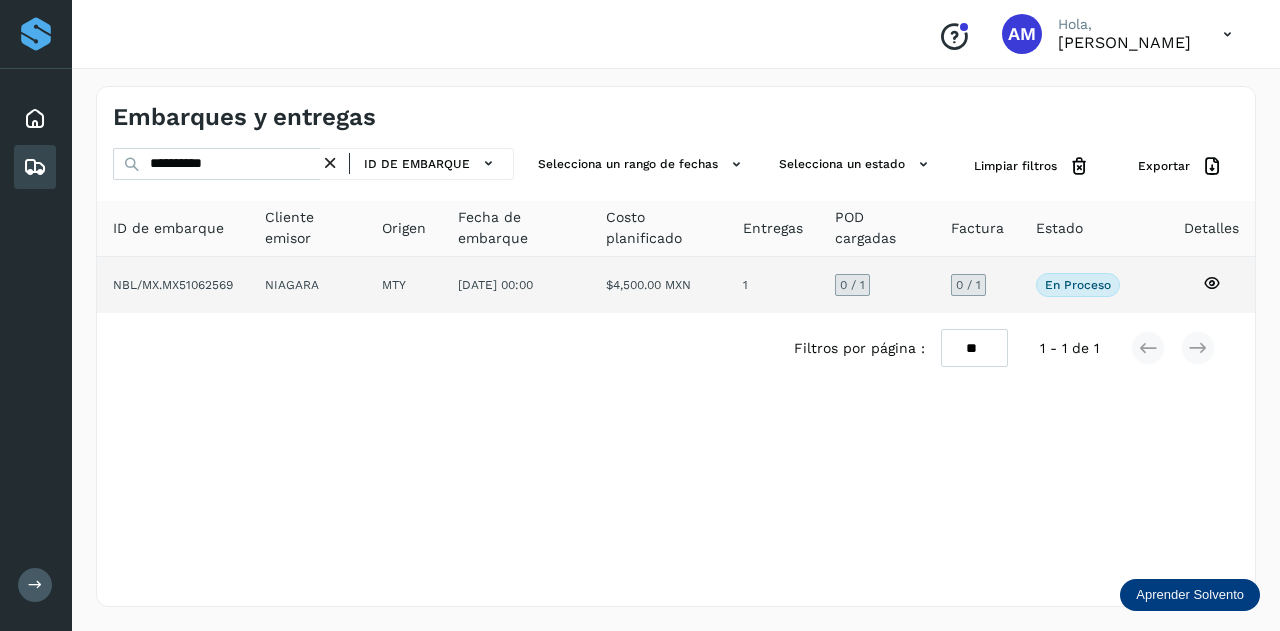 click on "MTY" 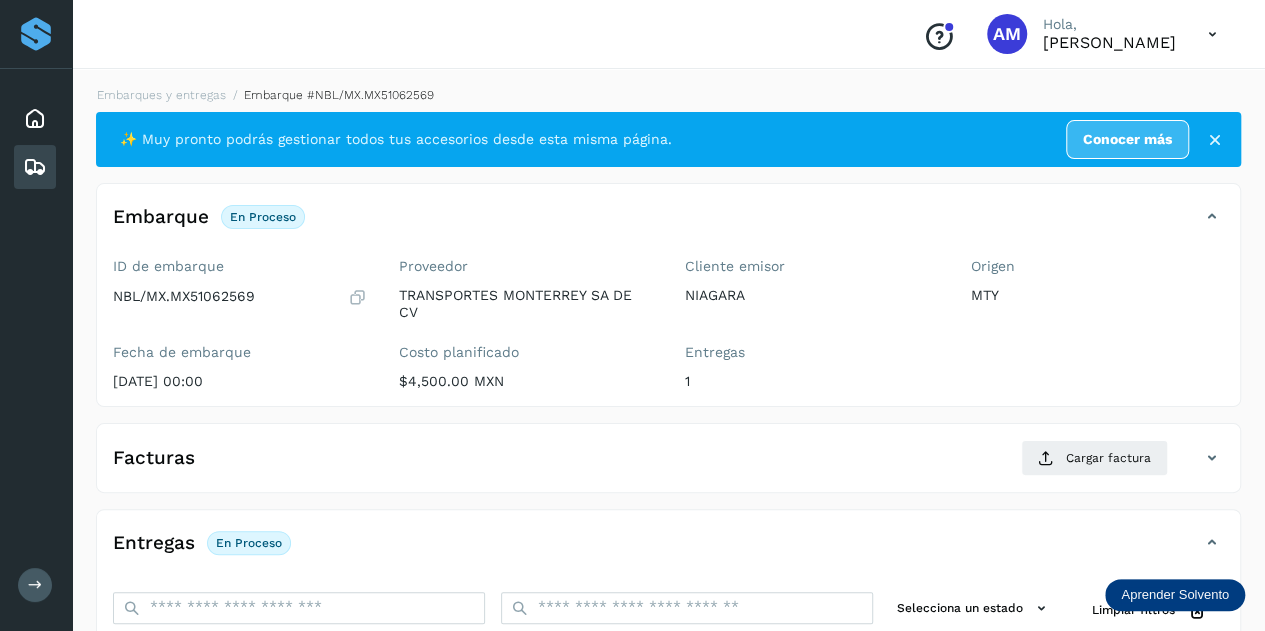 scroll, scrollTop: 300, scrollLeft: 0, axis: vertical 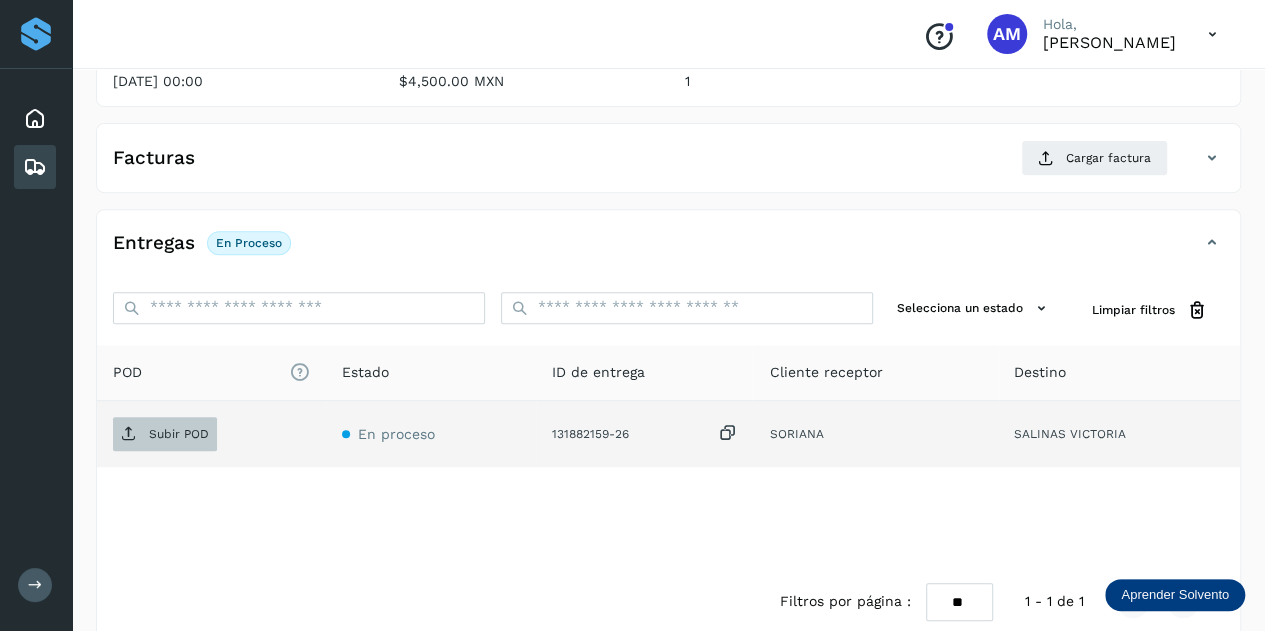 click on "Subir POD" at bounding box center [179, 434] 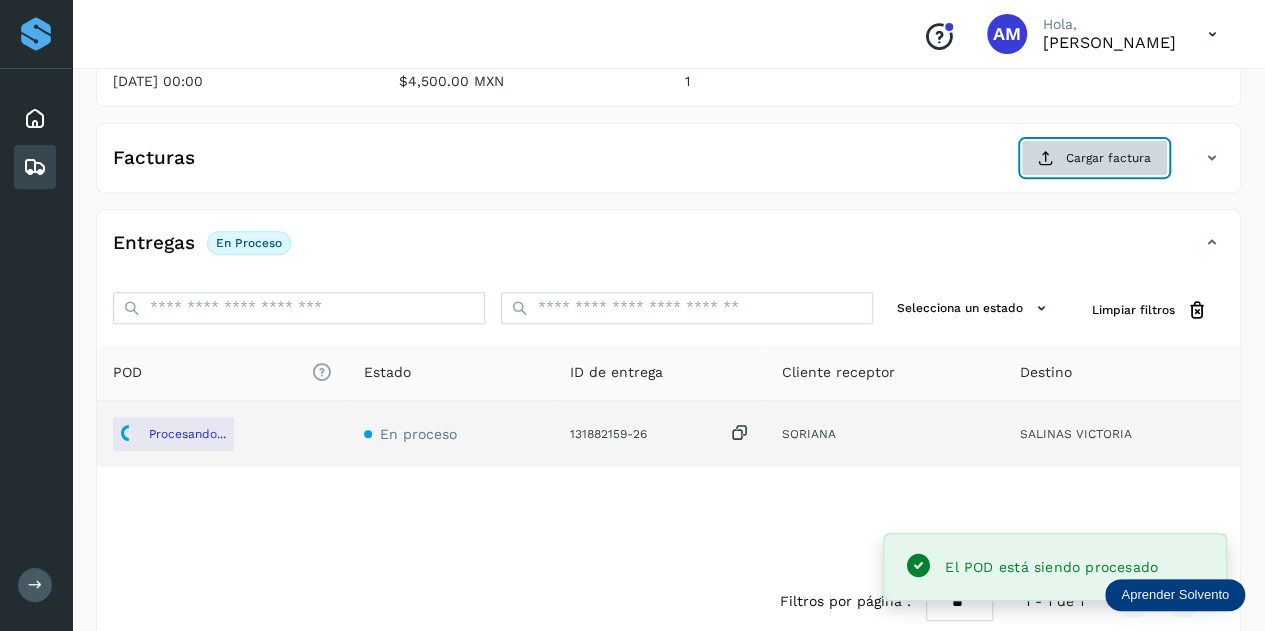 click on "Cargar factura" 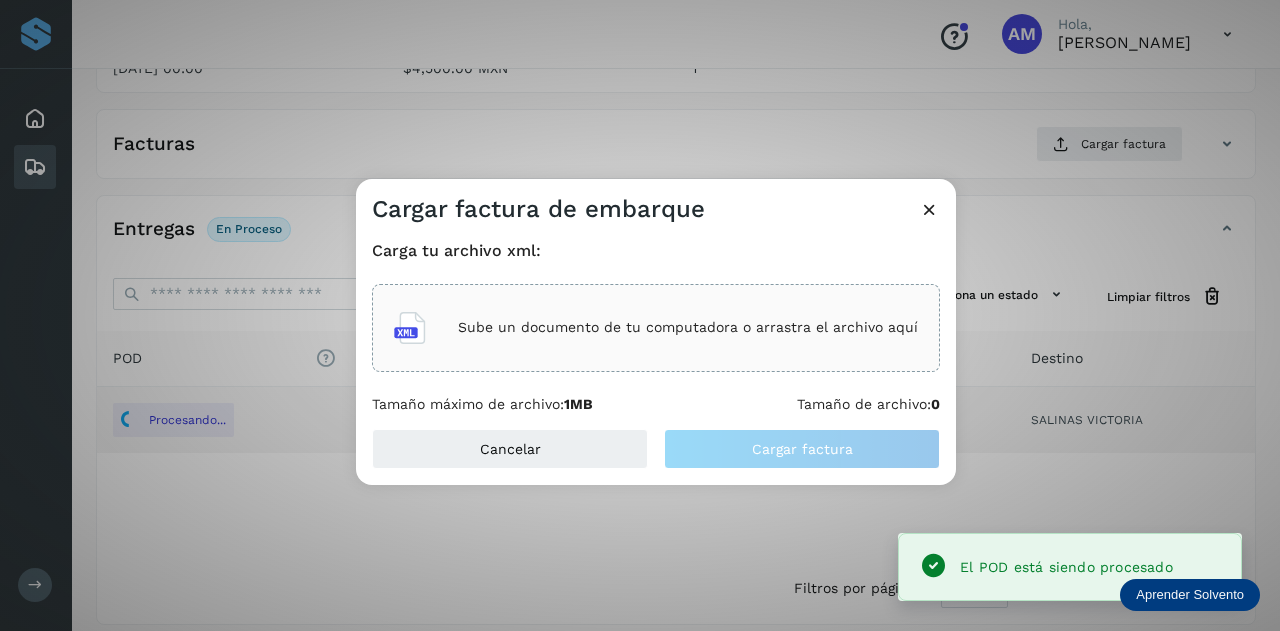 click on "Sube un documento de tu computadora o arrastra el archivo aquí" at bounding box center [656, 328] 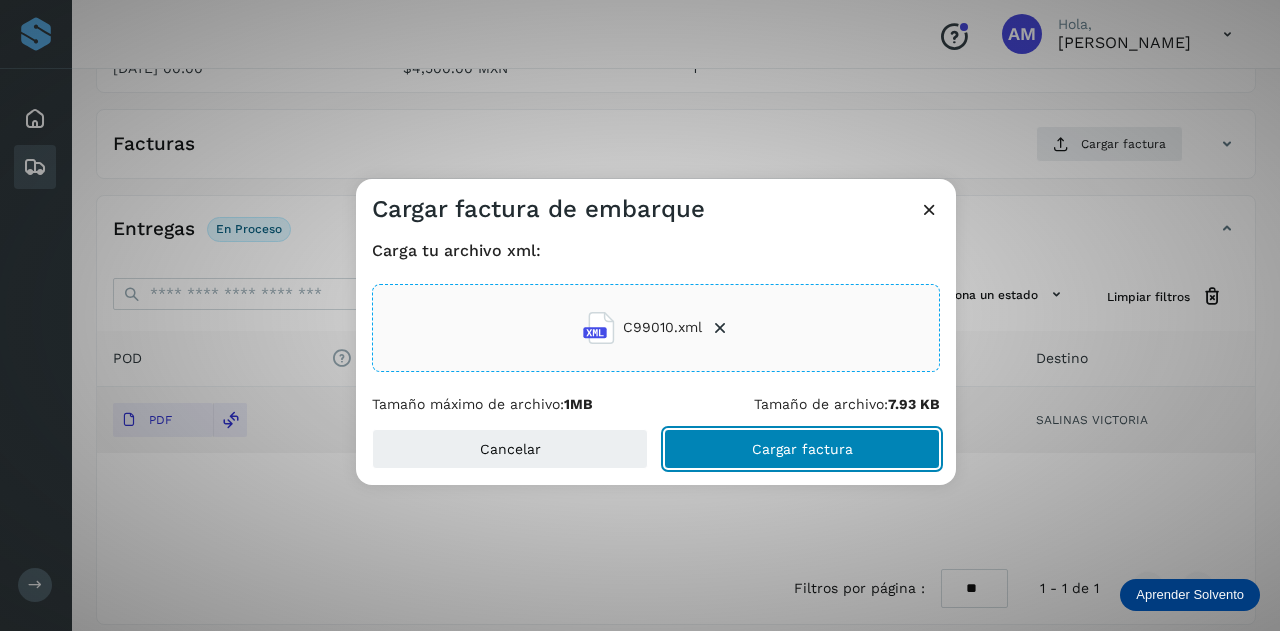 click on "Cargar factura" 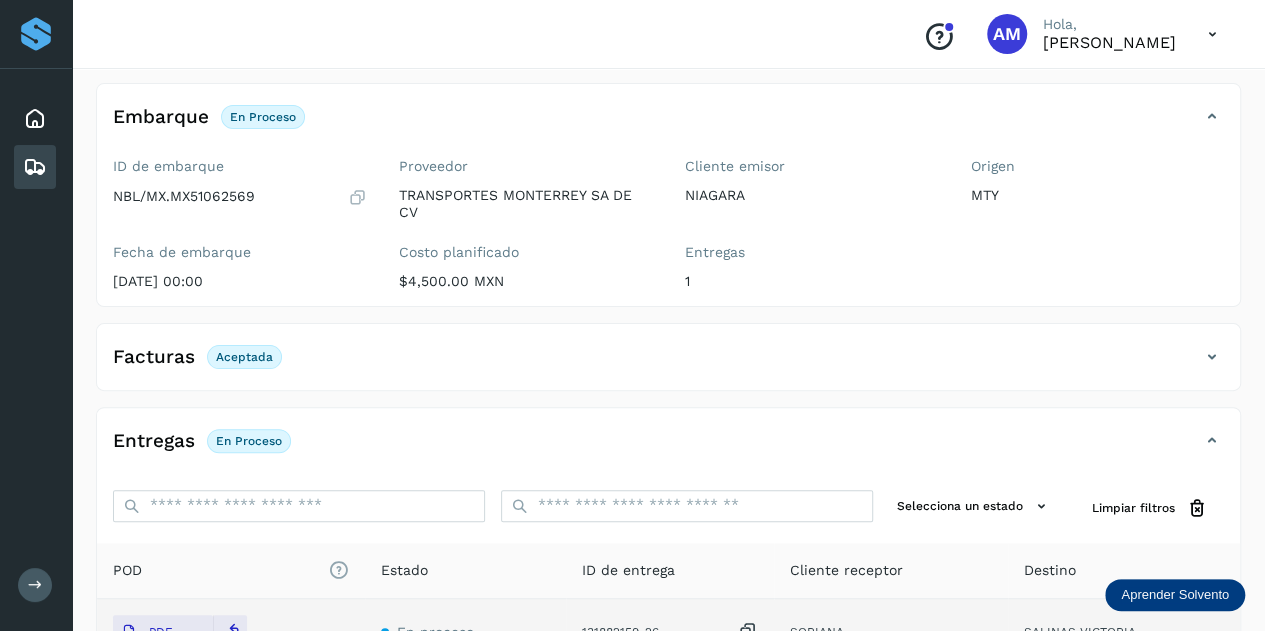 scroll, scrollTop: 0, scrollLeft: 0, axis: both 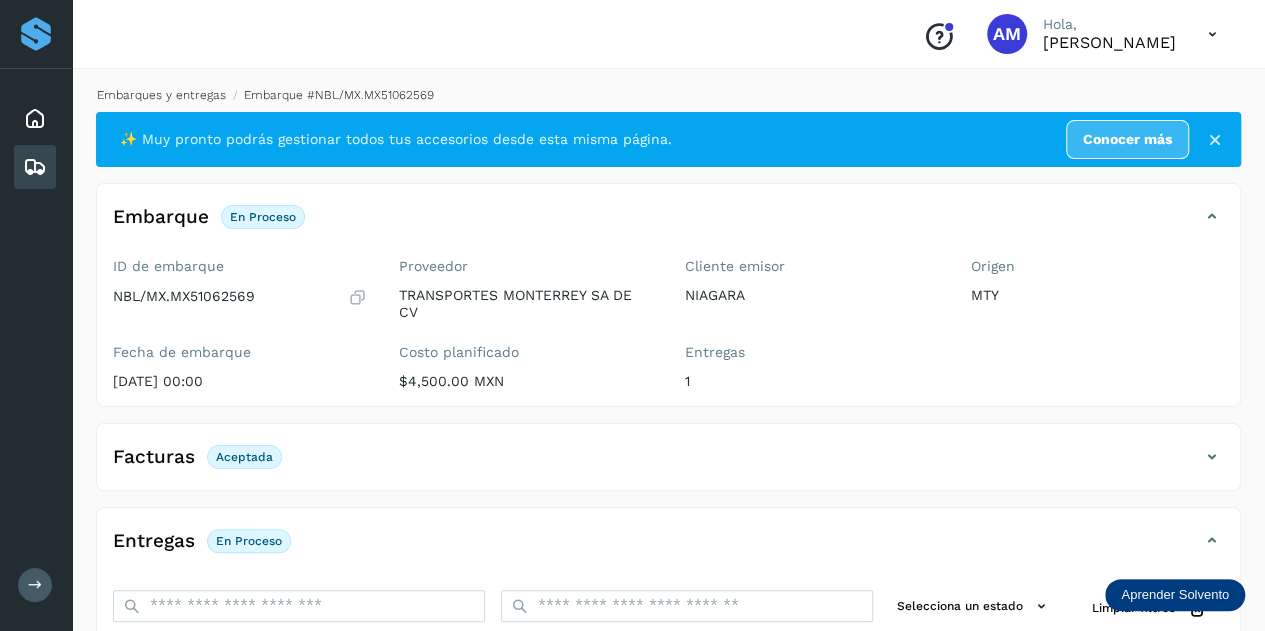 click on "Embarques y entregas" at bounding box center (161, 95) 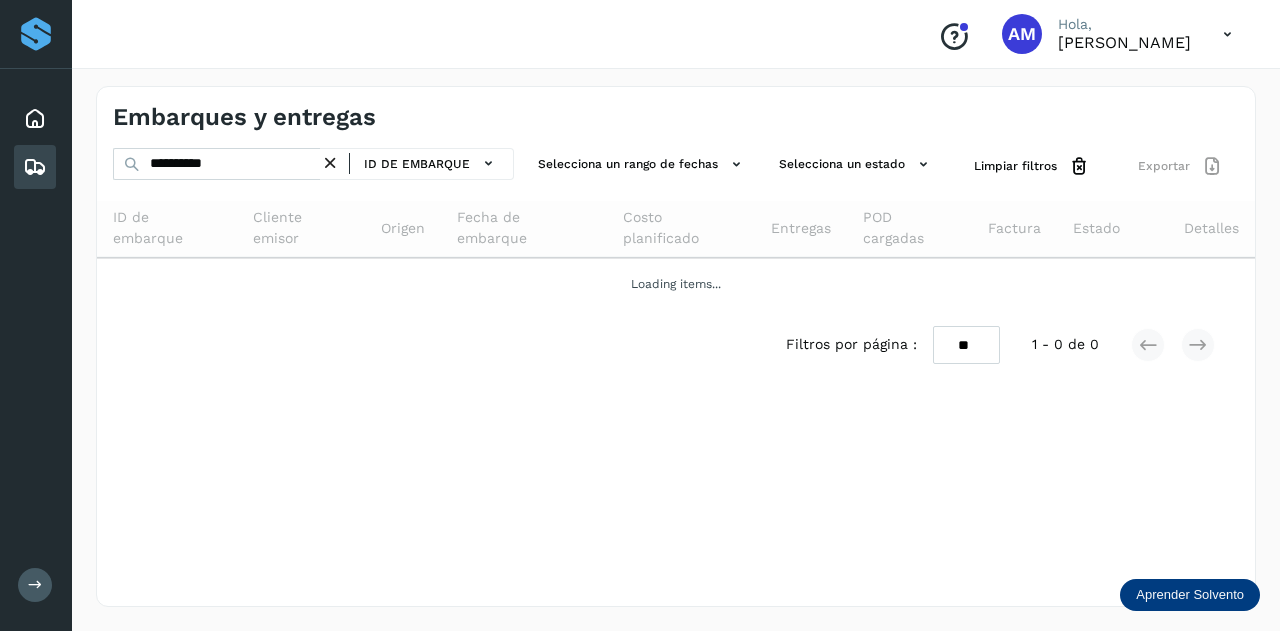 click at bounding box center (330, 163) 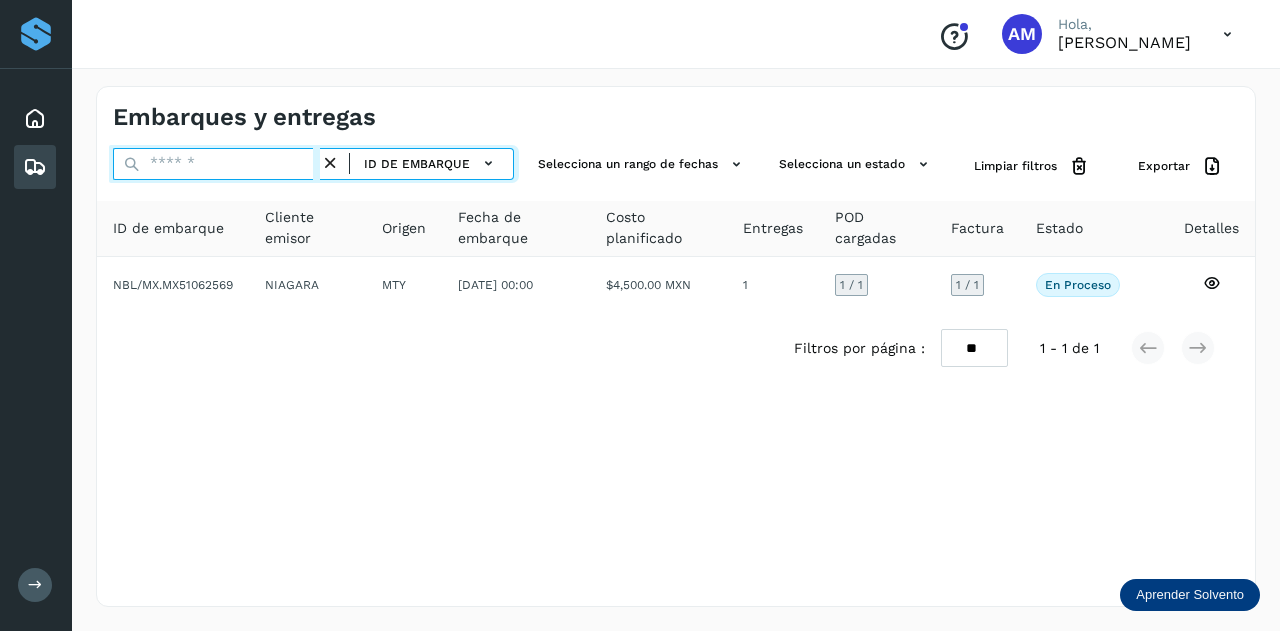 click at bounding box center (216, 164) 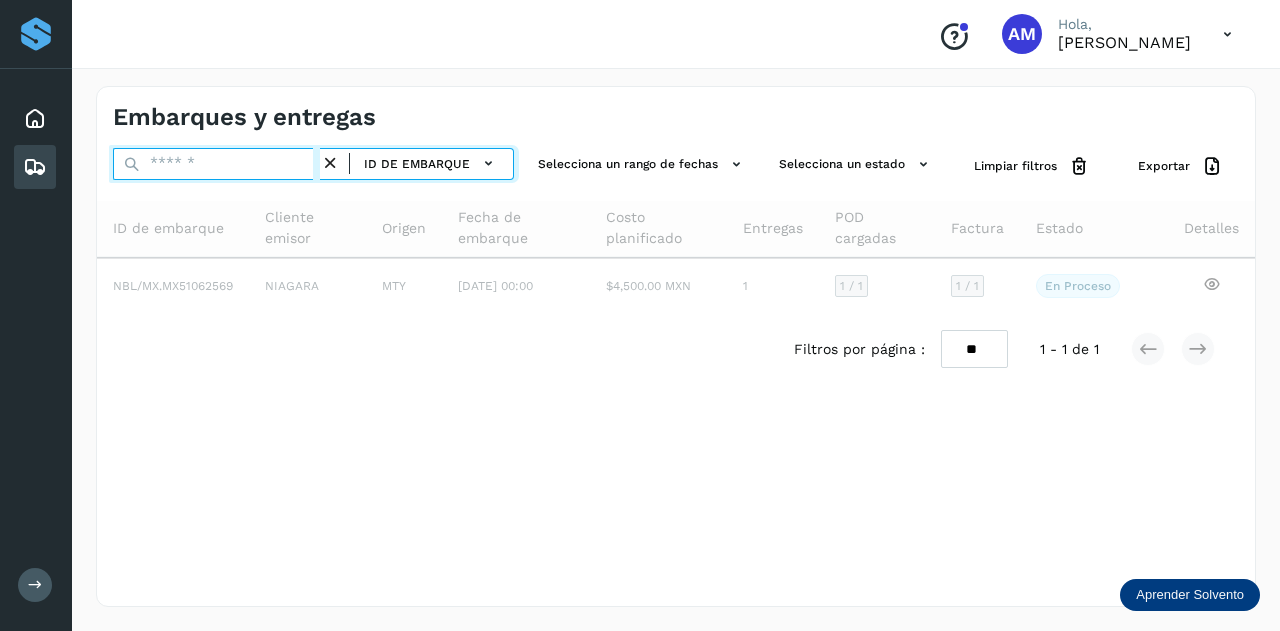 paste on "**********" 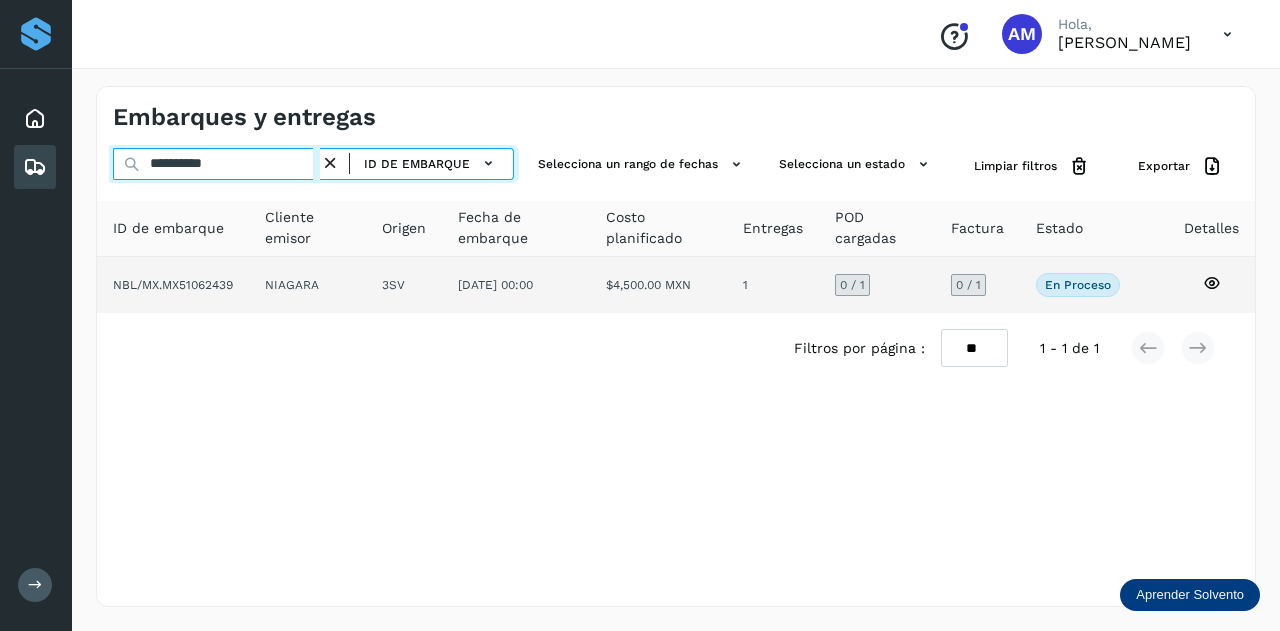 type on "**********" 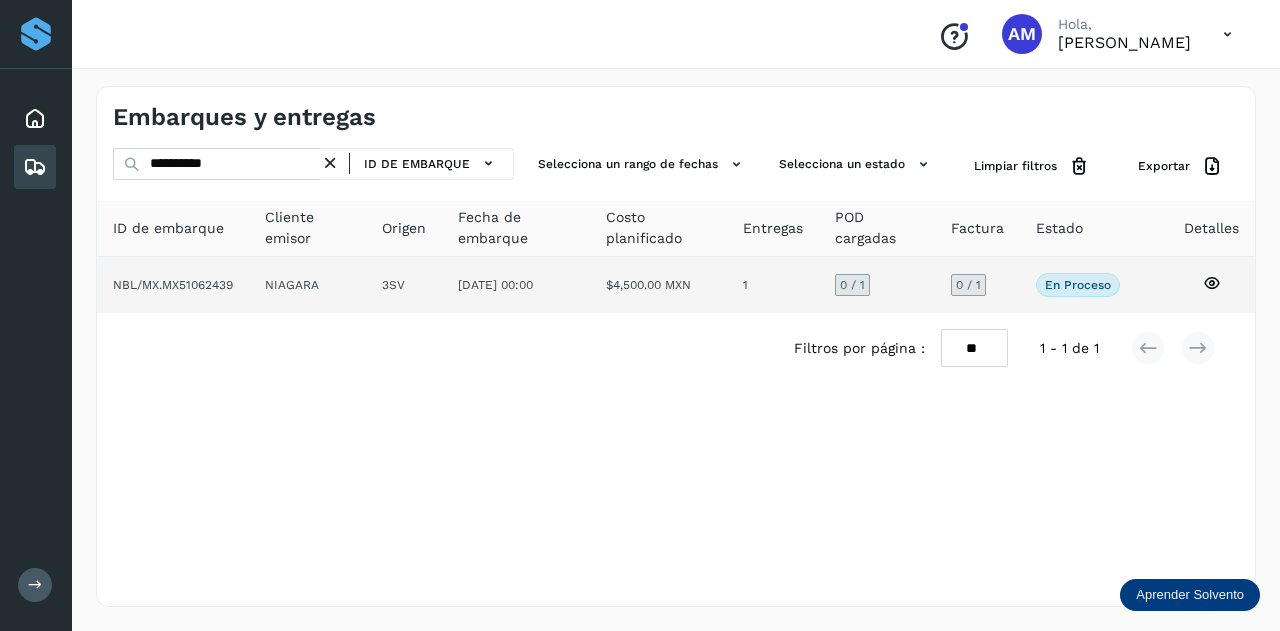 click on "3SV" 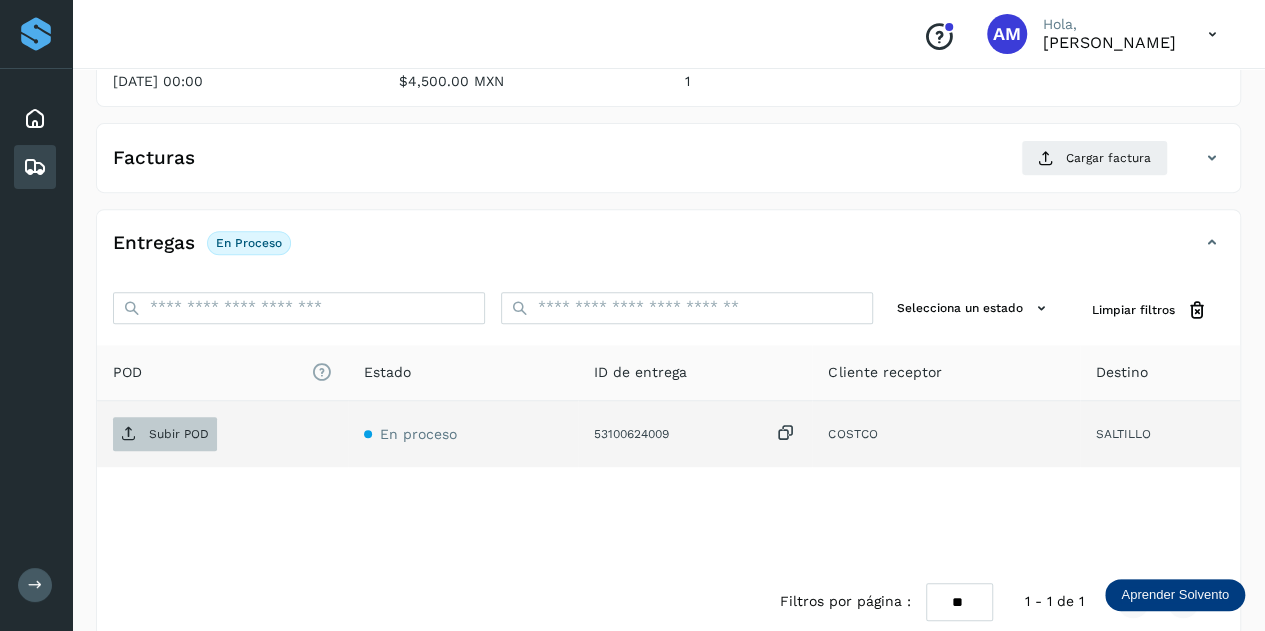 click on "Subir POD" at bounding box center [179, 434] 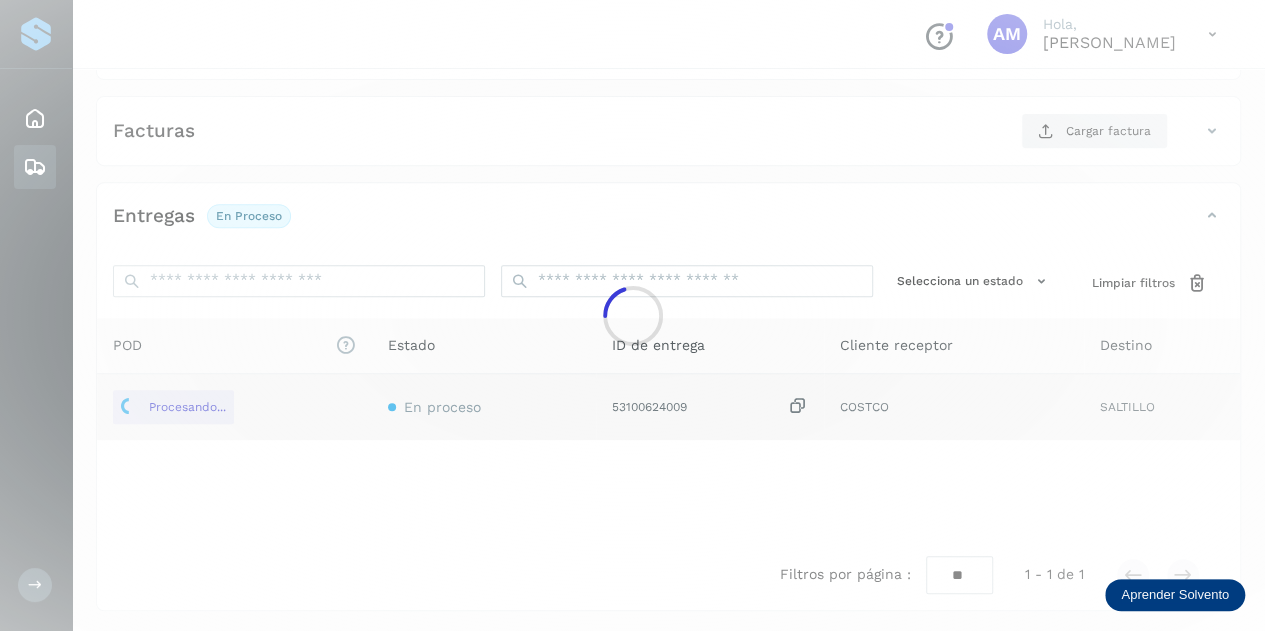scroll, scrollTop: 227, scrollLeft: 0, axis: vertical 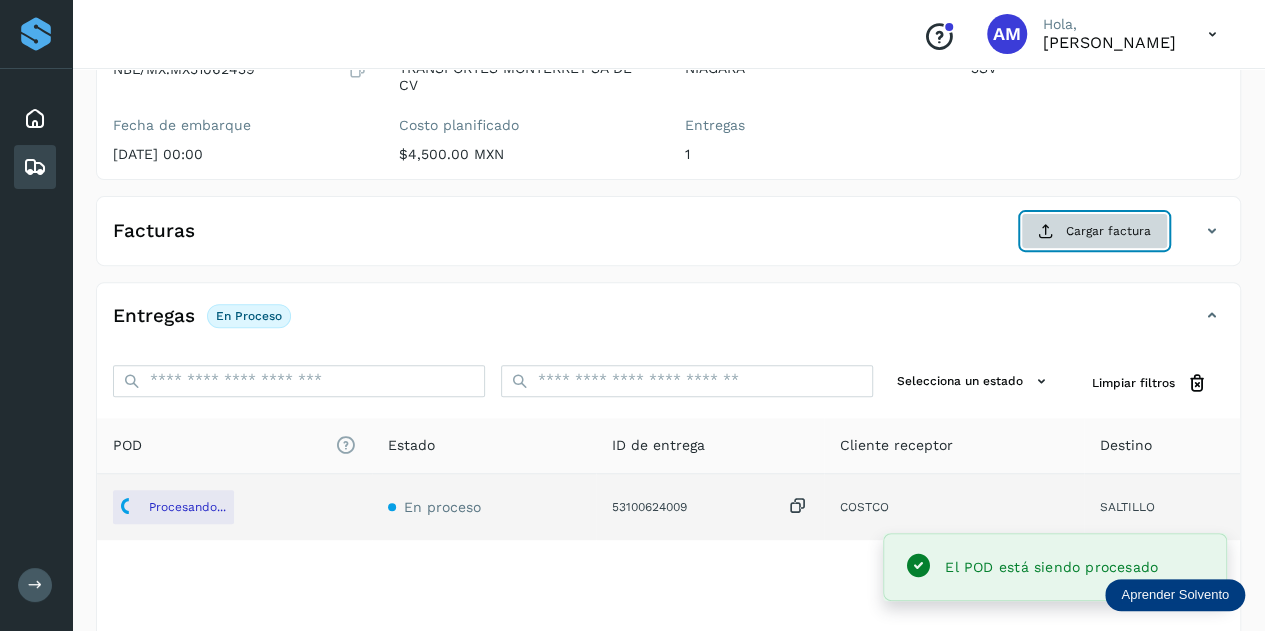 click on "Cargar factura" 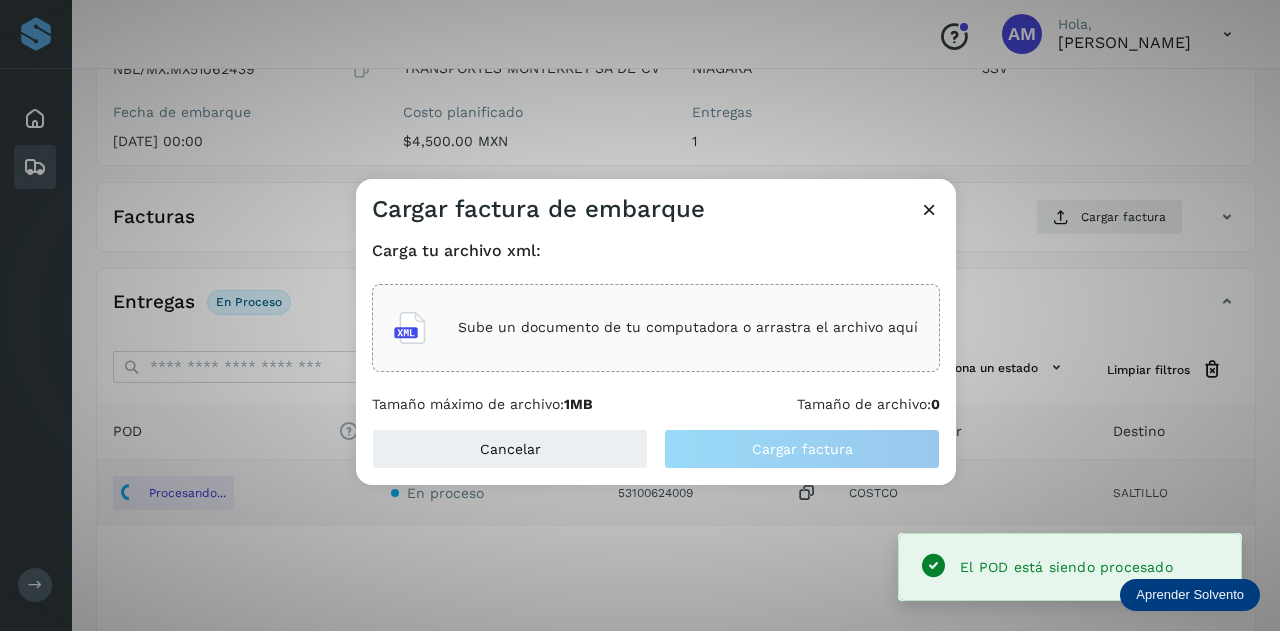 click on "Sube un documento de tu computadora o arrastra el archivo aquí" at bounding box center [688, 327] 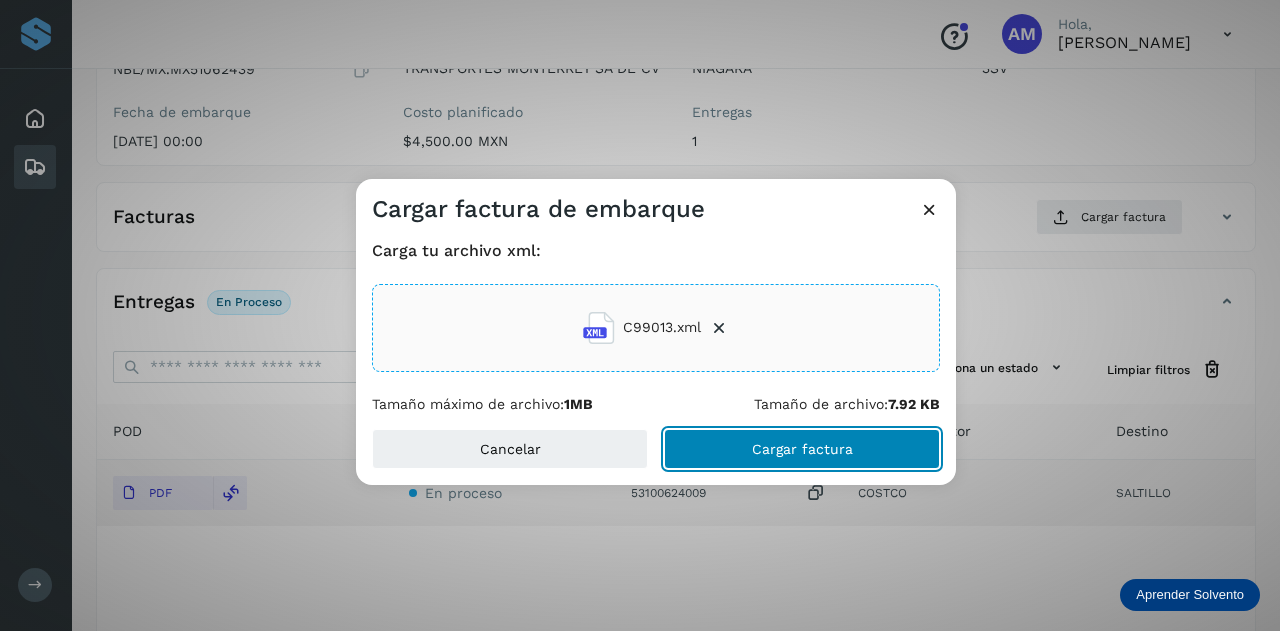 click on "Cargar factura" 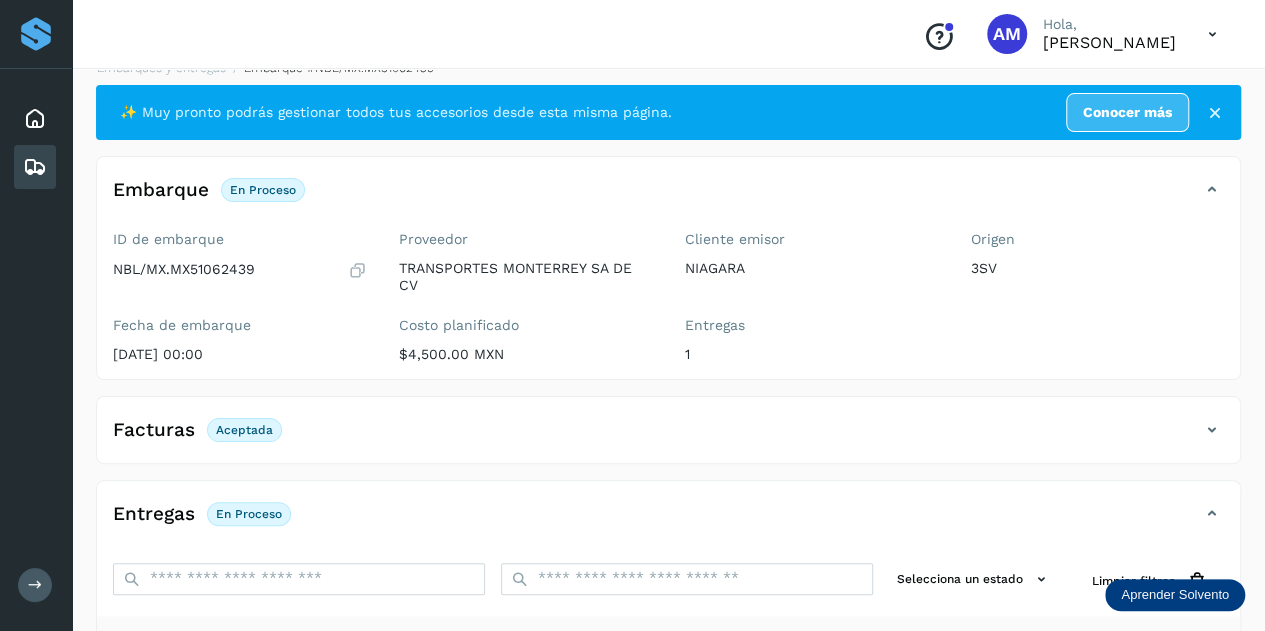 scroll, scrollTop: 0, scrollLeft: 0, axis: both 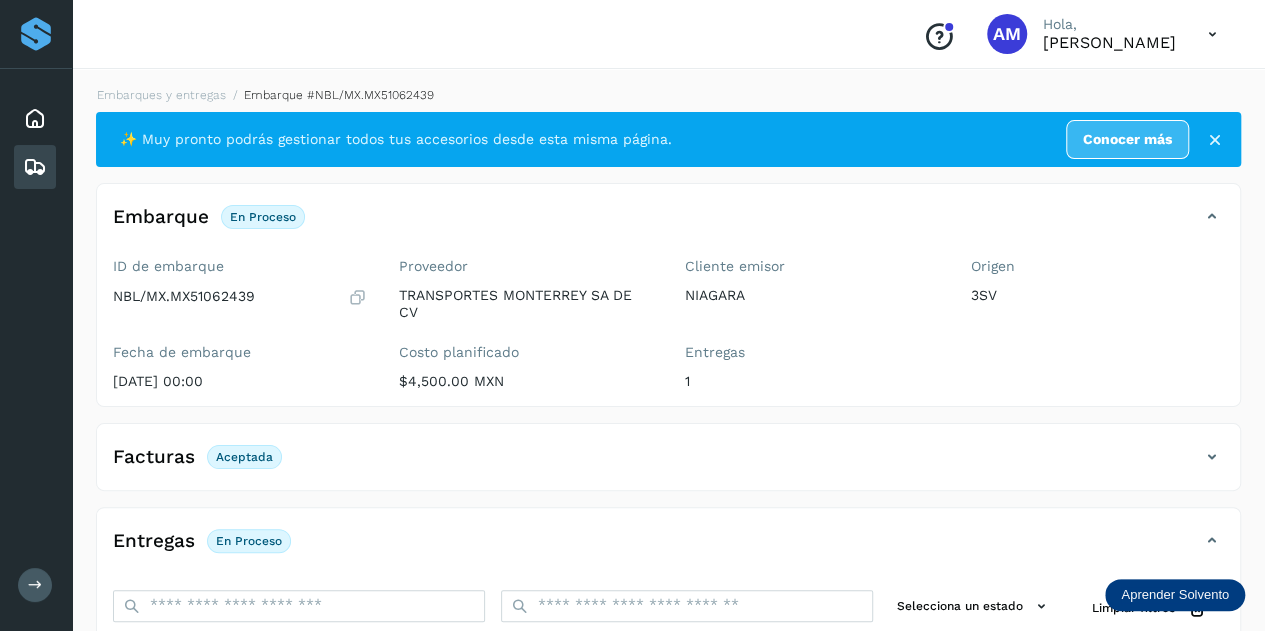click on "Embarque #NBL/MX.MX51062439" 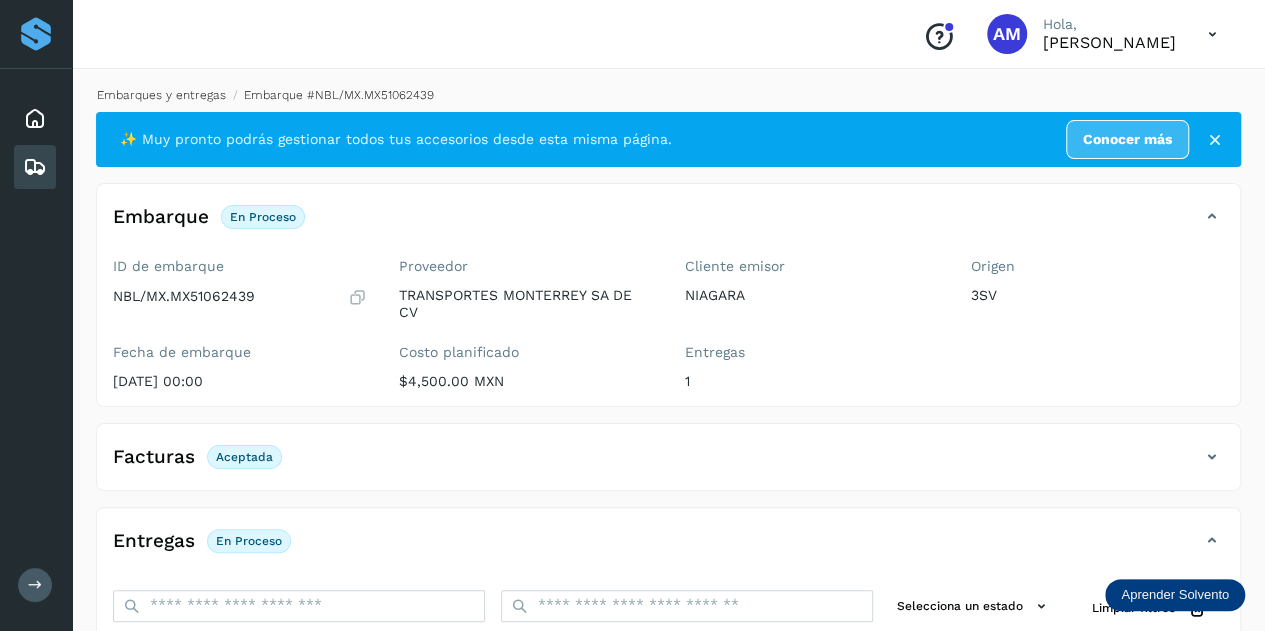 click on "Embarques y entregas" at bounding box center (161, 95) 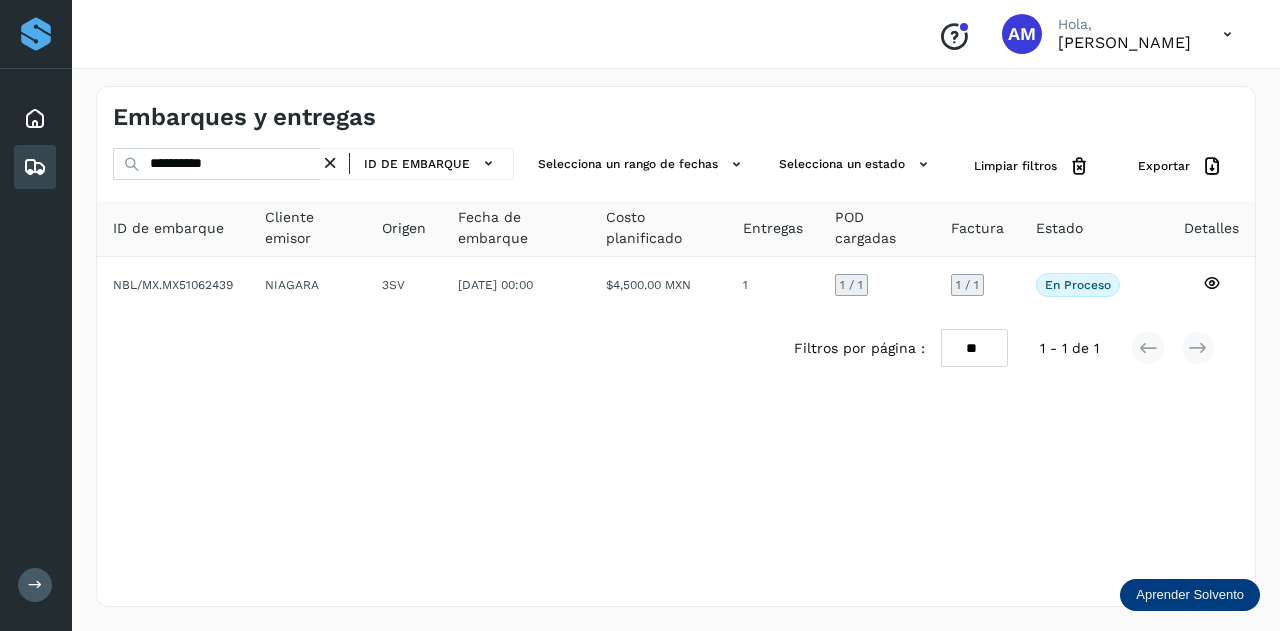 drag, startPoint x: 338, startPoint y: 161, endPoint x: 298, endPoint y: 161, distance: 40 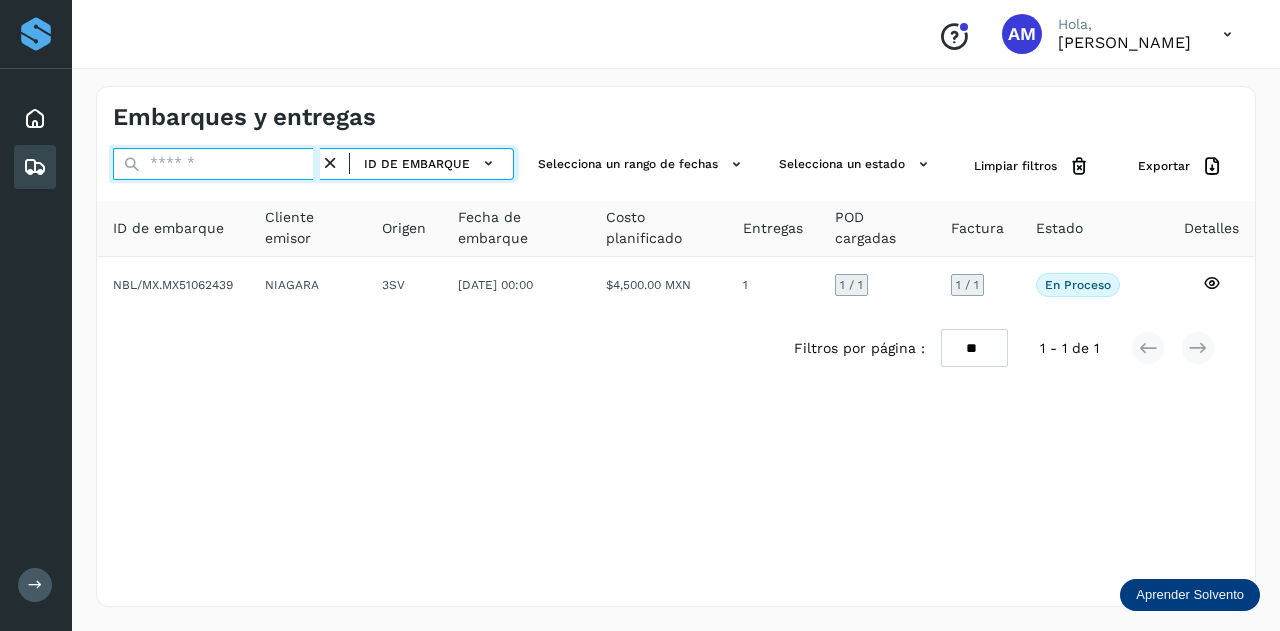 click at bounding box center (216, 164) 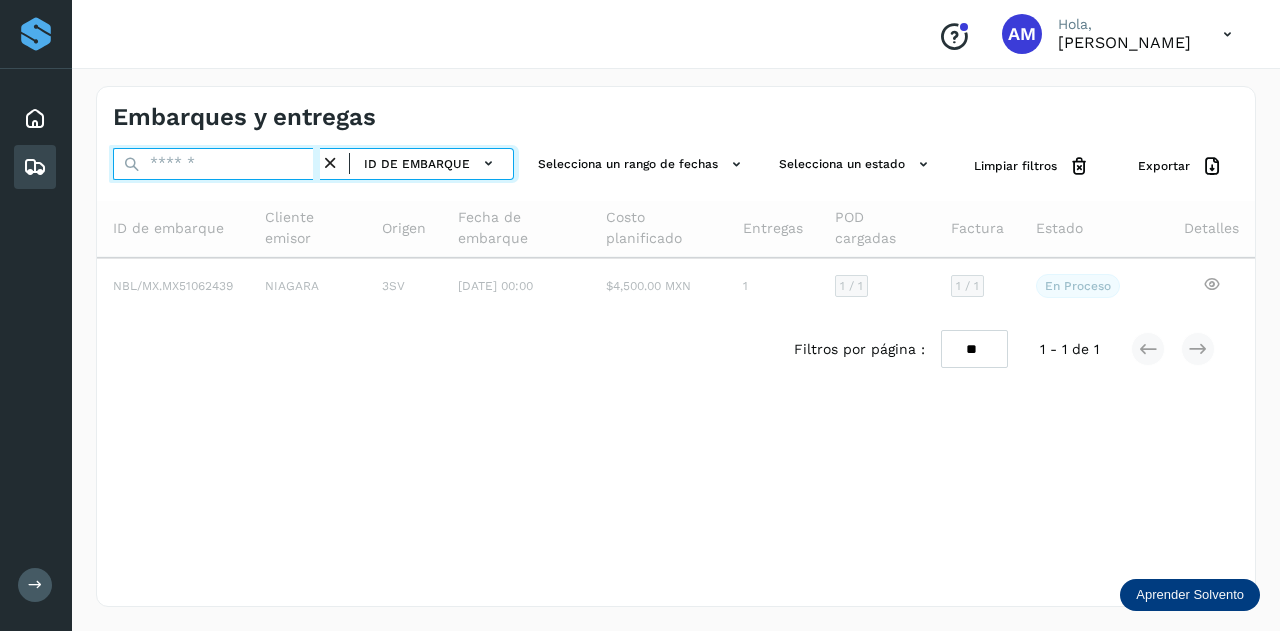 paste on "**********" 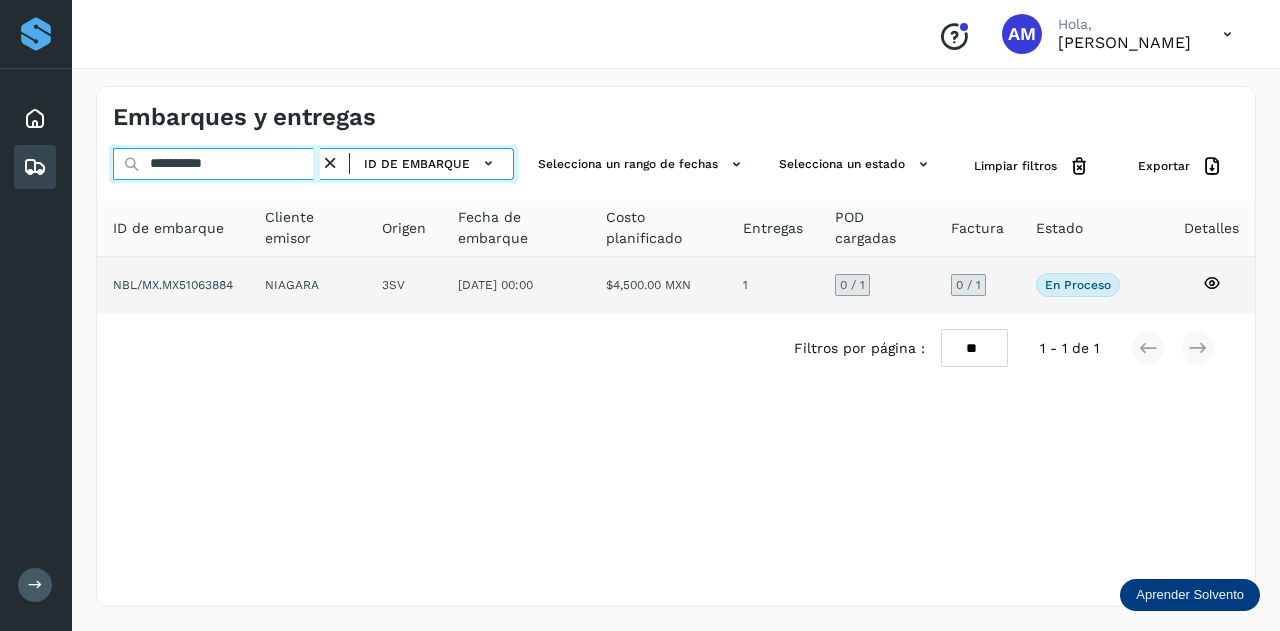 type on "**********" 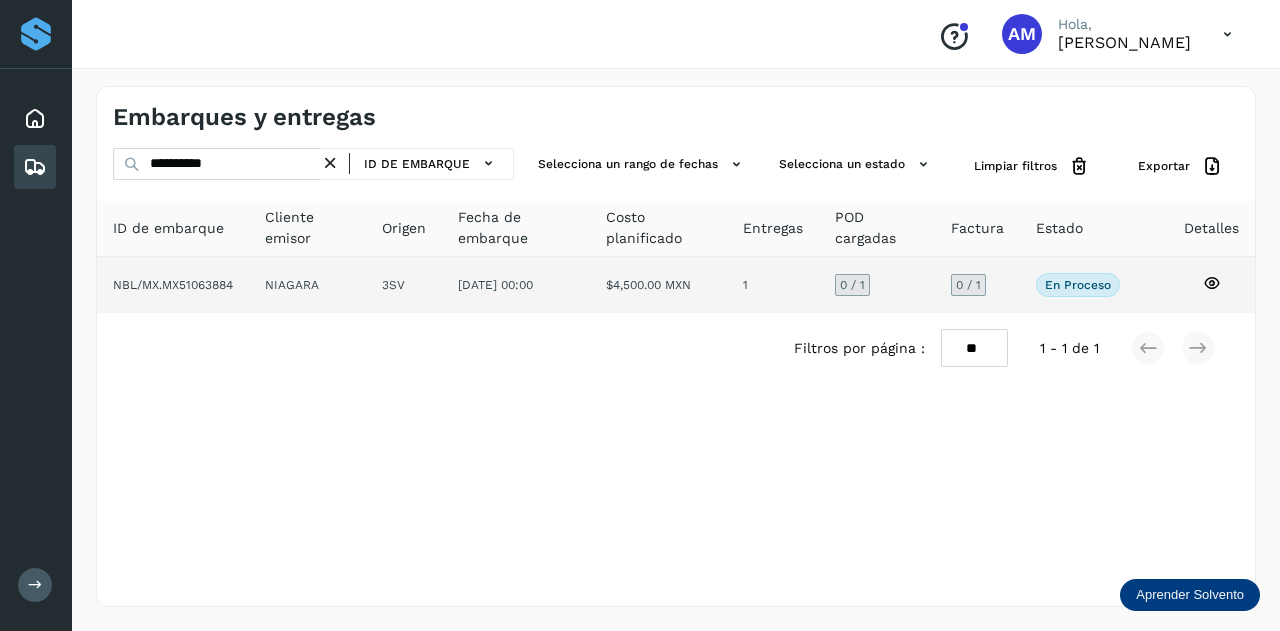 click on "NIAGARA" 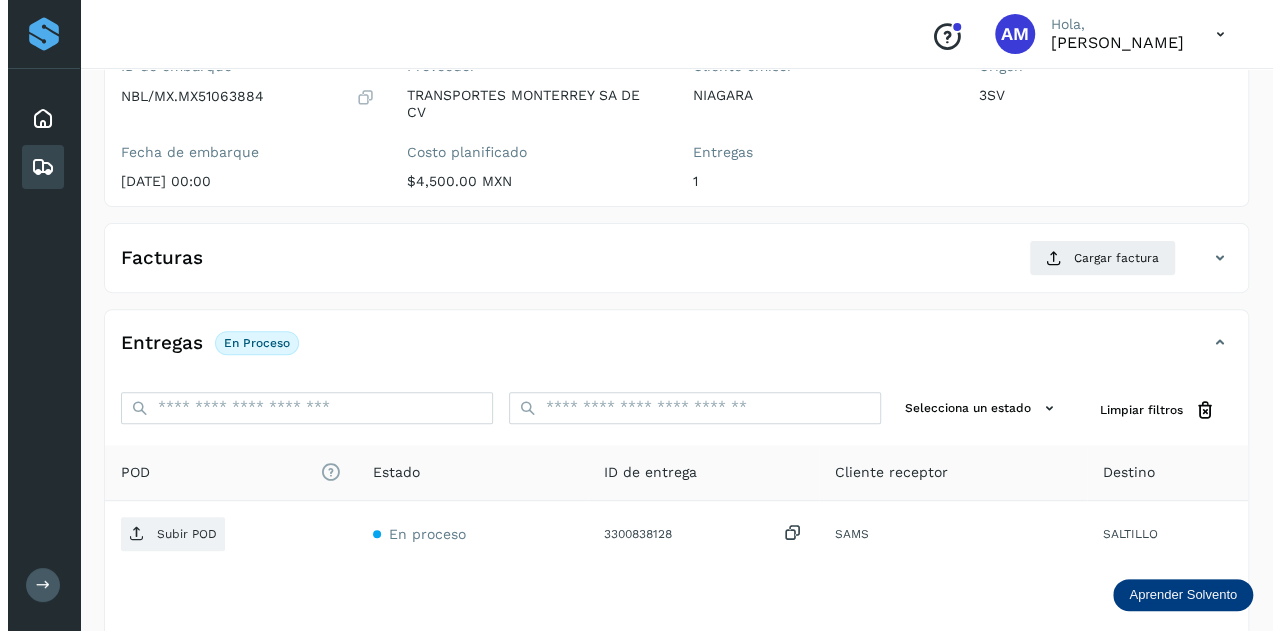 scroll, scrollTop: 327, scrollLeft: 0, axis: vertical 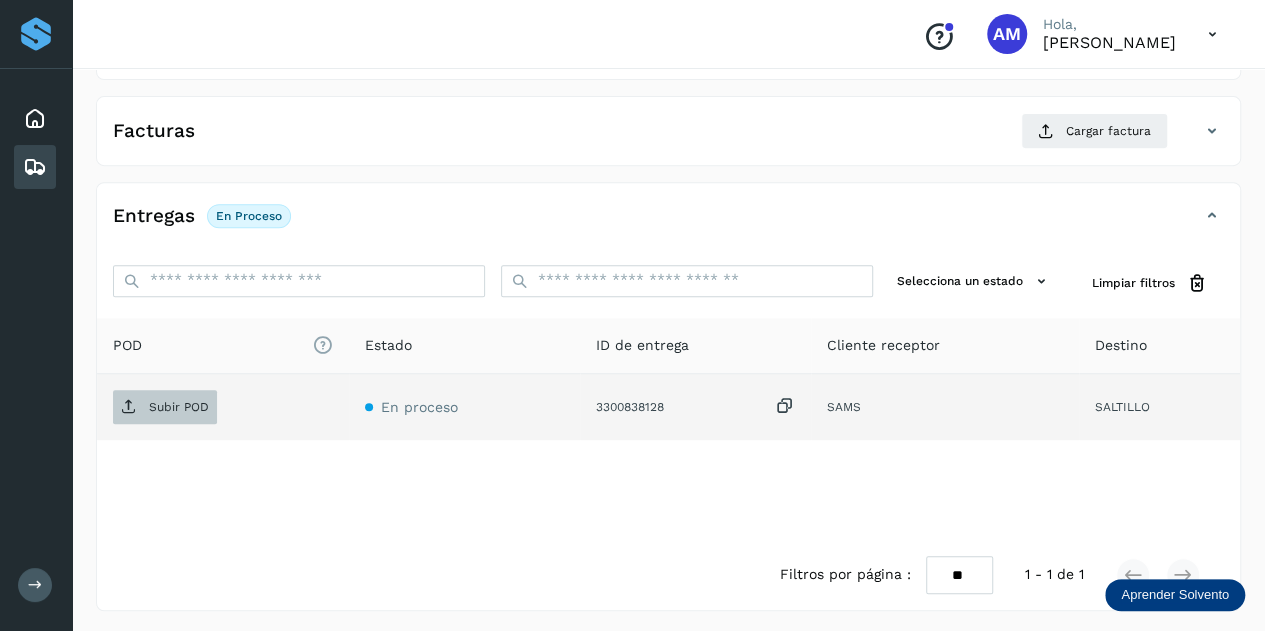 click on "Subir POD" at bounding box center (179, 407) 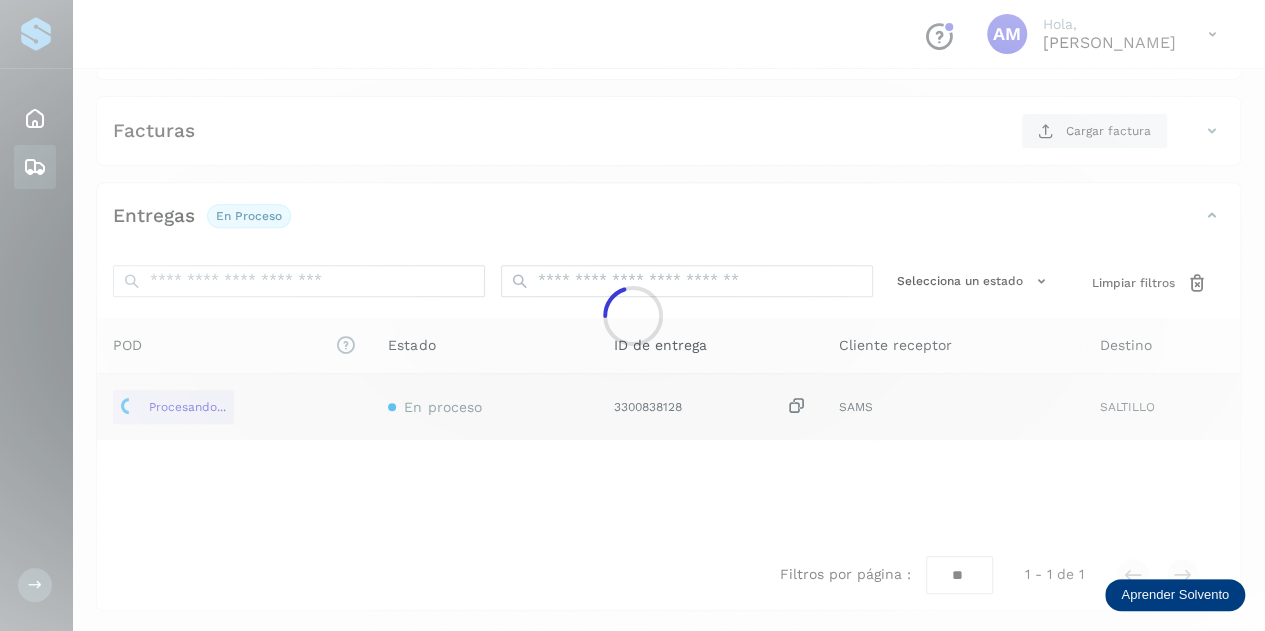 click 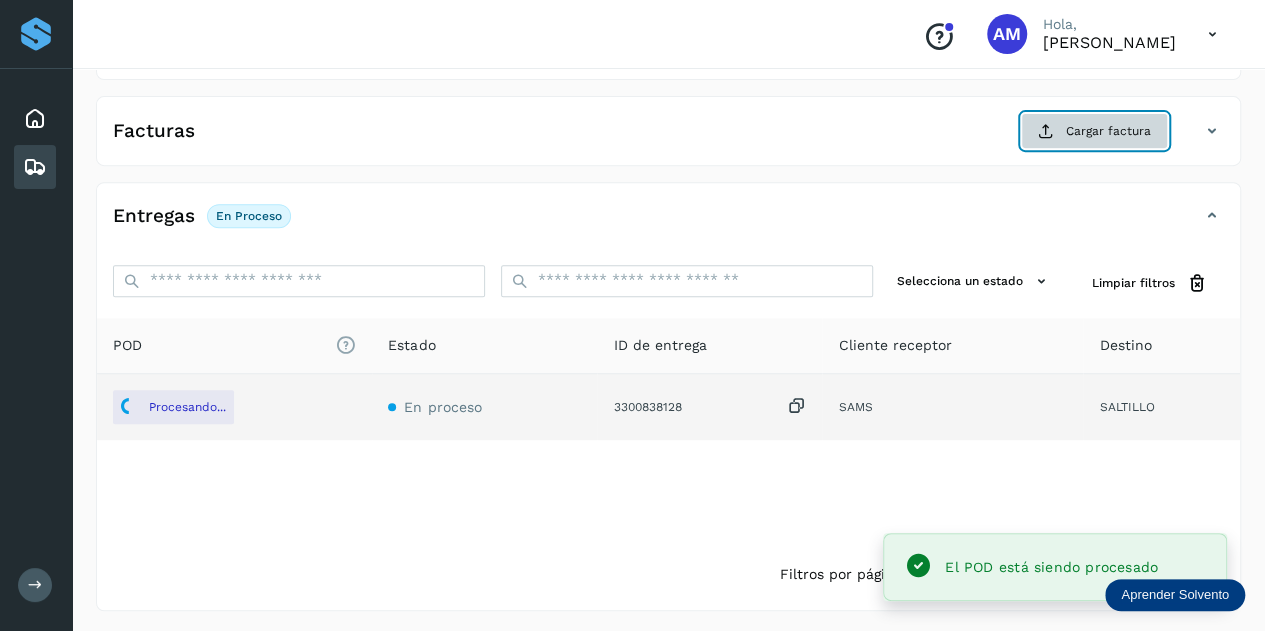 click on "Cargar factura" 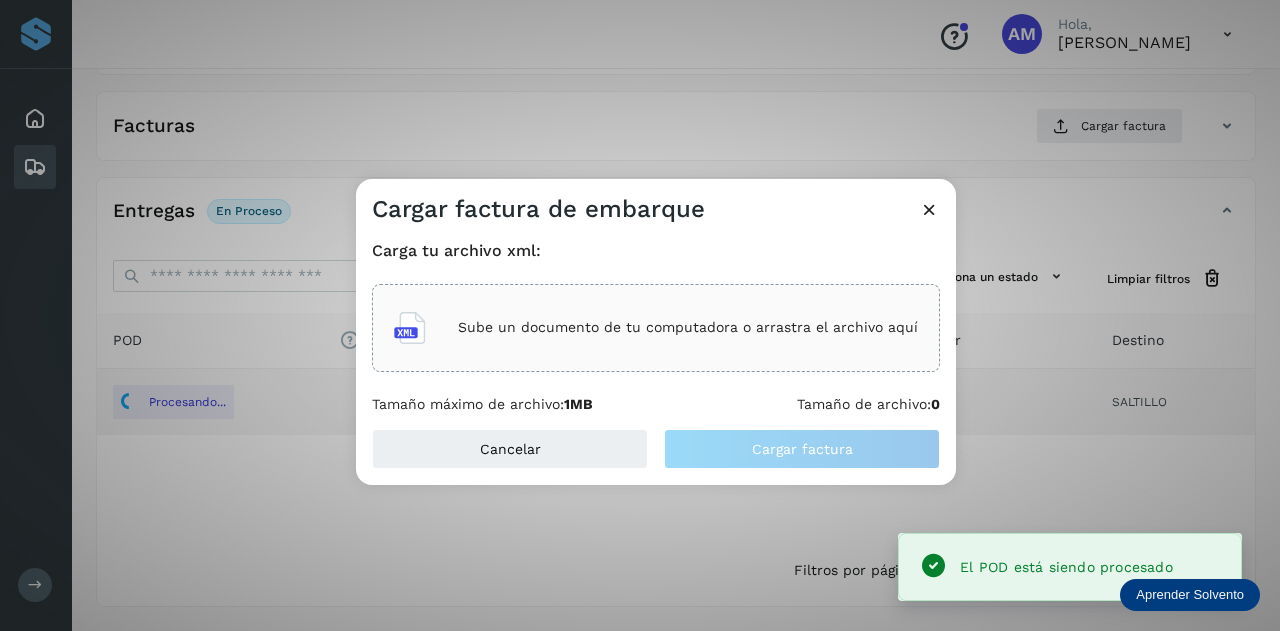 click on "Sube un documento de tu computadora o arrastra el archivo aquí" 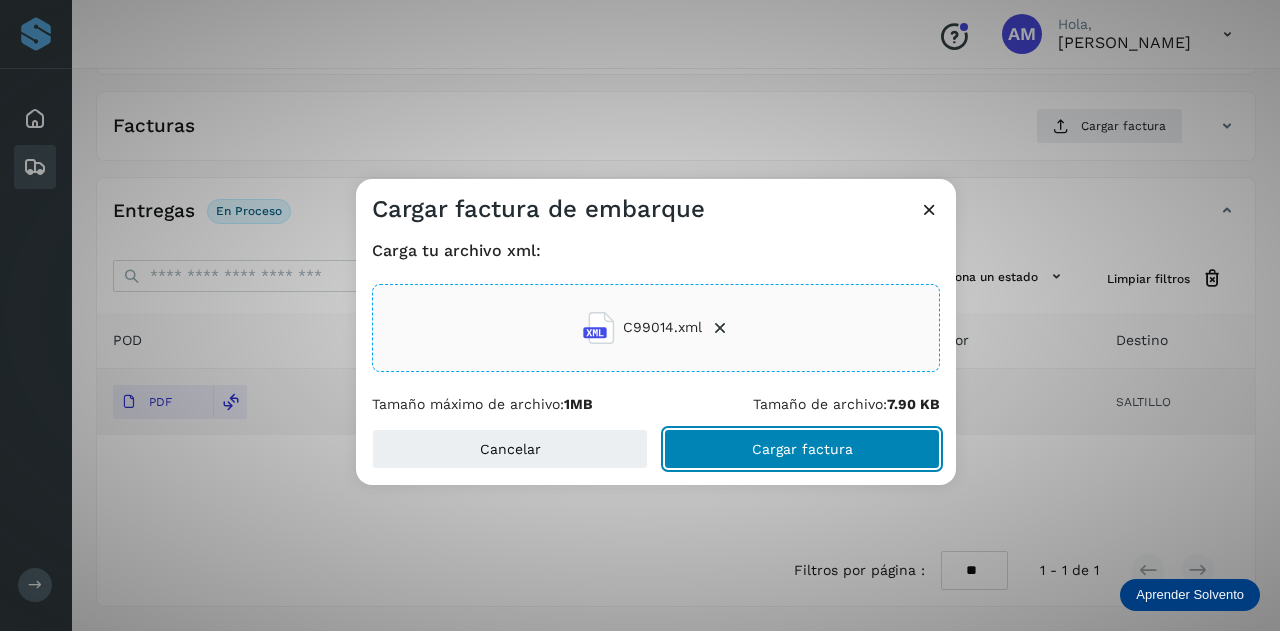 click on "Cargar factura" 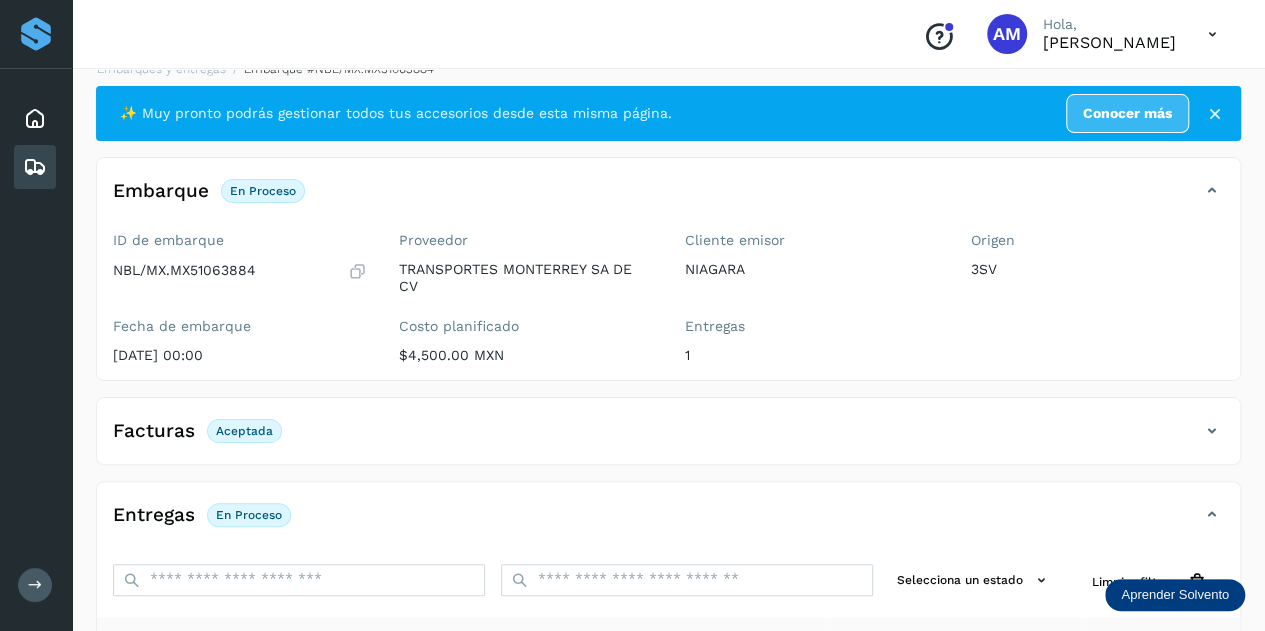 scroll, scrollTop: 0, scrollLeft: 0, axis: both 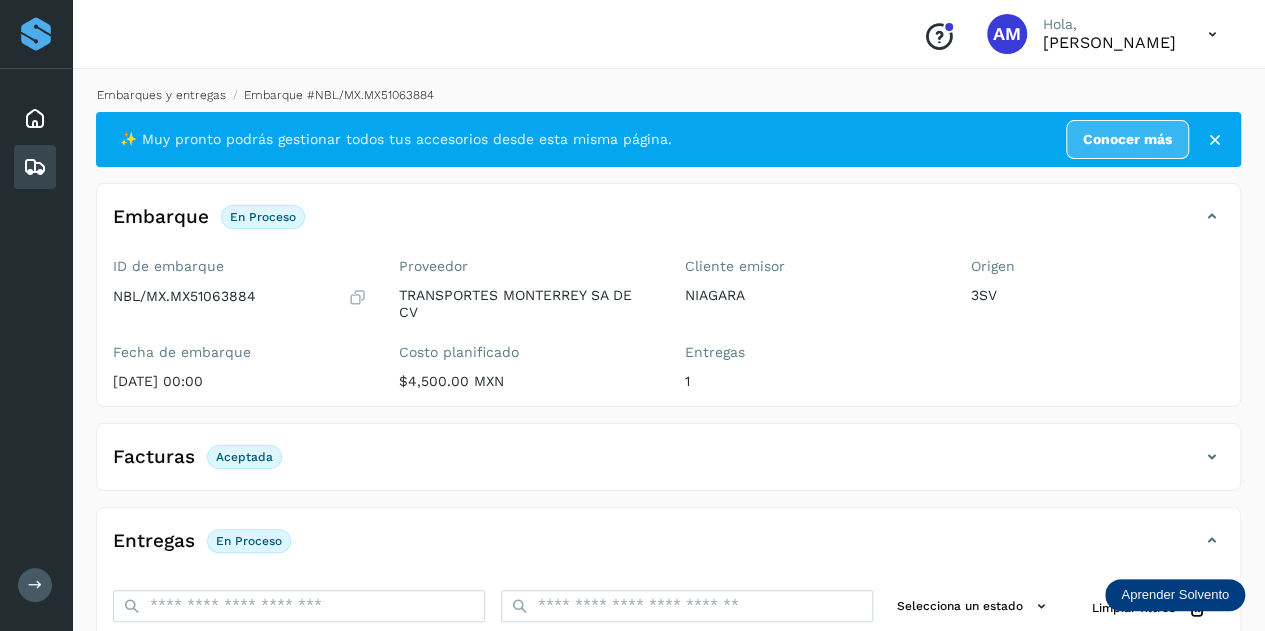 click on "Embarques y entregas" at bounding box center [161, 95] 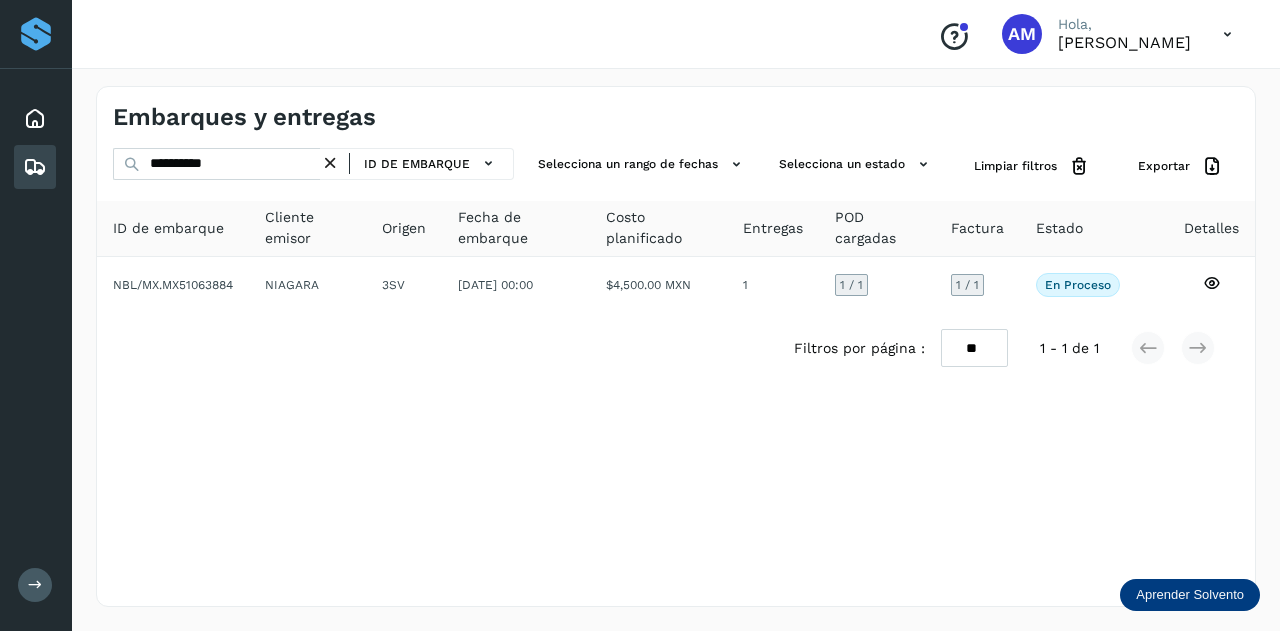 click at bounding box center [330, 163] 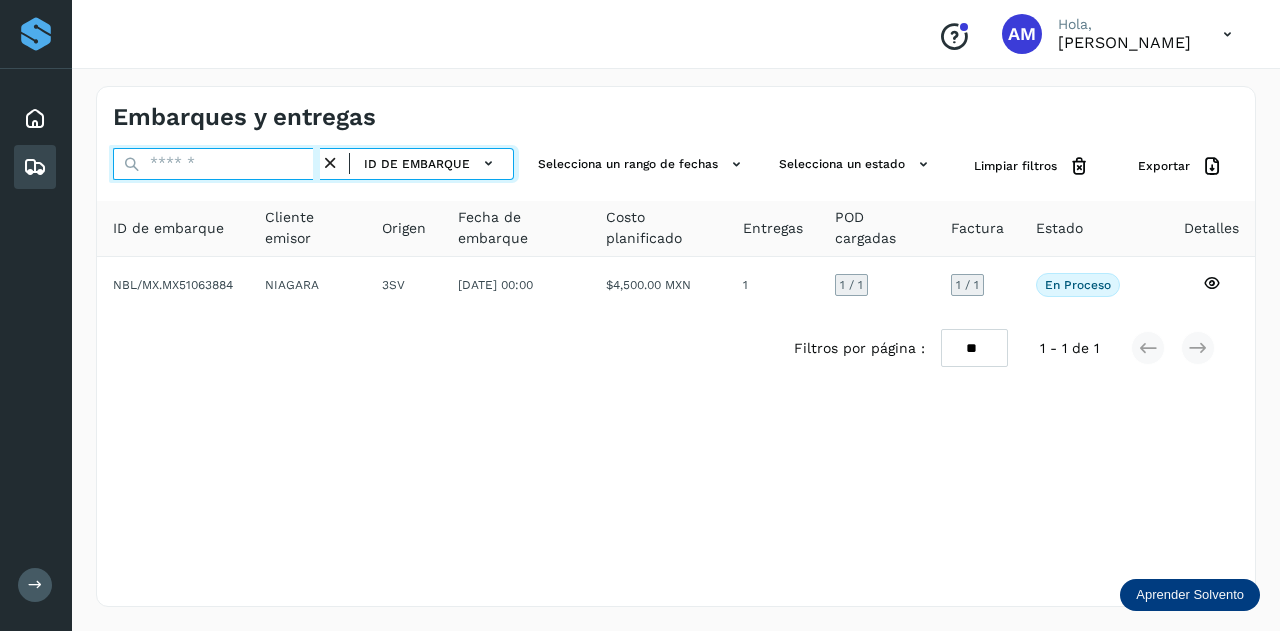 click at bounding box center [216, 164] 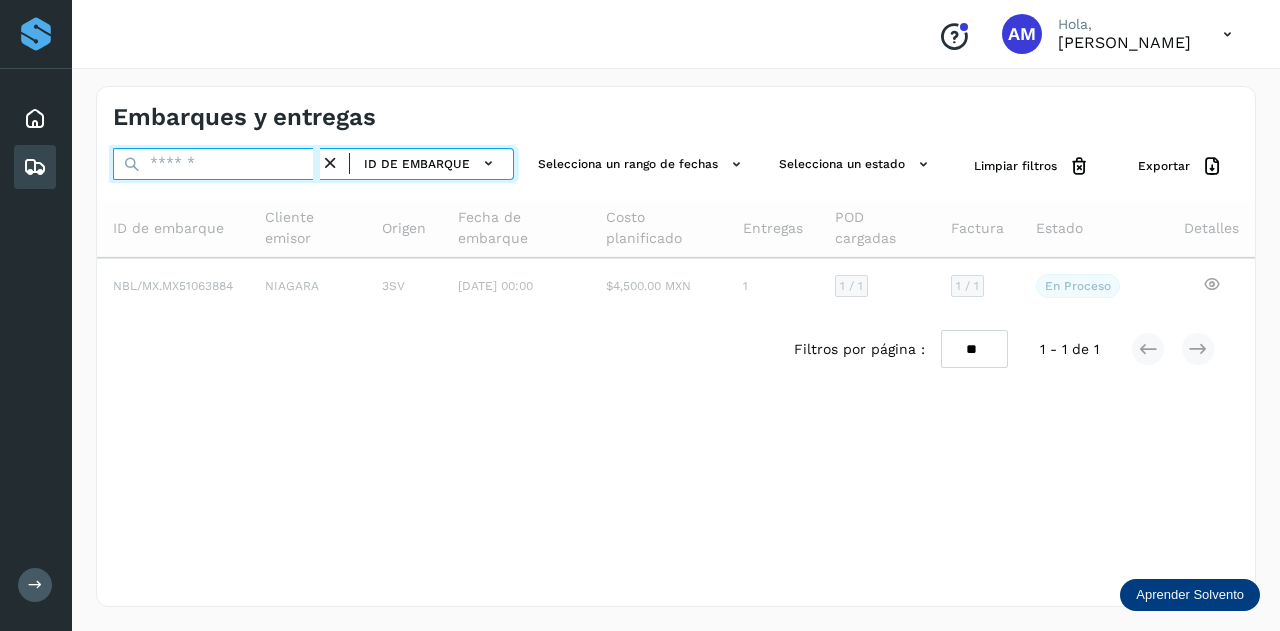 paste on "**********" 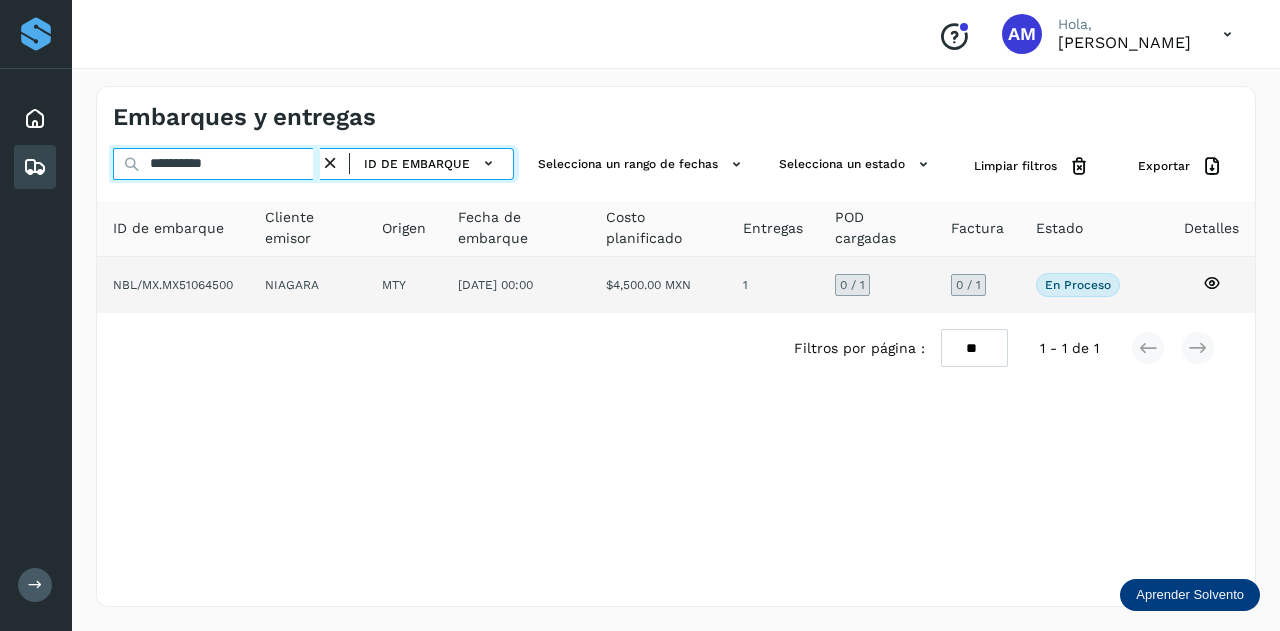 type on "**********" 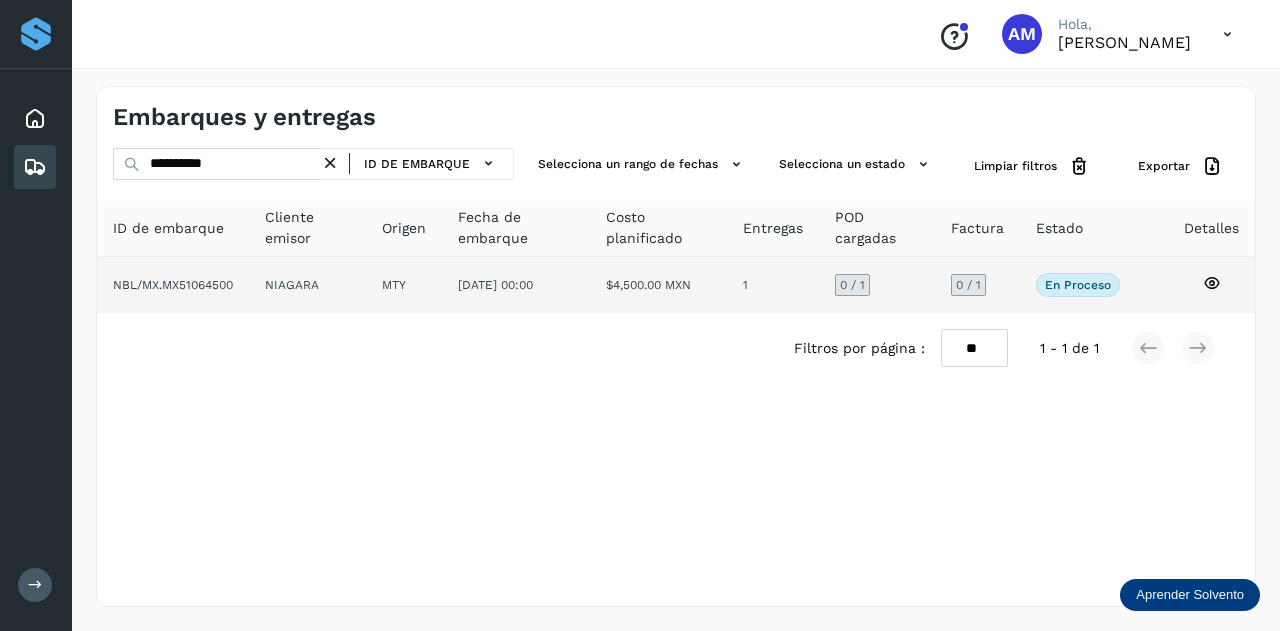 click on "MTY" 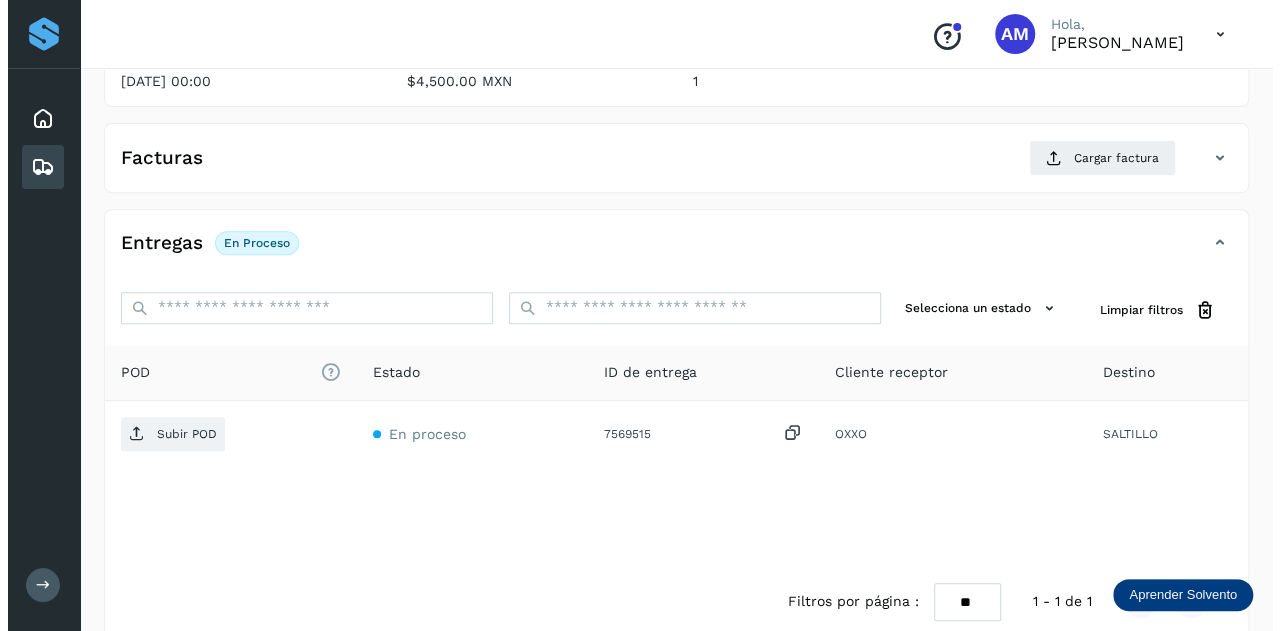 scroll, scrollTop: 327, scrollLeft: 0, axis: vertical 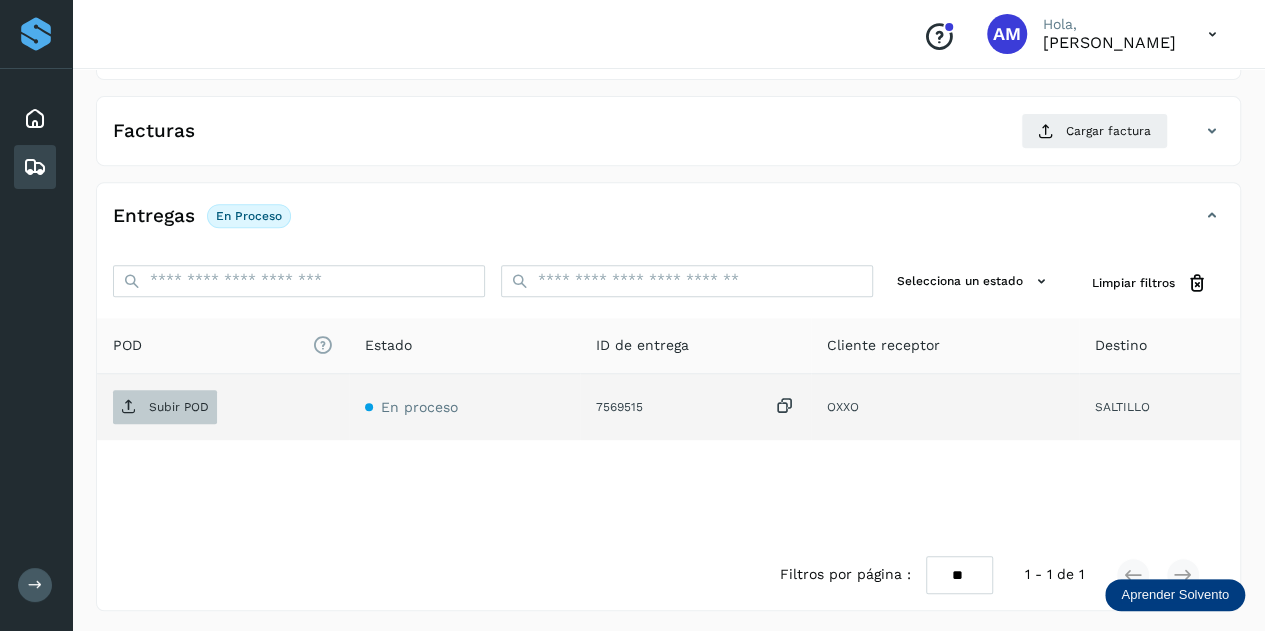click on "Subir POD" at bounding box center (179, 407) 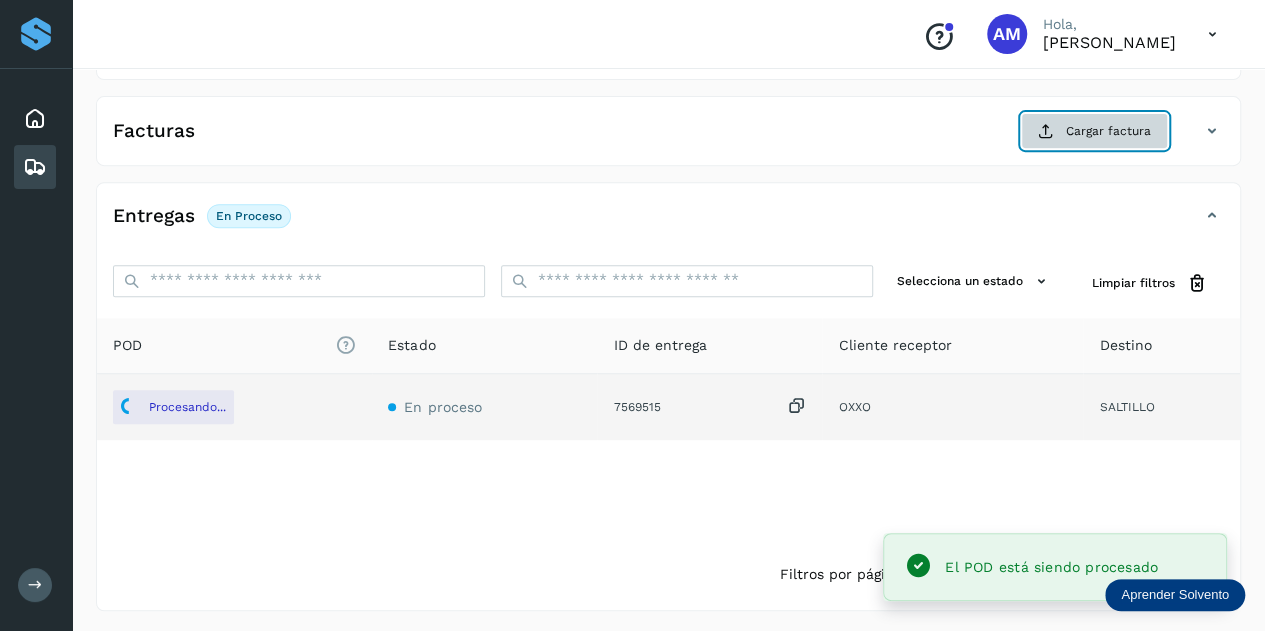 click on "Cargar factura" 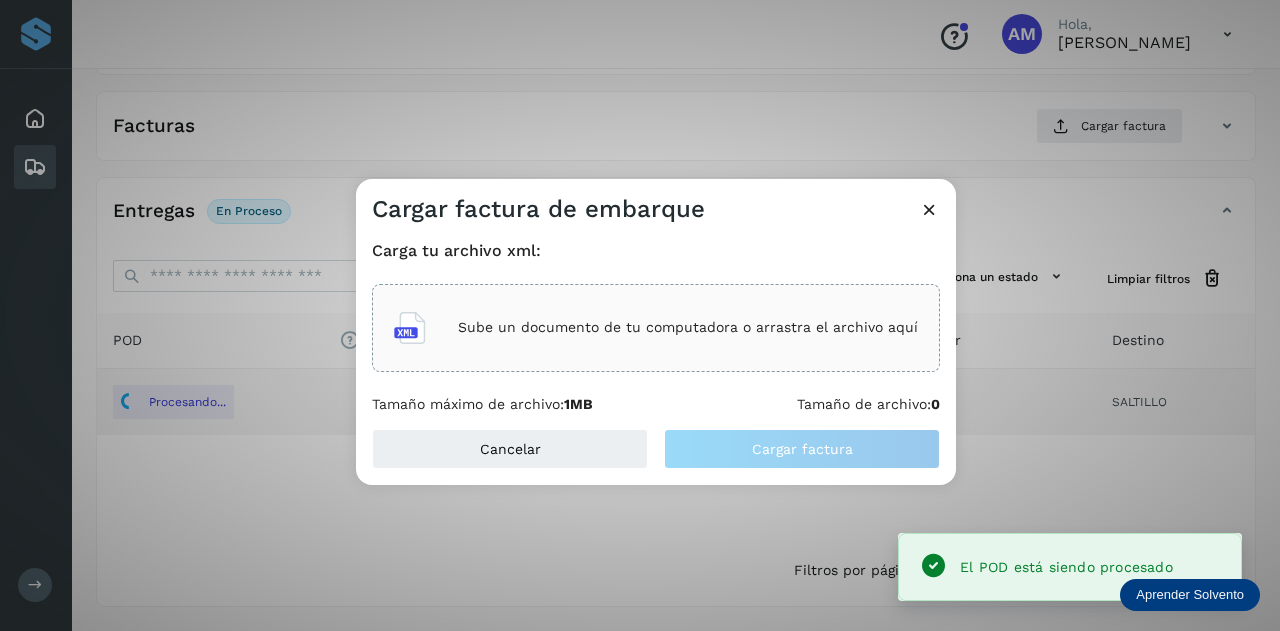 click on "Sube un documento de tu computadora o arrastra el archivo aquí" 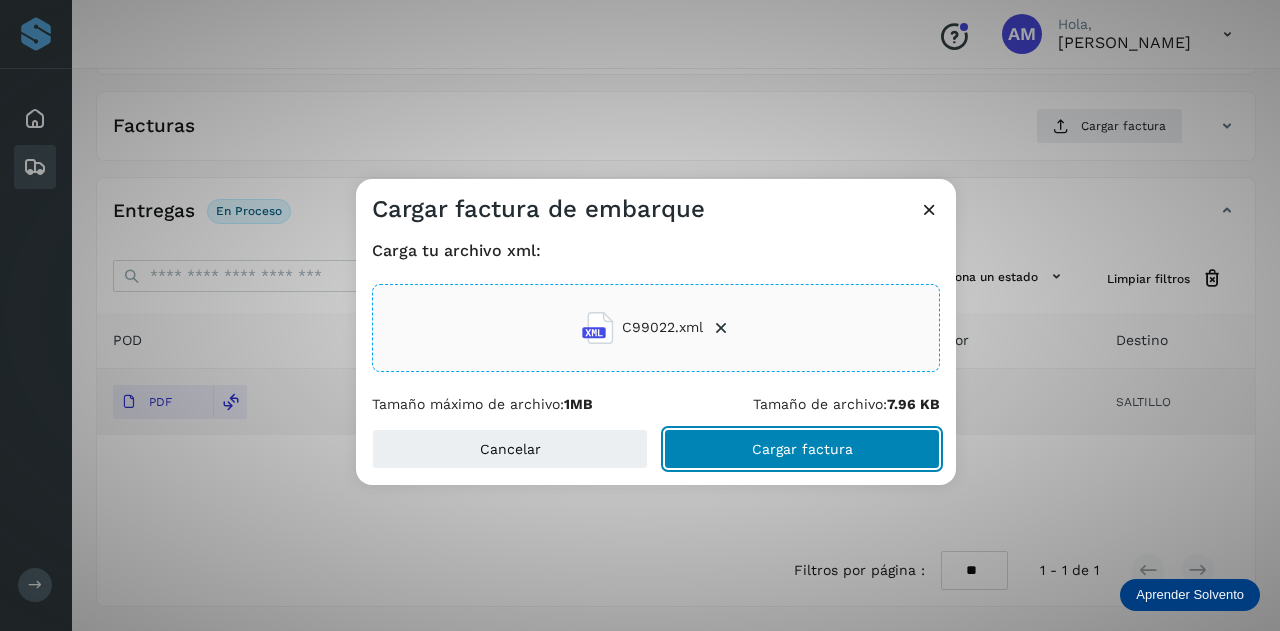 click on "Cargar factura" 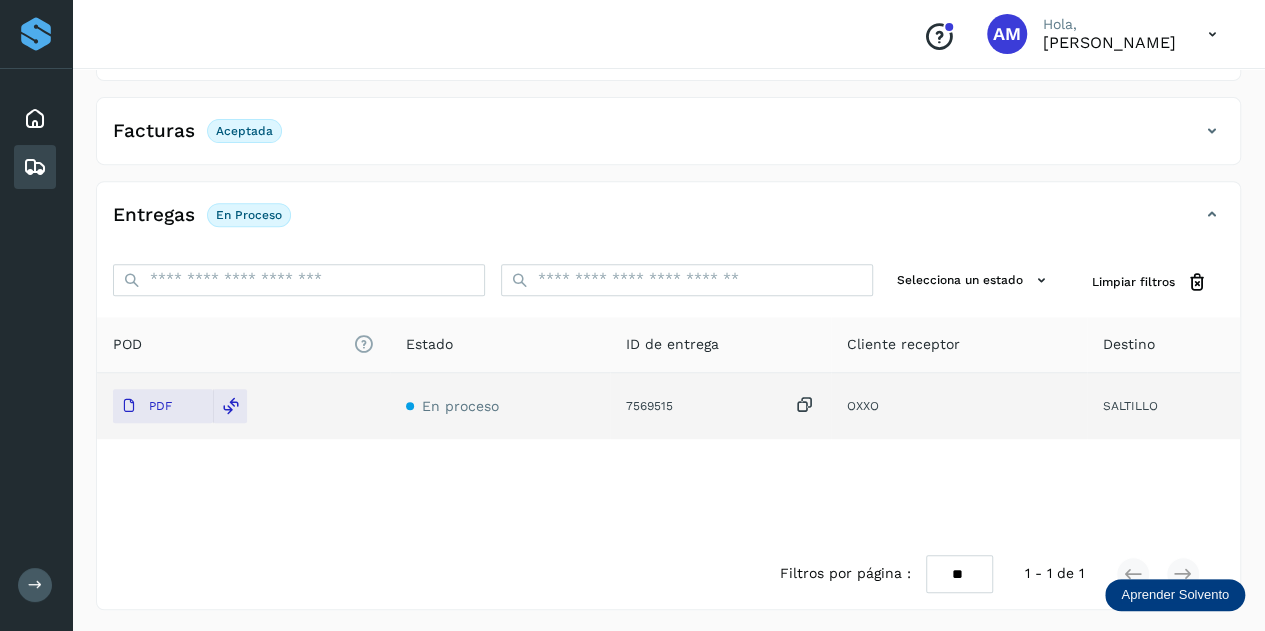scroll, scrollTop: 0, scrollLeft: 0, axis: both 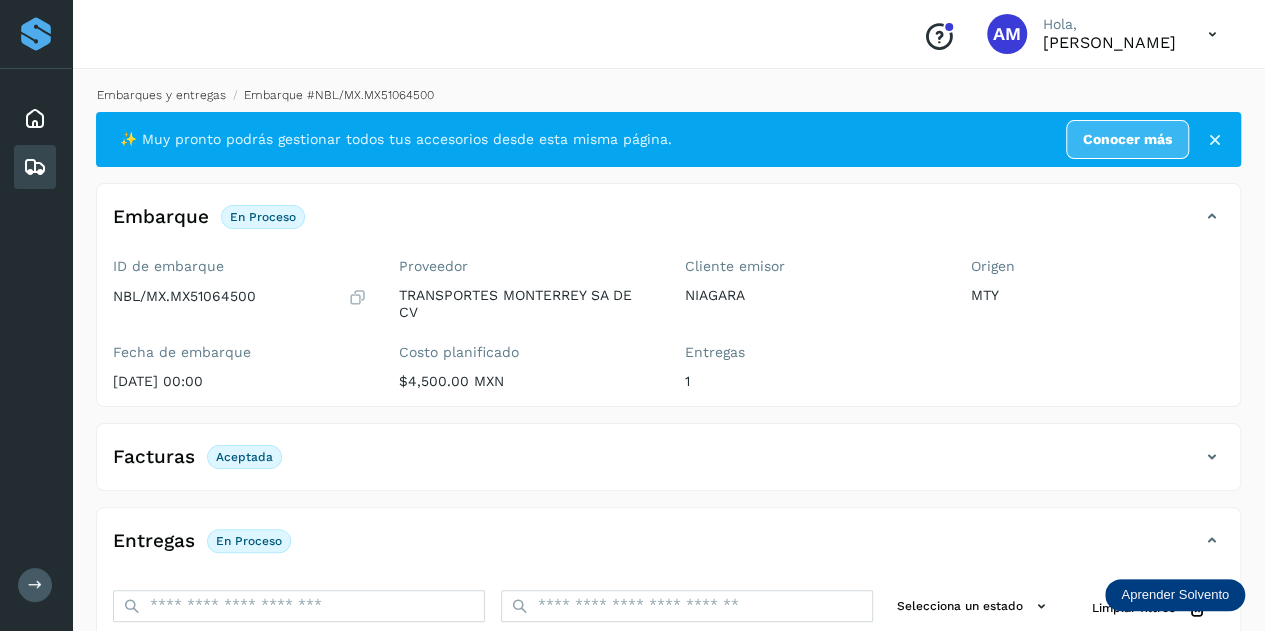 click on "Embarques y entregas" 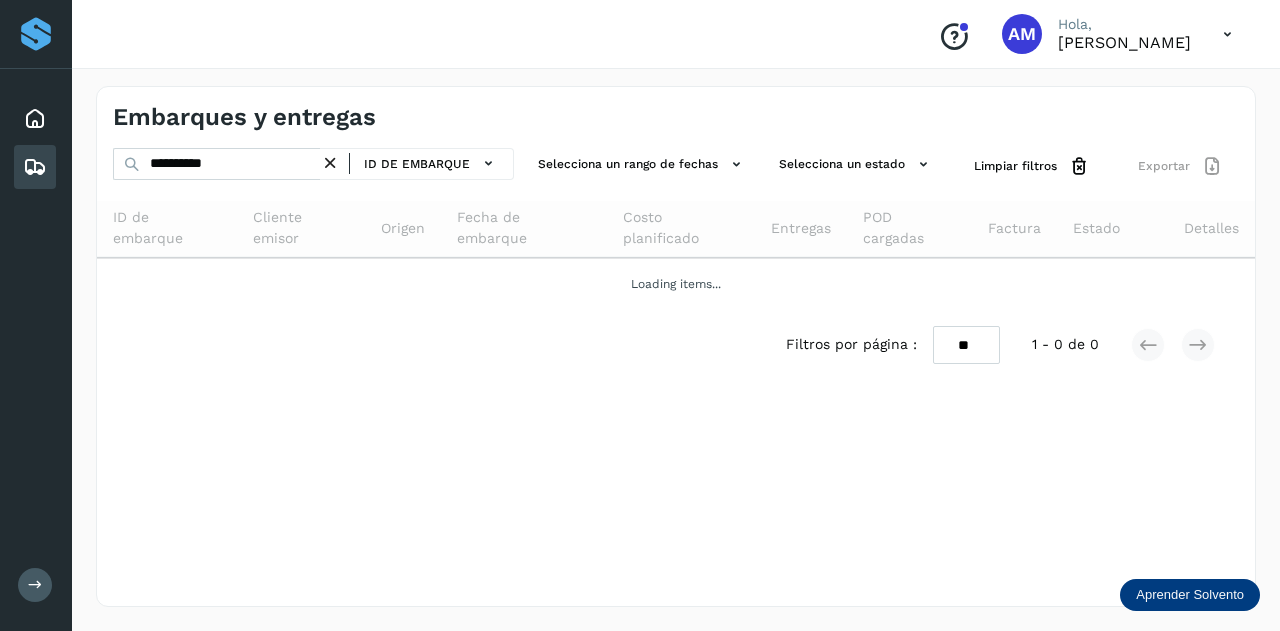 click at bounding box center (330, 163) 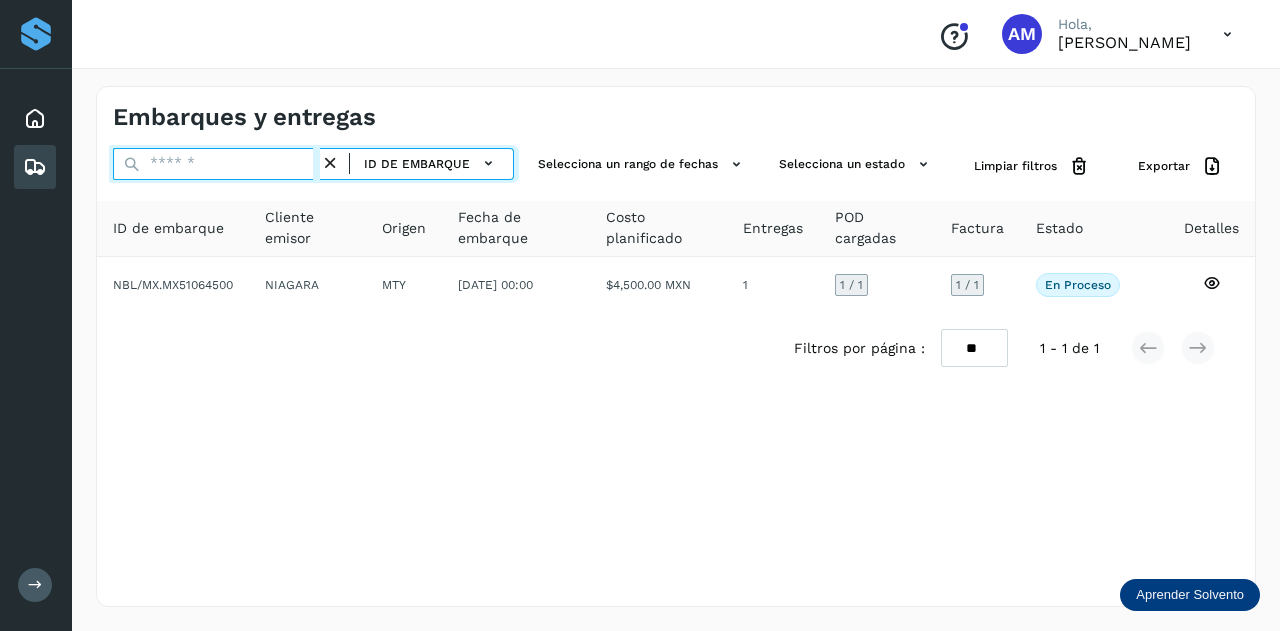 click at bounding box center [216, 164] 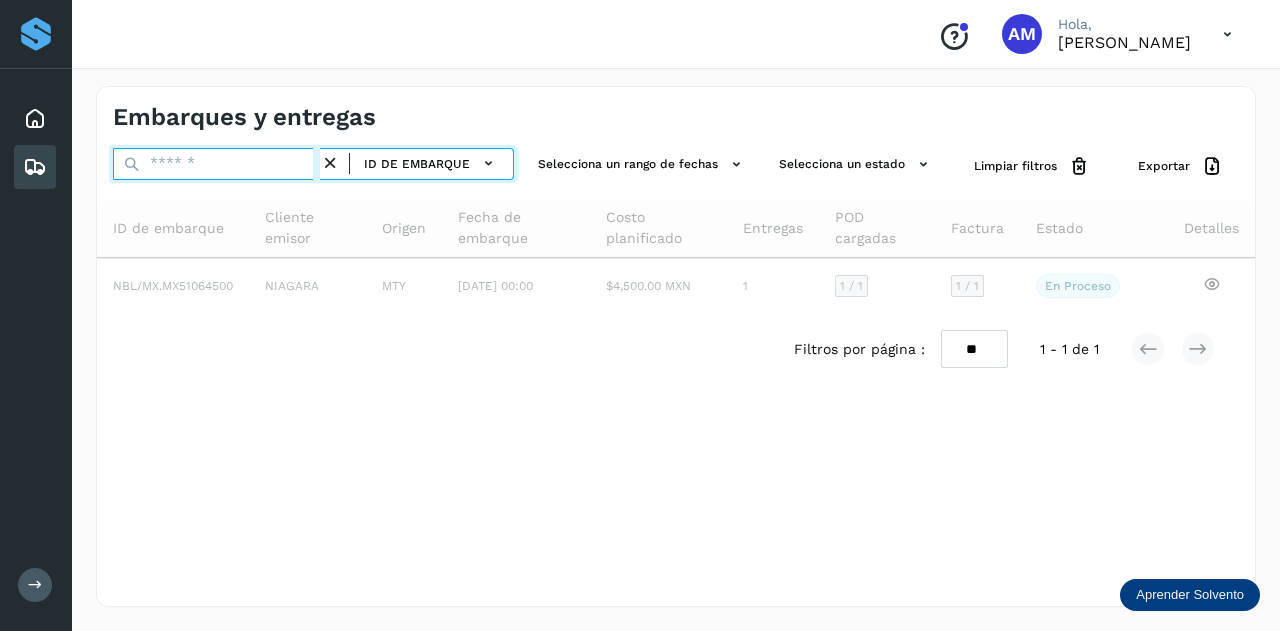 paste on "**********" 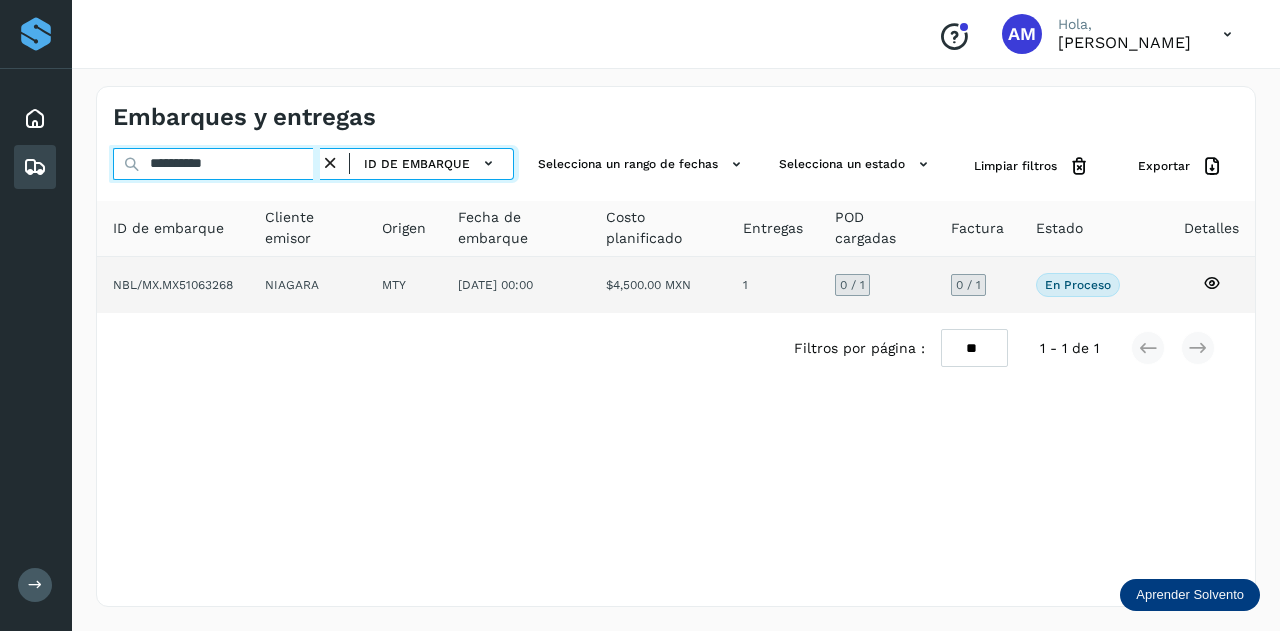 type on "**********" 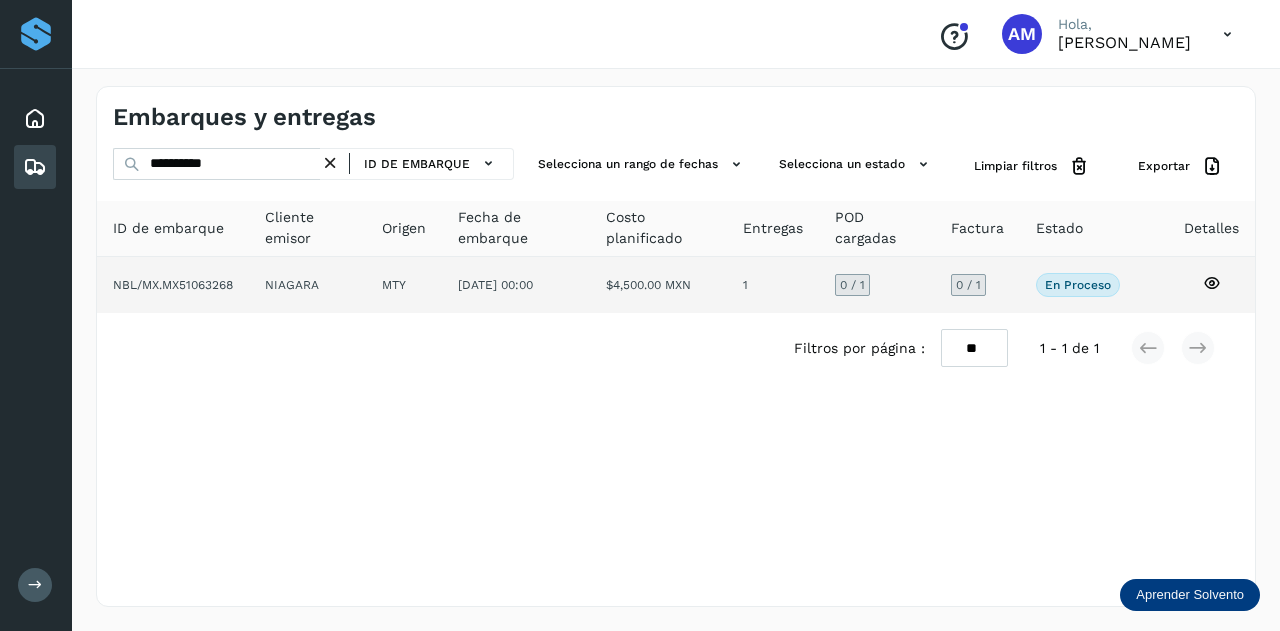 click on "NIAGARA" 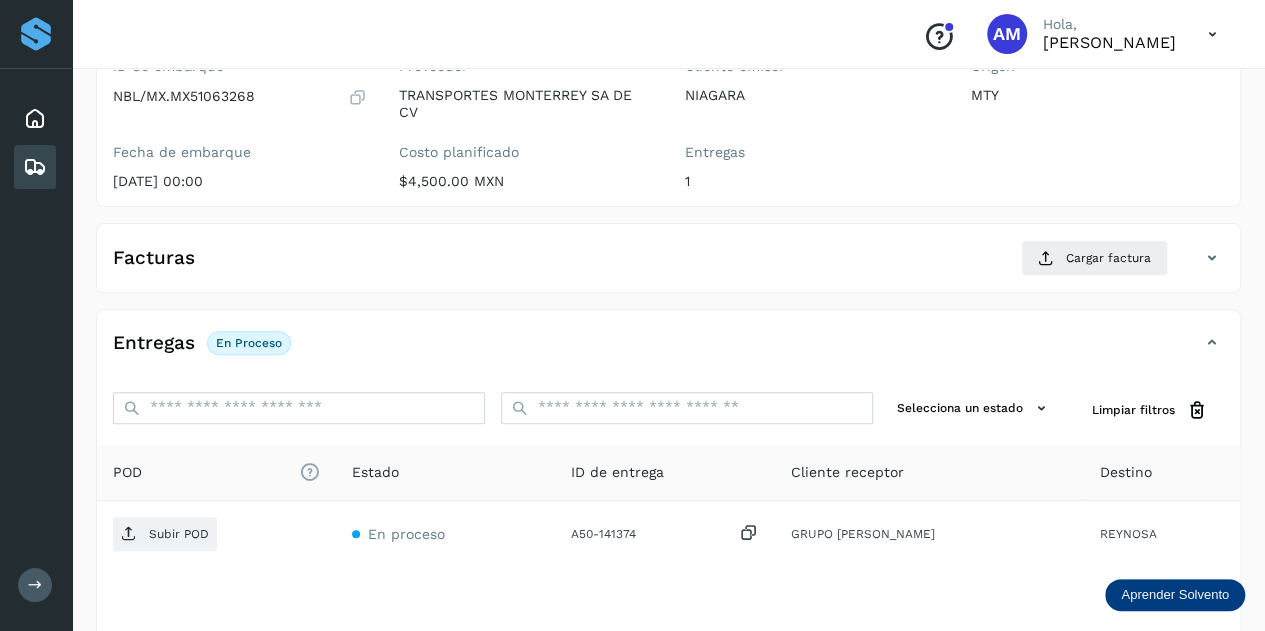 scroll, scrollTop: 300, scrollLeft: 0, axis: vertical 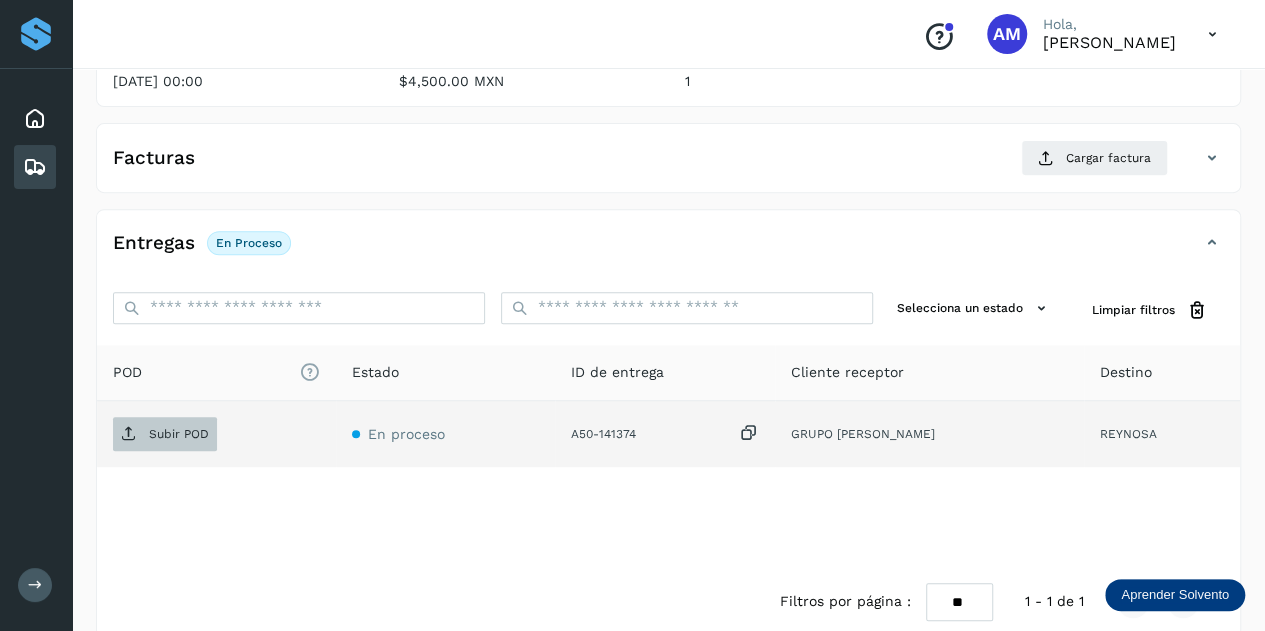 click on "Subir POD" at bounding box center (179, 434) 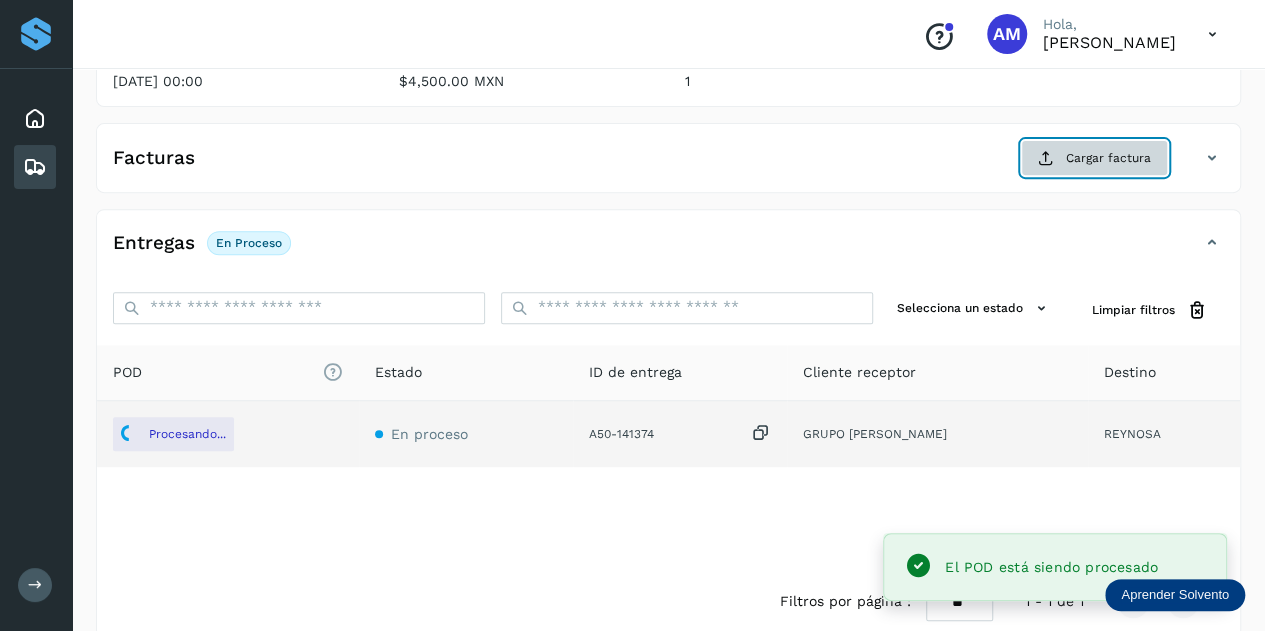 click on "Cargar factura" 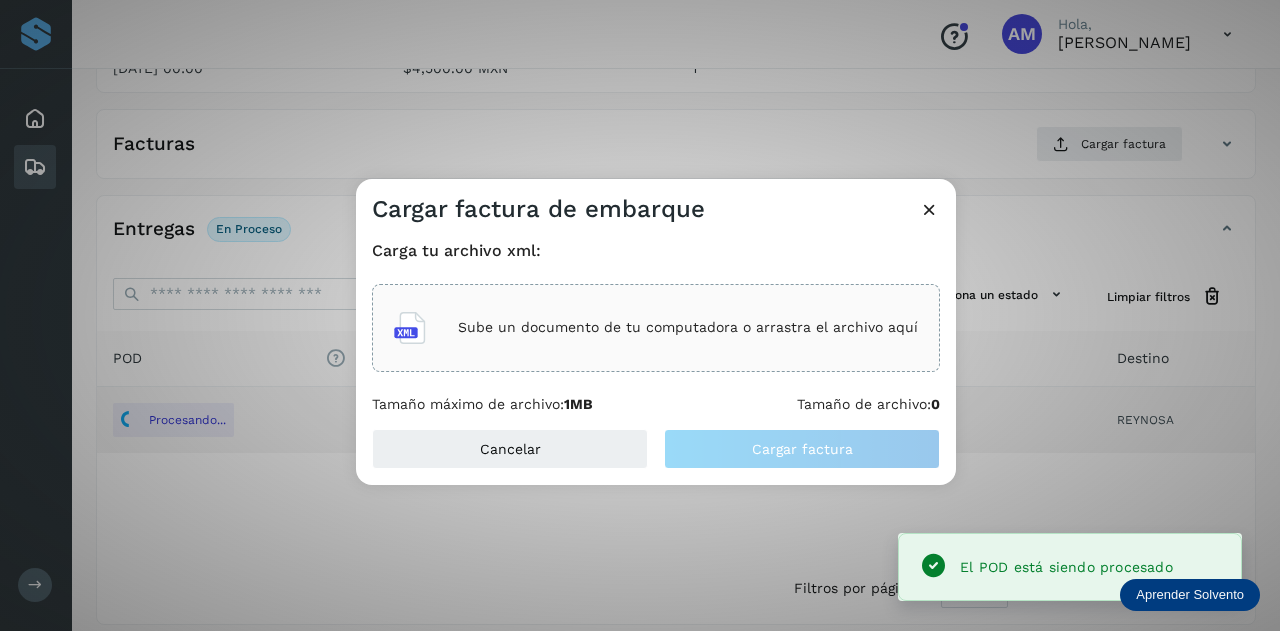 click on "Sube un documento de tu computadora o arrastra el archivo aquí" 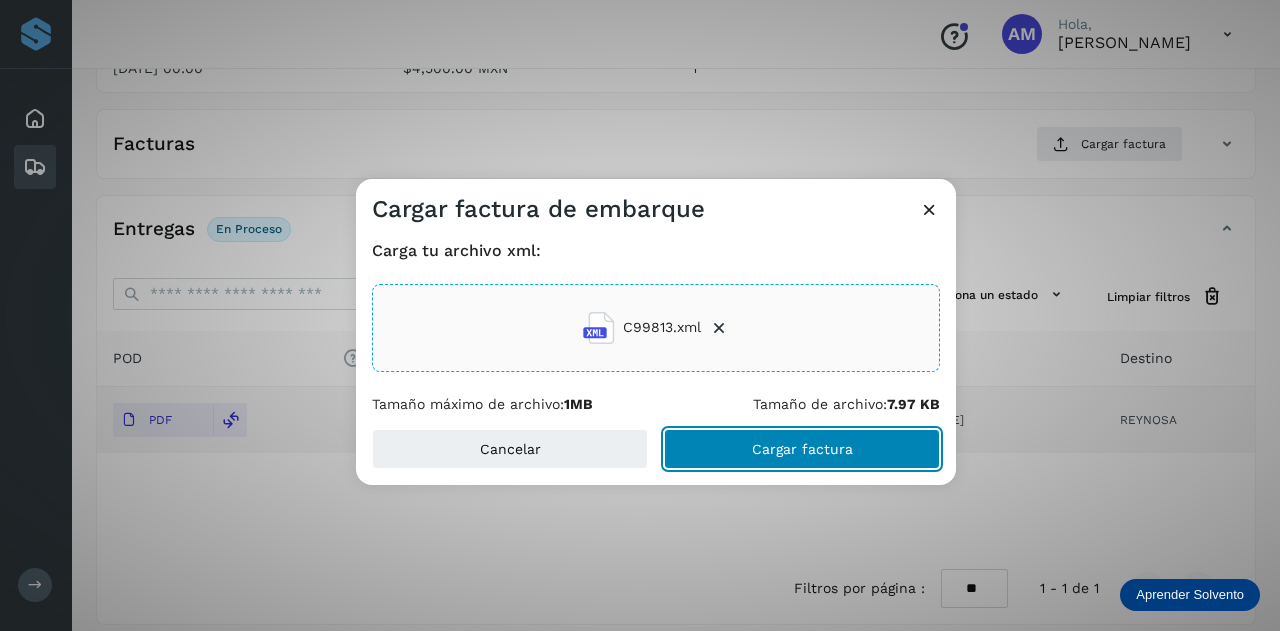 click on "Cargar factura" 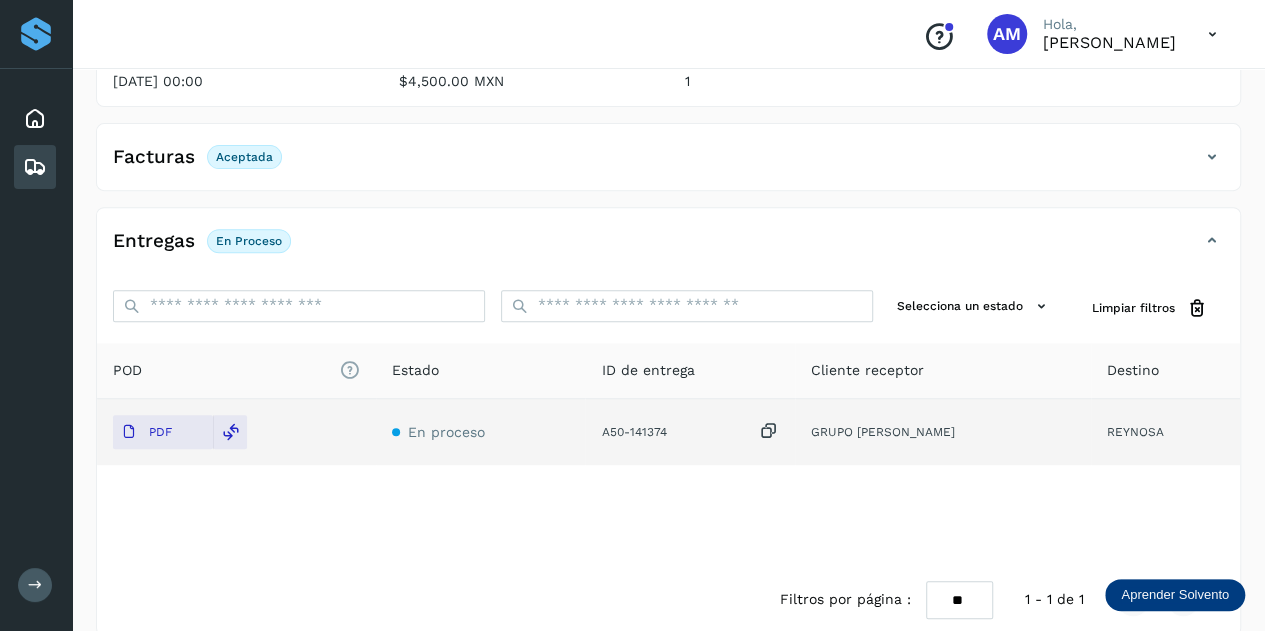 scroll, scrollTop: 0, scrollLeft: 0, axis: both 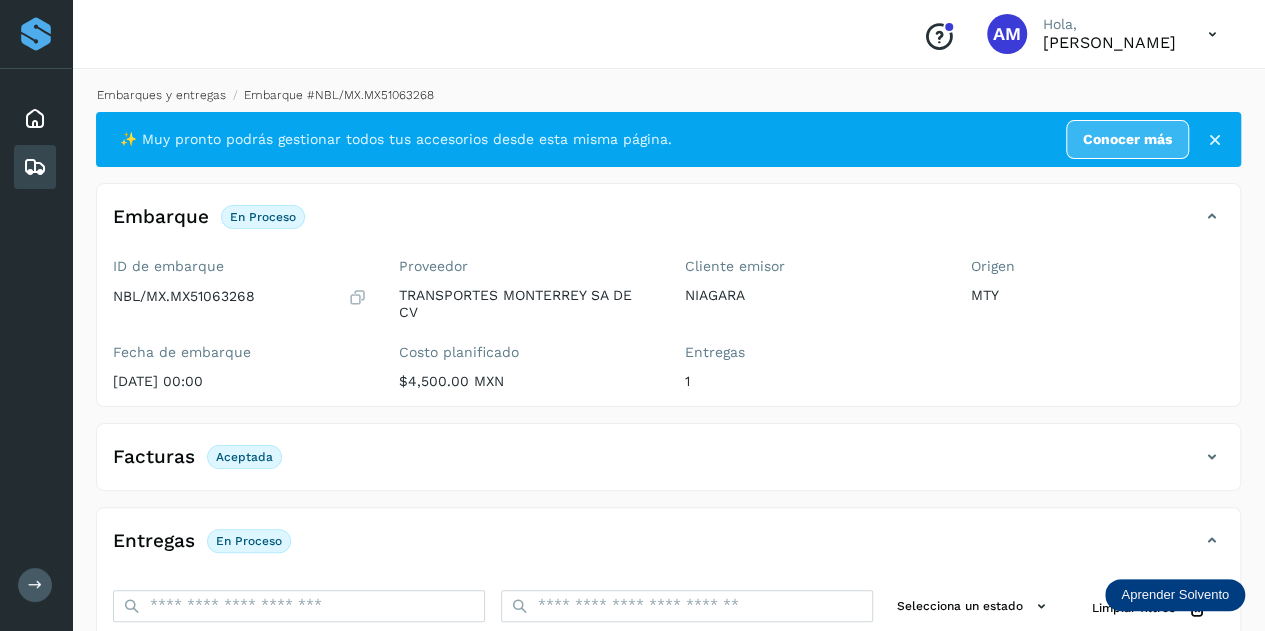 click on "Embarques y entregas" at bounding box center (161, 95) 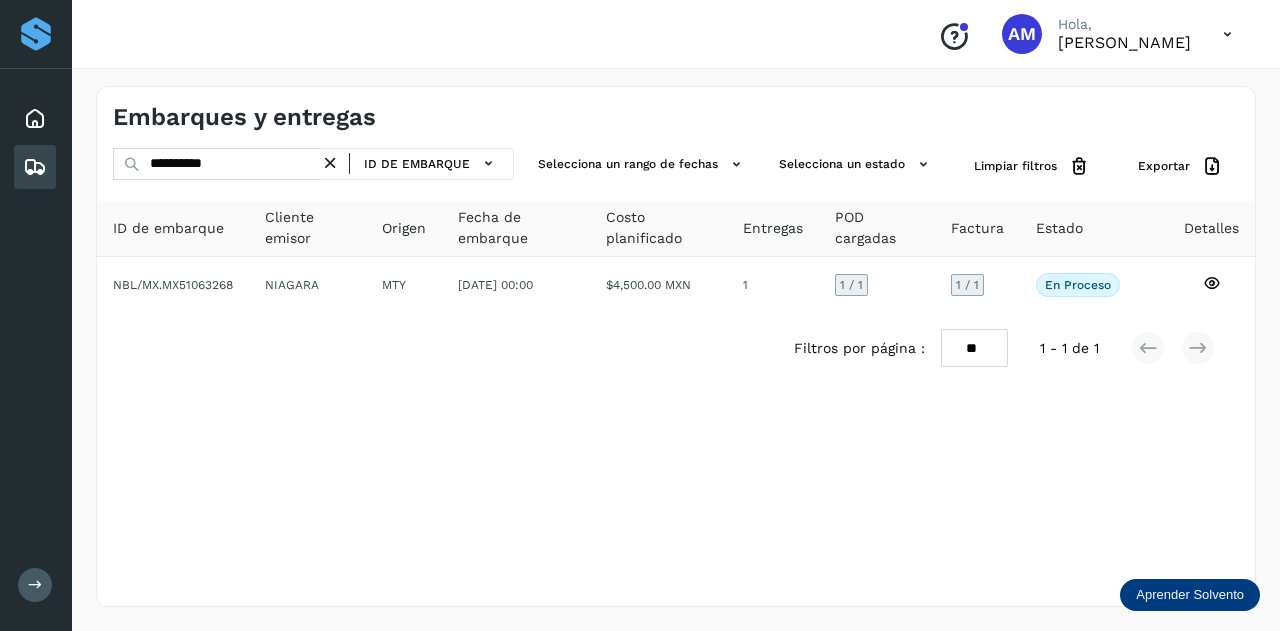 click at bounding box center (330, 163) 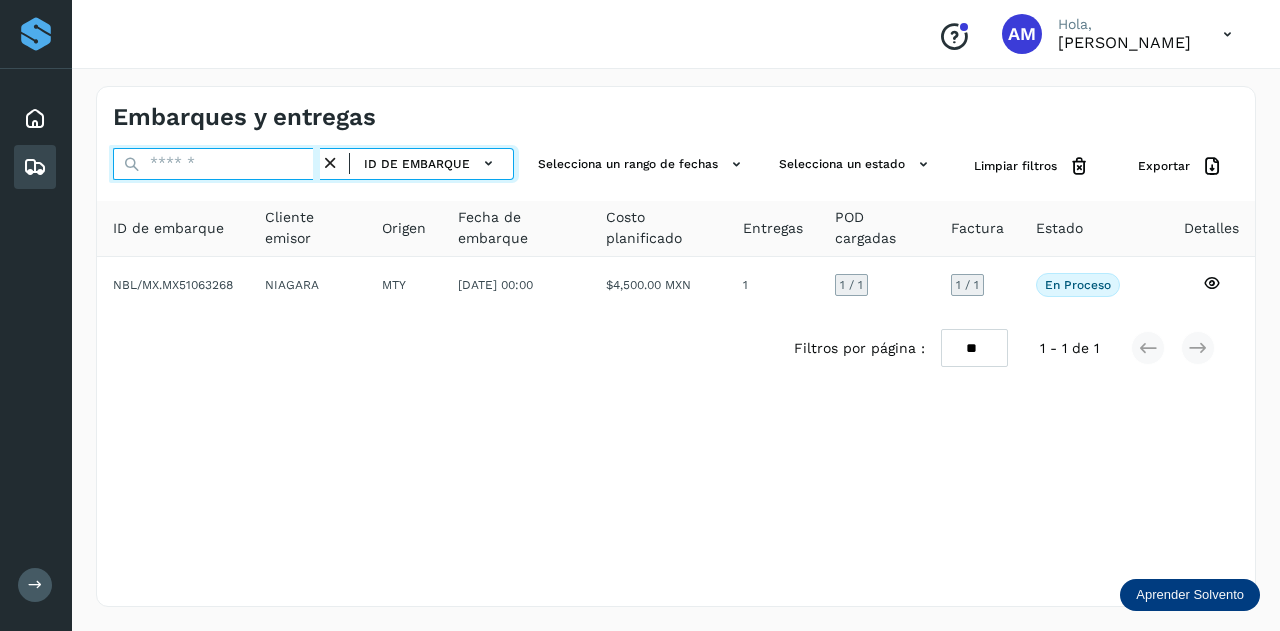click at bounding box center (216, 164) 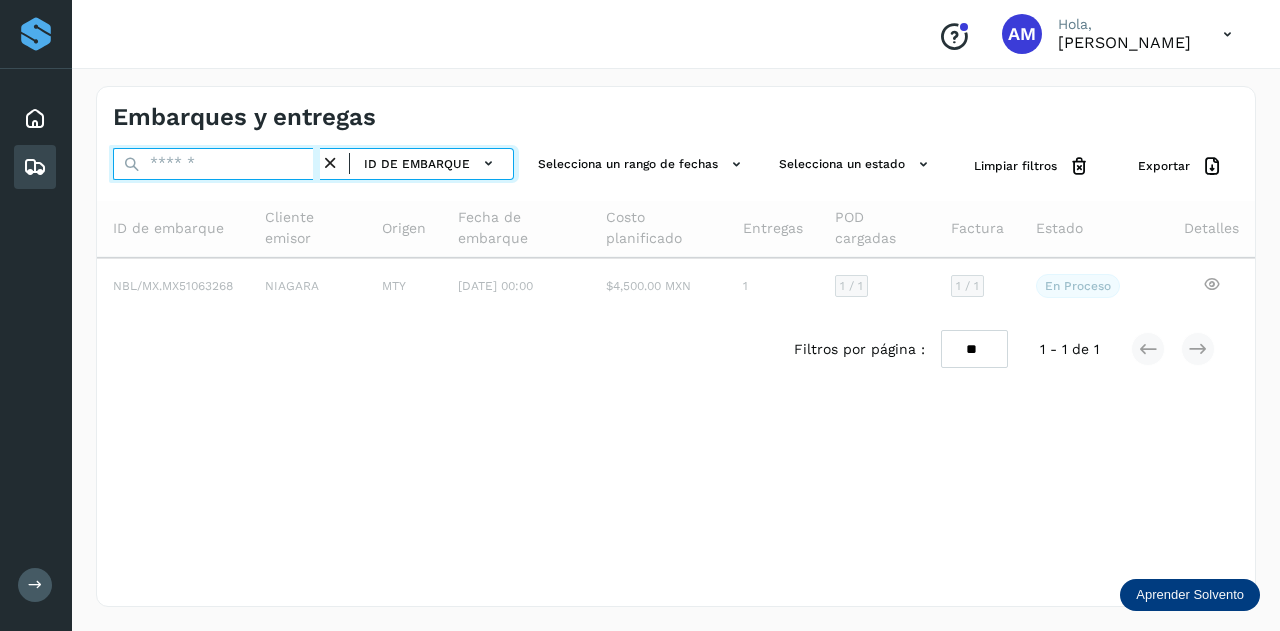 paste on "**********" 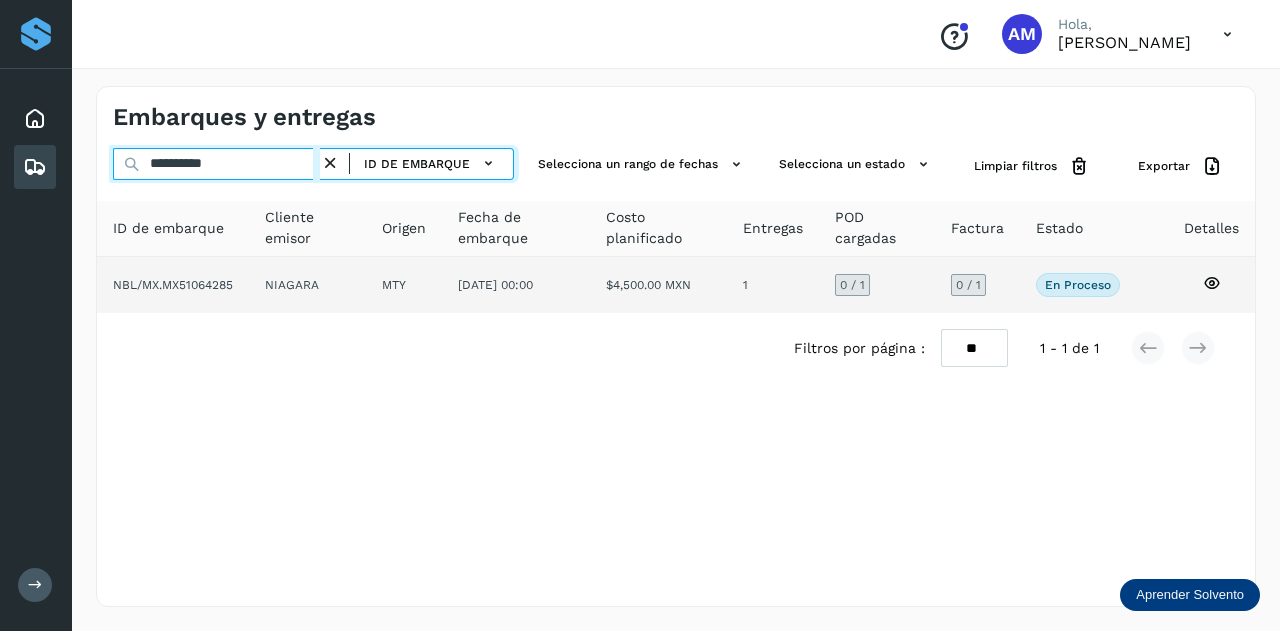 type on "**********" 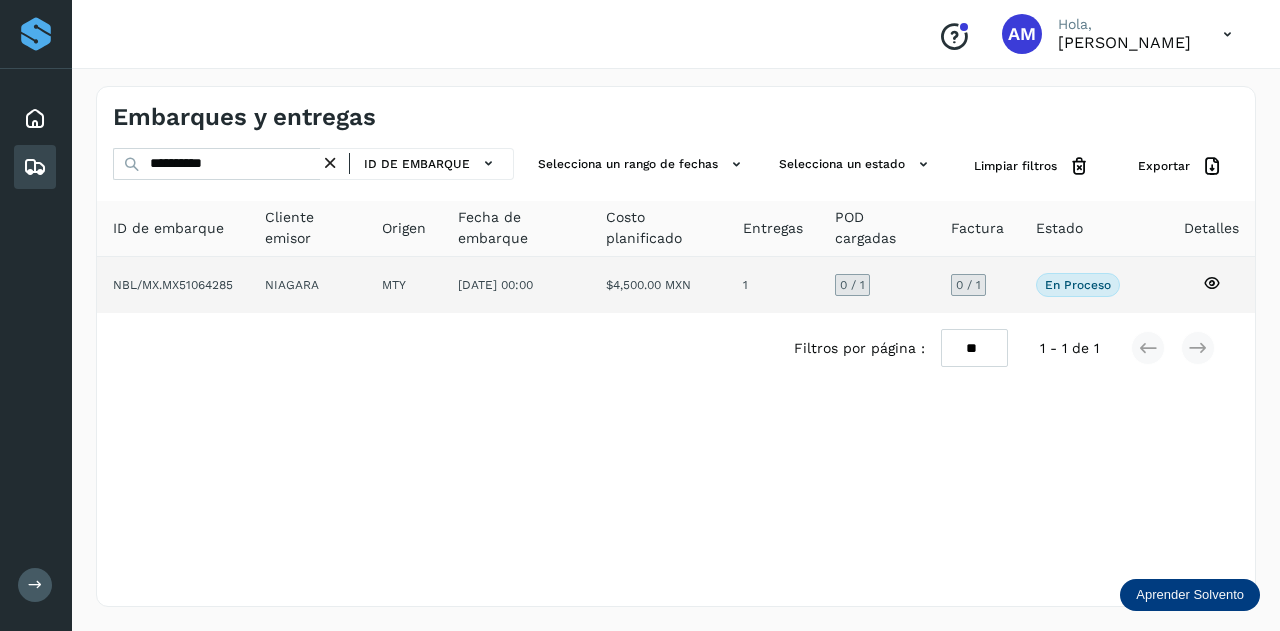 click on "MTY" 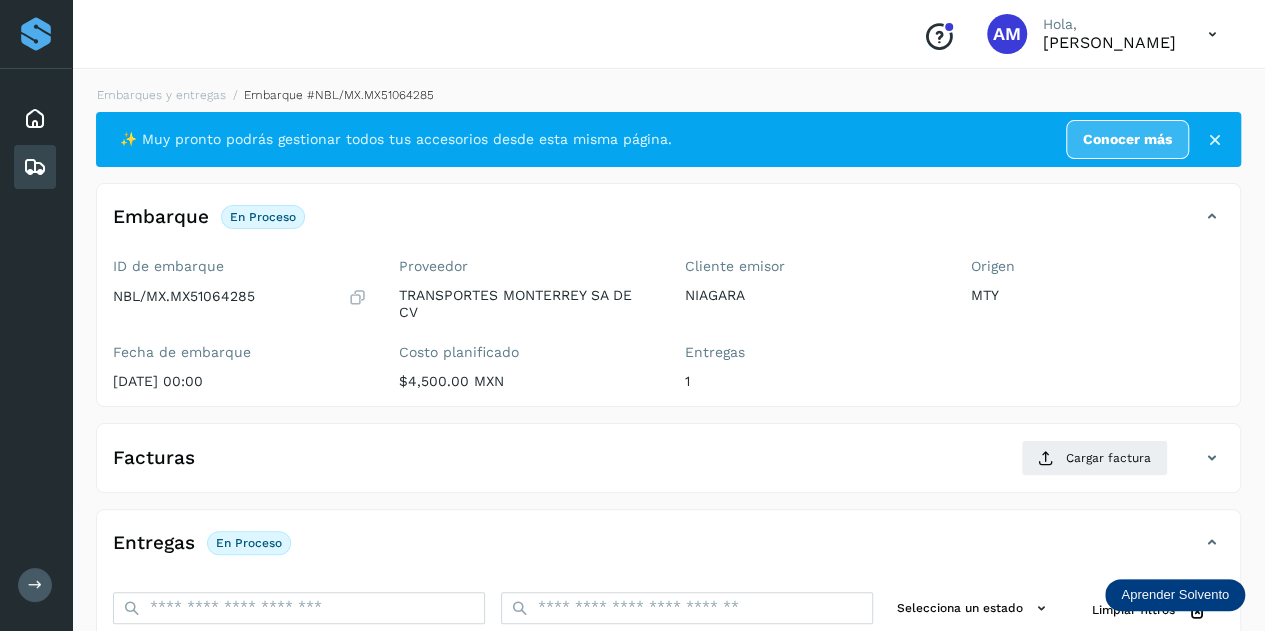 scroll, scrollTop: 200, scrollLeft: 0, axis: vertical 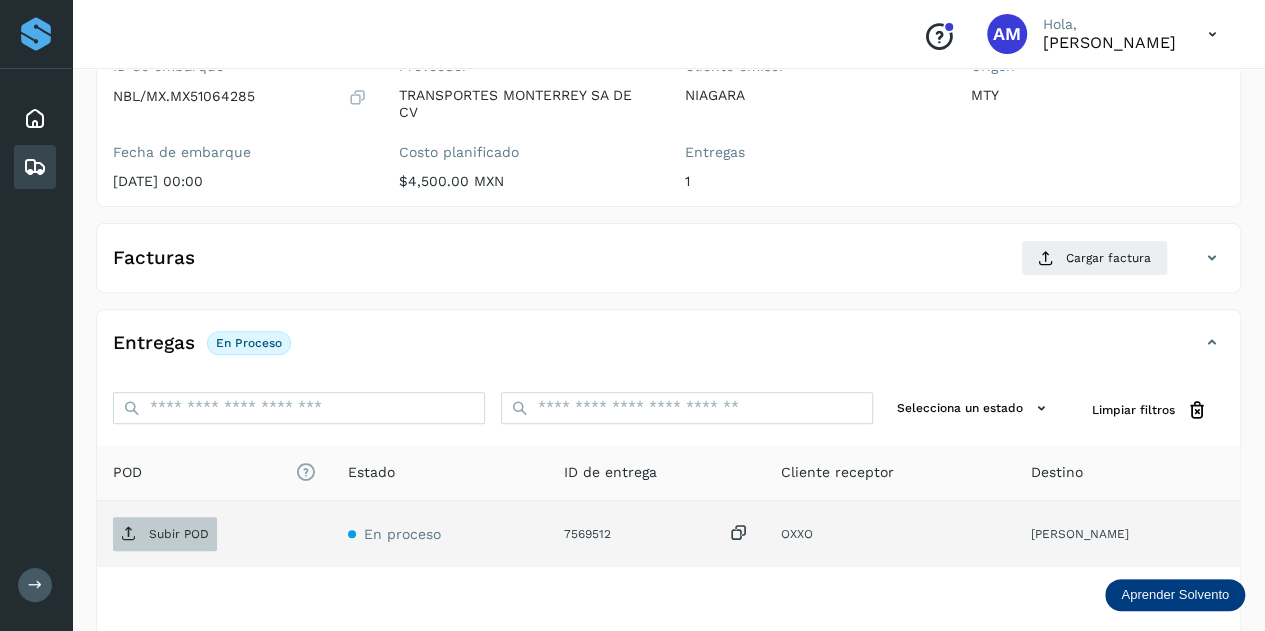 click on "Subir POD" at bounding box center [165, 534] 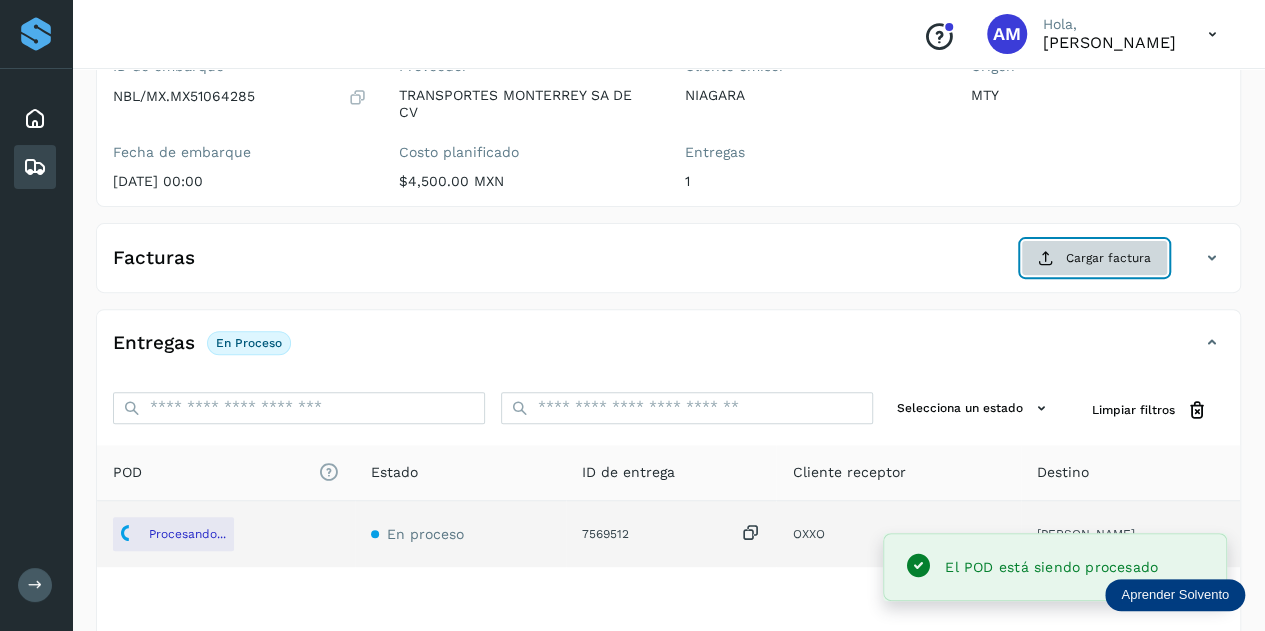 click on "Cargar factura" 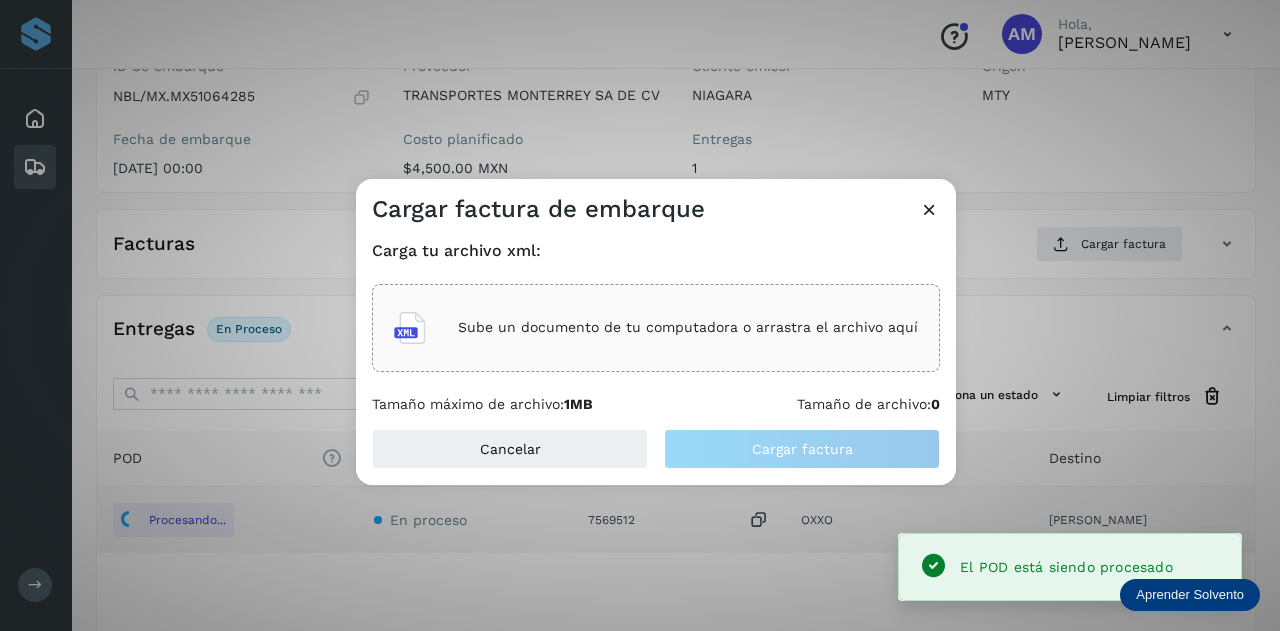 click on "Sube un documento de tu computadora o arrastra el archivo aquí" 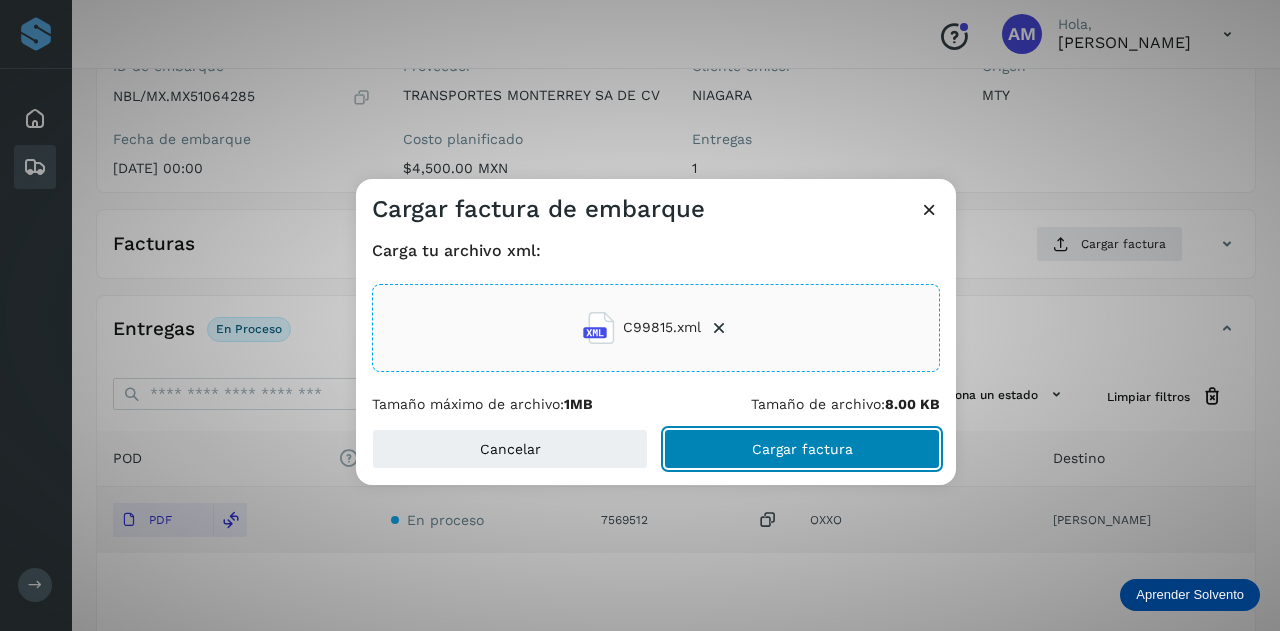 click on "Cargar factura" 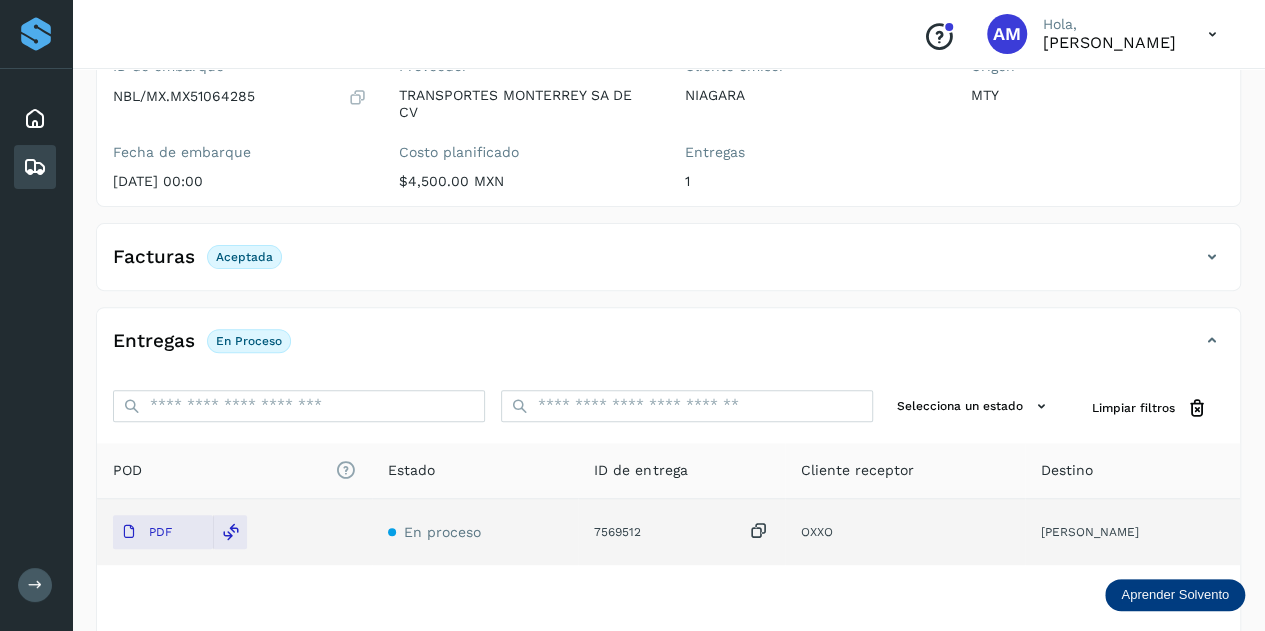 scroll, scrollTop: 0, scrollLeft: 0, axis: both 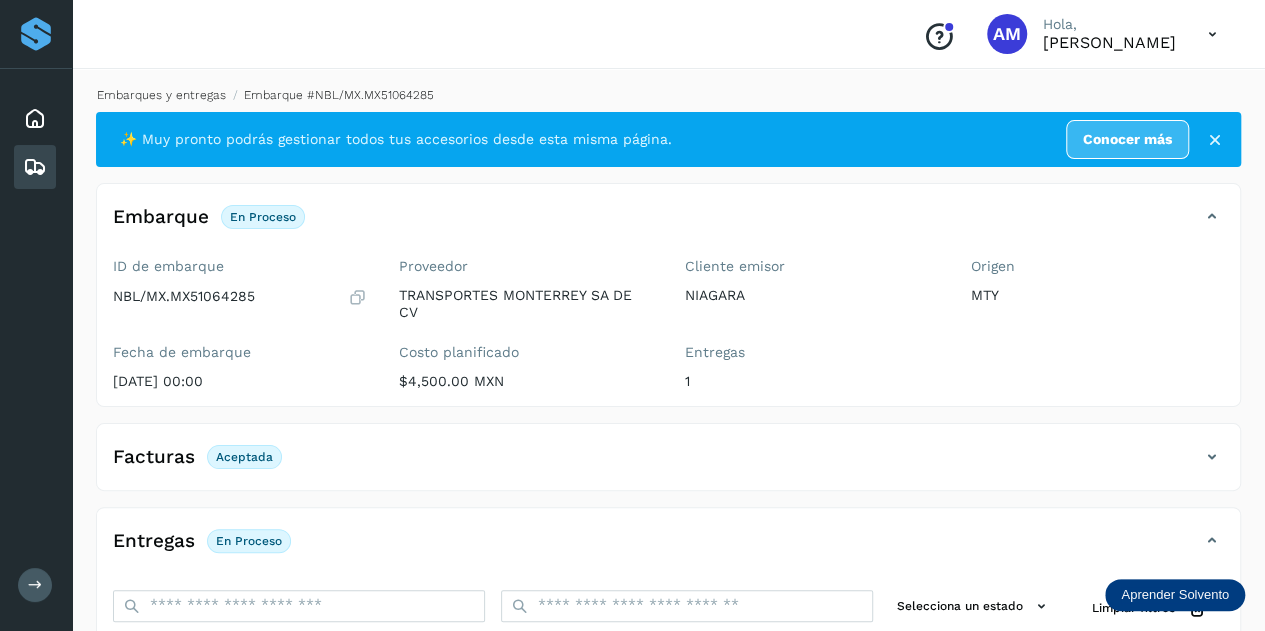 click on "Embarques y entregas" at bounding box center [161, 95] 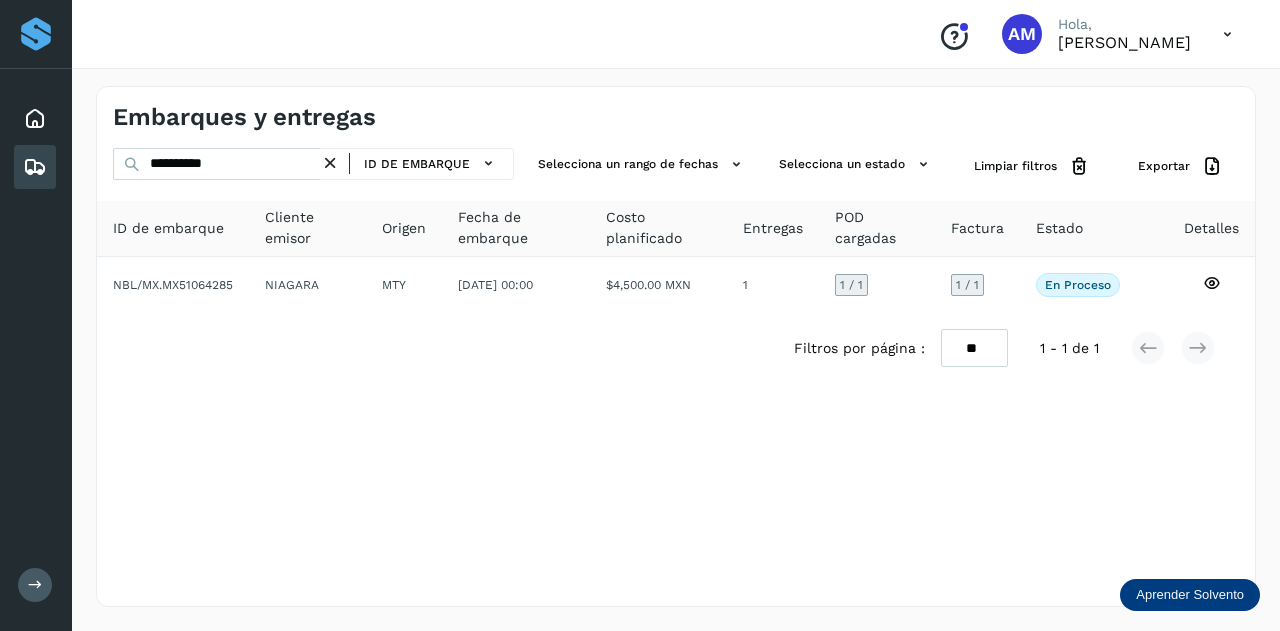 click at bounding box center (330, 163) 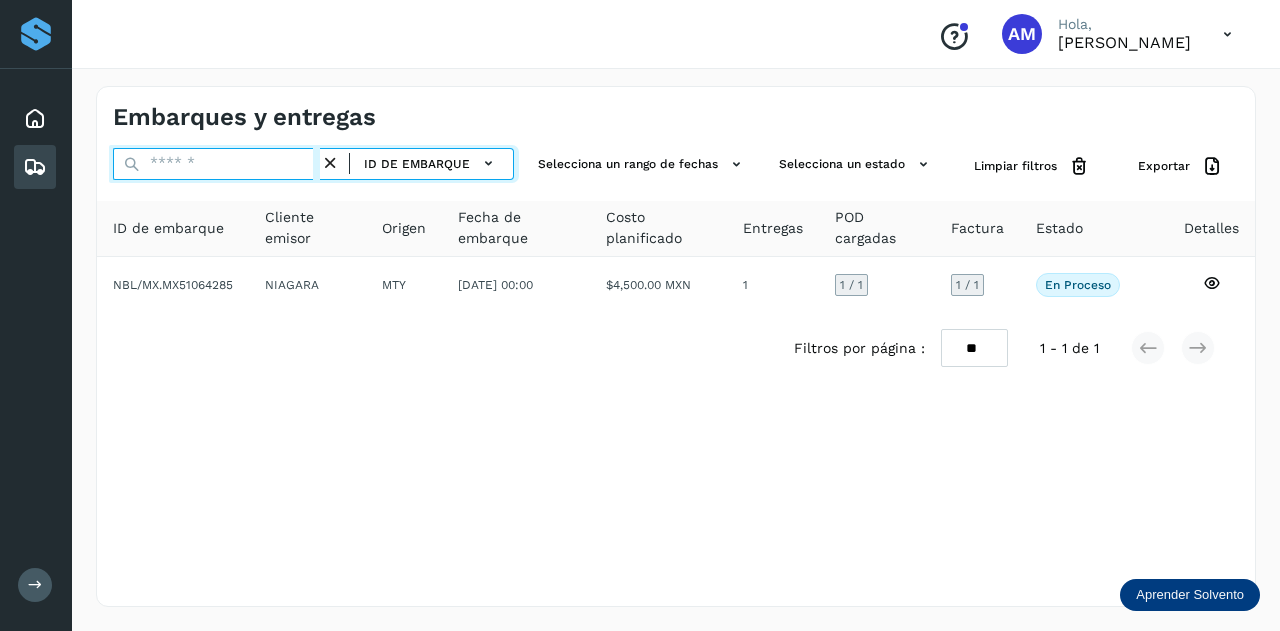 click at bounding box center [216, 164] 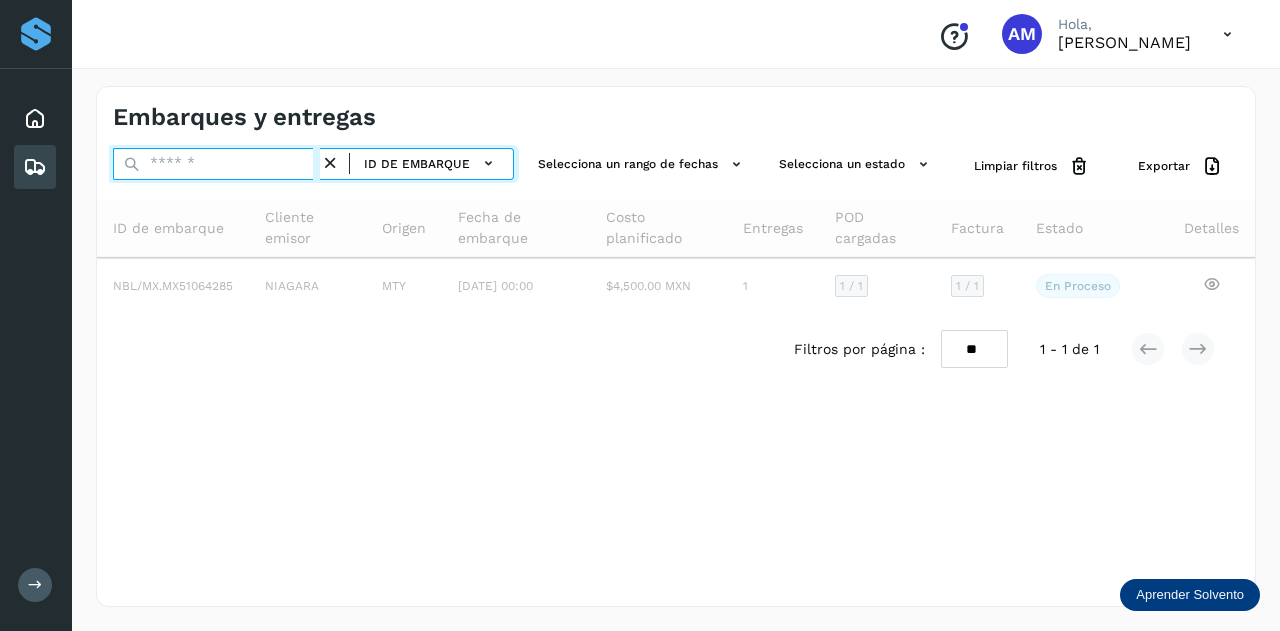 paste on "**********" 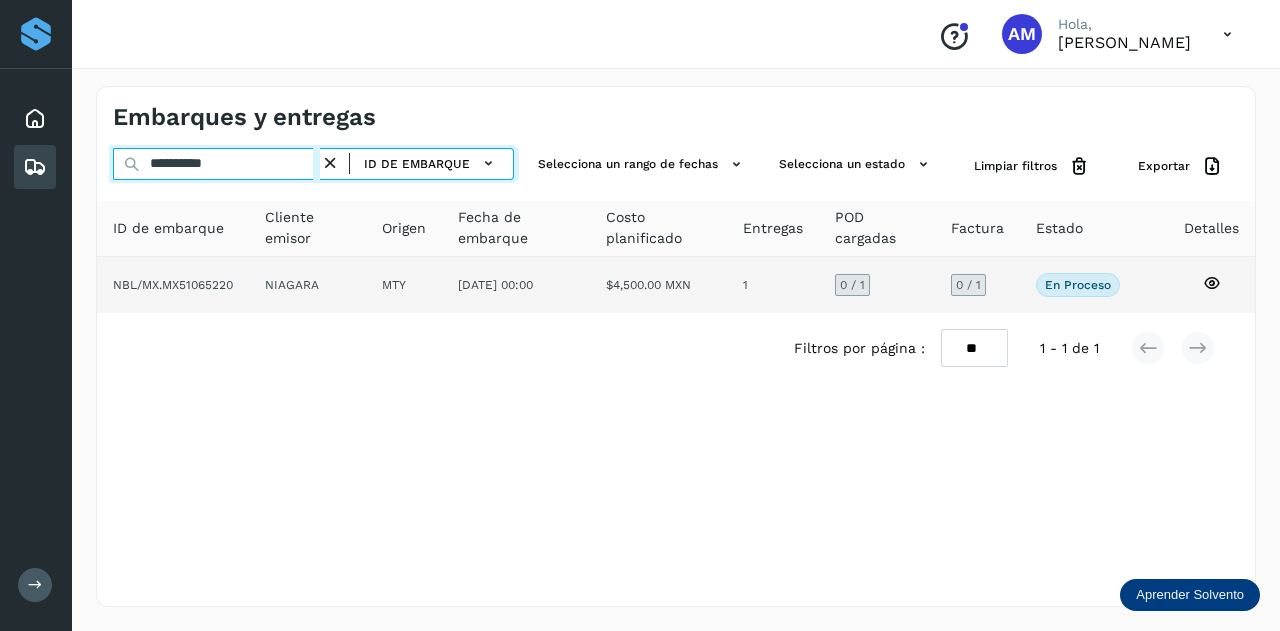 type on "**********" 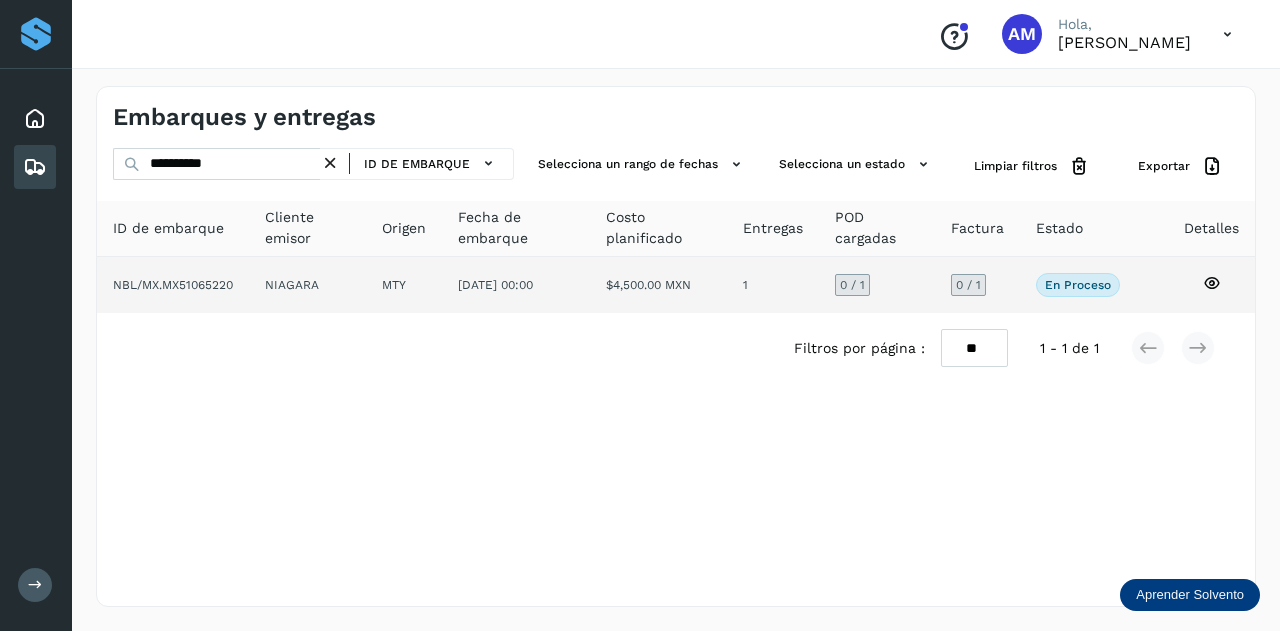 click on "MTY" 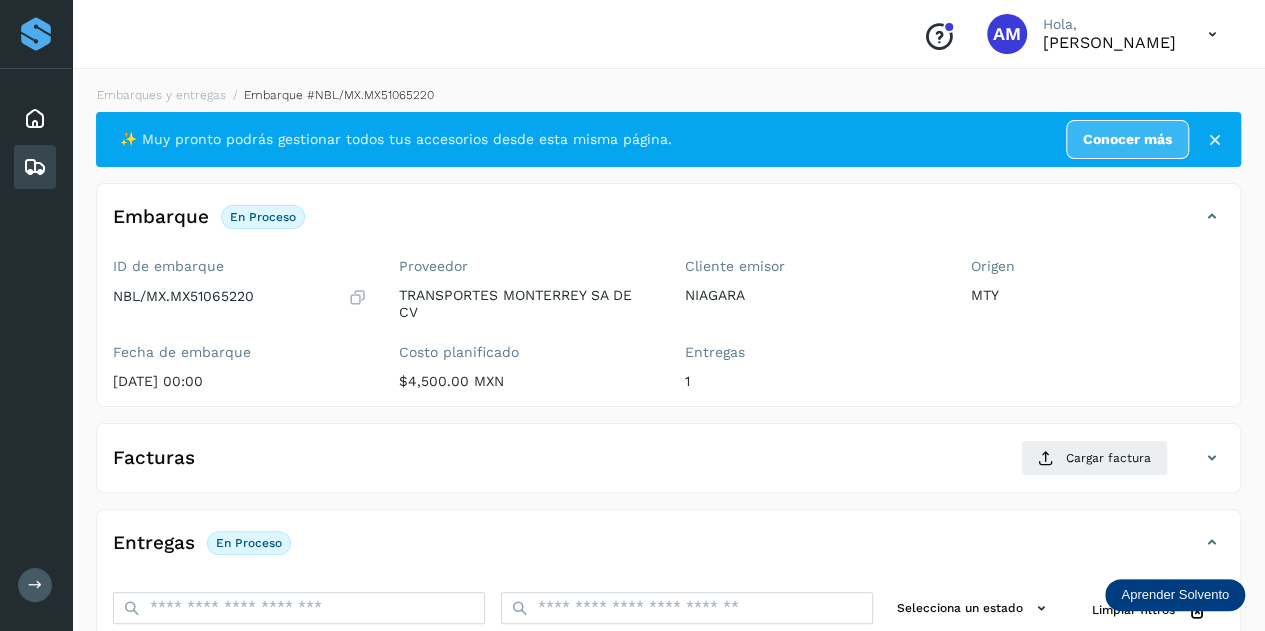 scroll, scrollTop: 200, scrollLeft: 0, axis: vertical 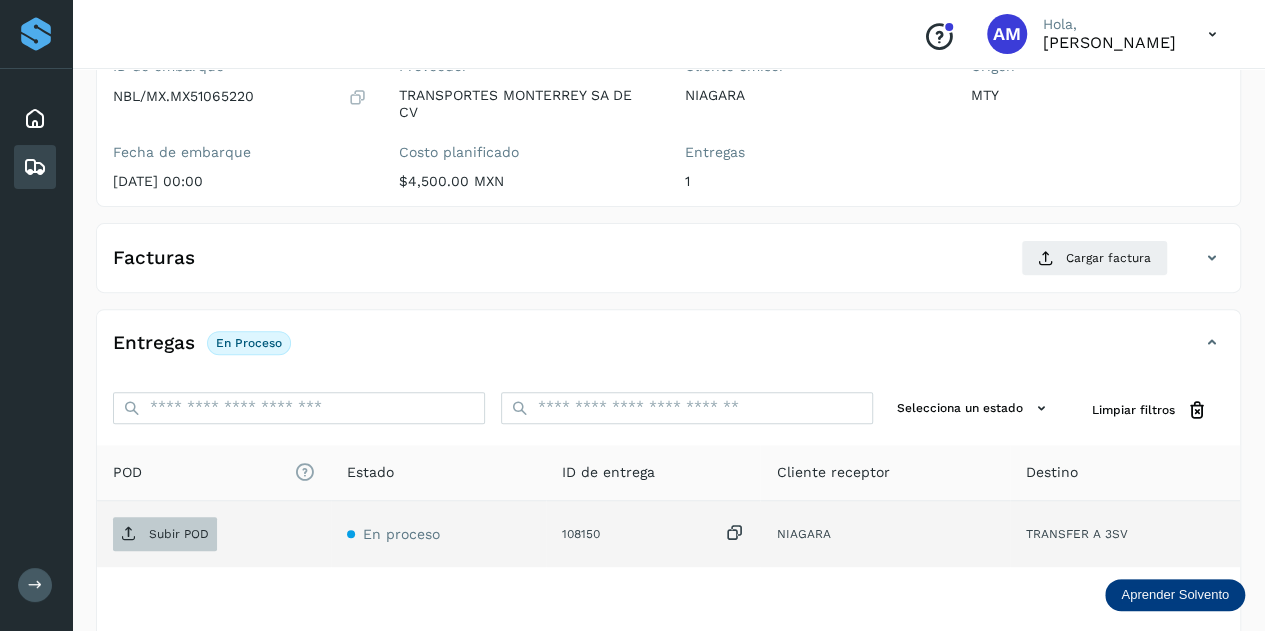 click on "Subir POD" at bounding box center (165, 534) 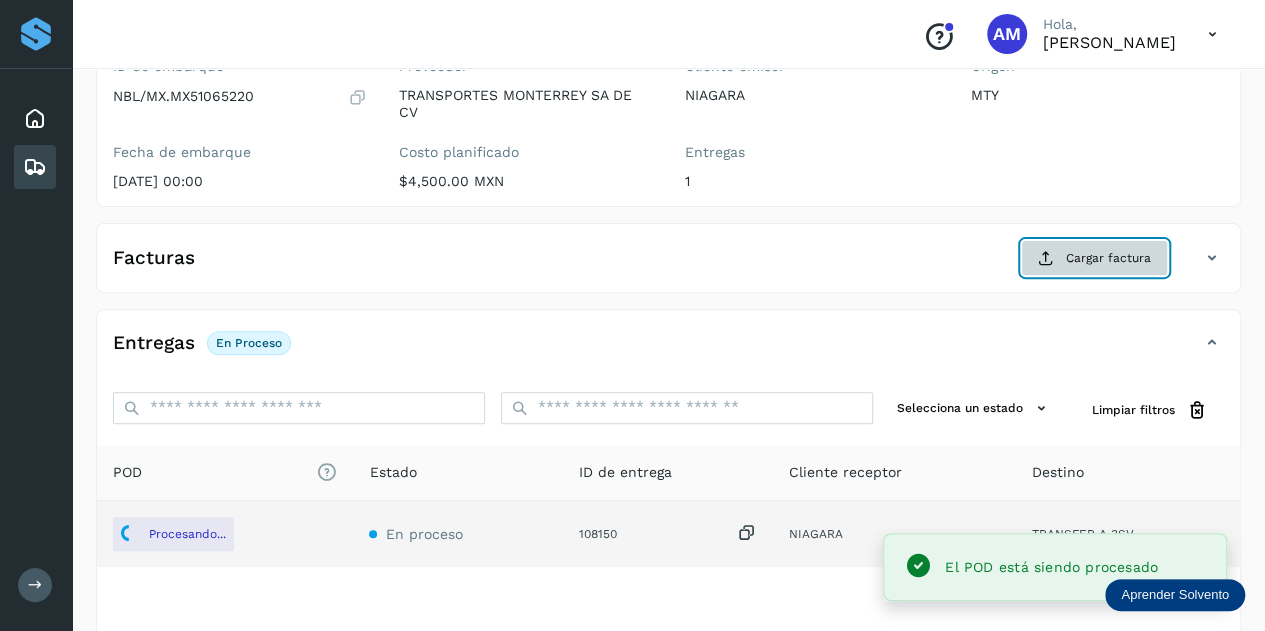click on "Cargar factura" 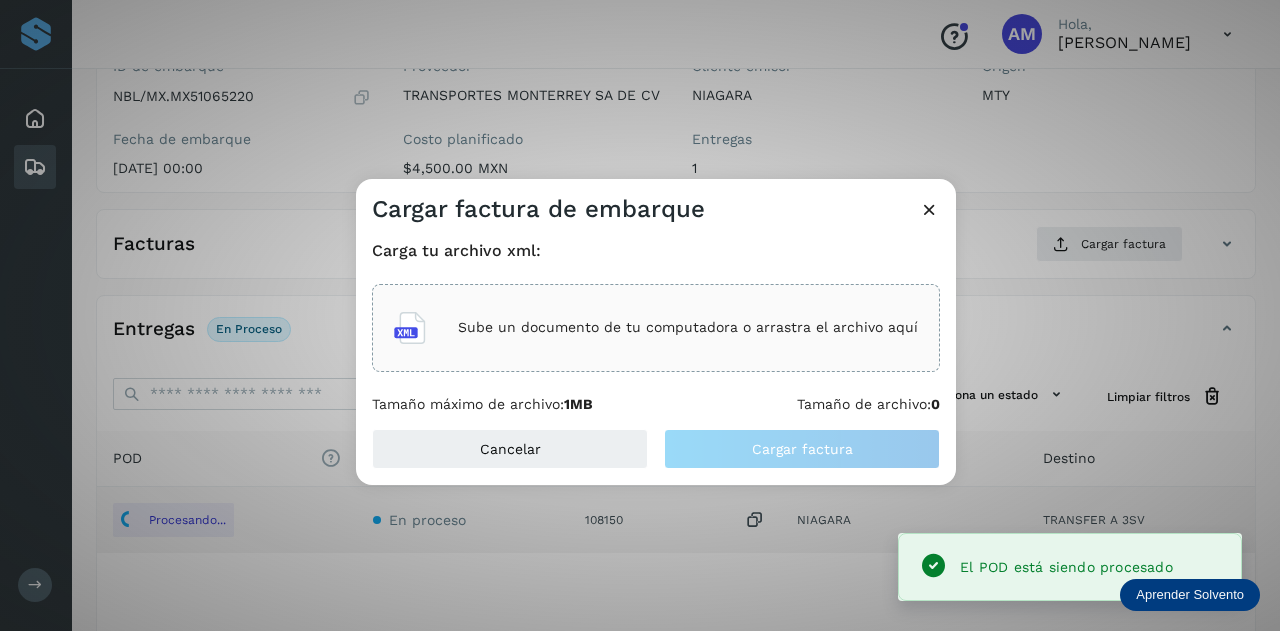 click on "Sube un documento de tu computadora o arrastra el archivo aquí" 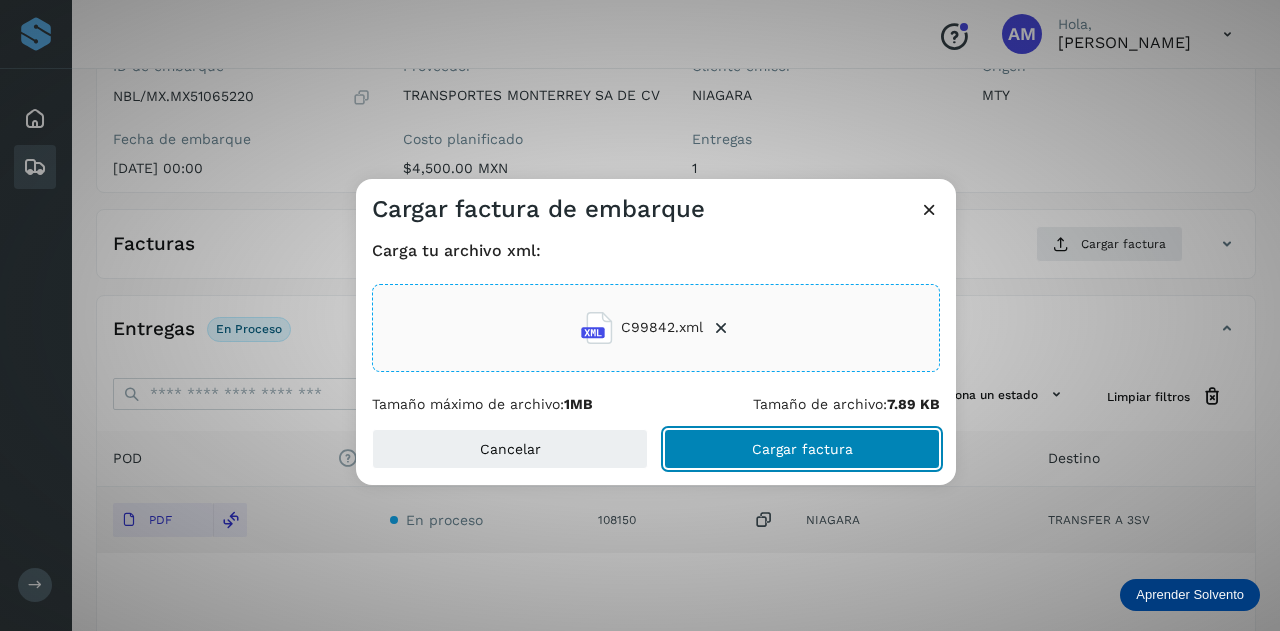 click on "Cargar factura" 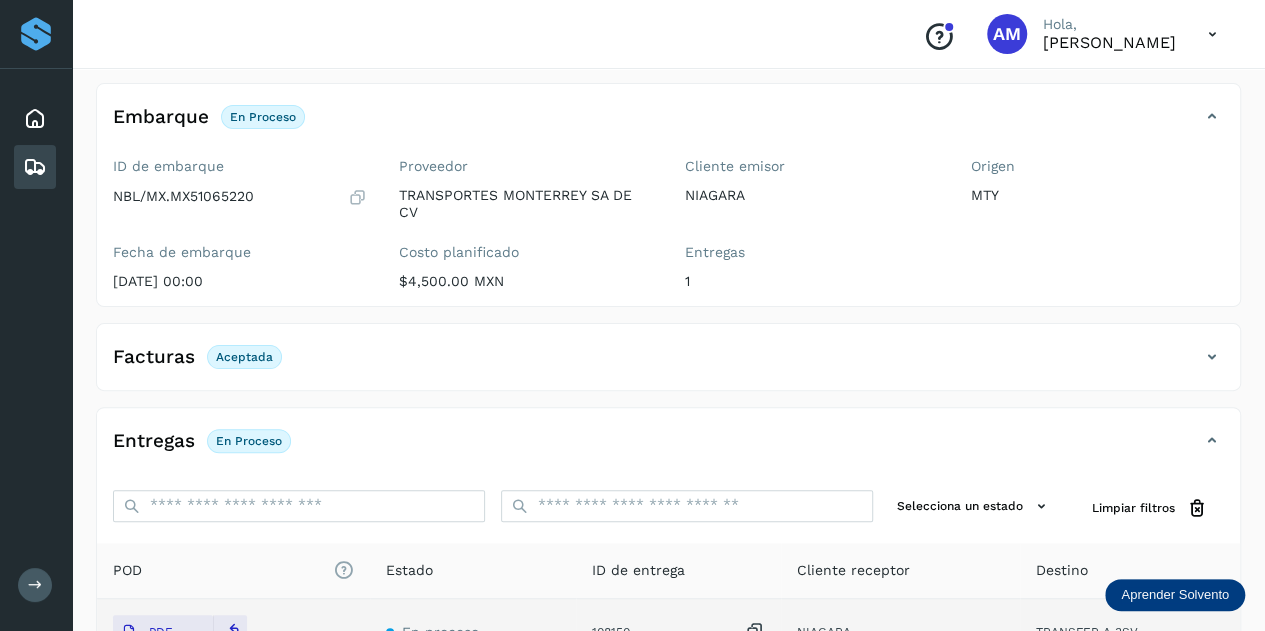 scroll, scrollTop: 0, scrollLeft: 0, axis: both 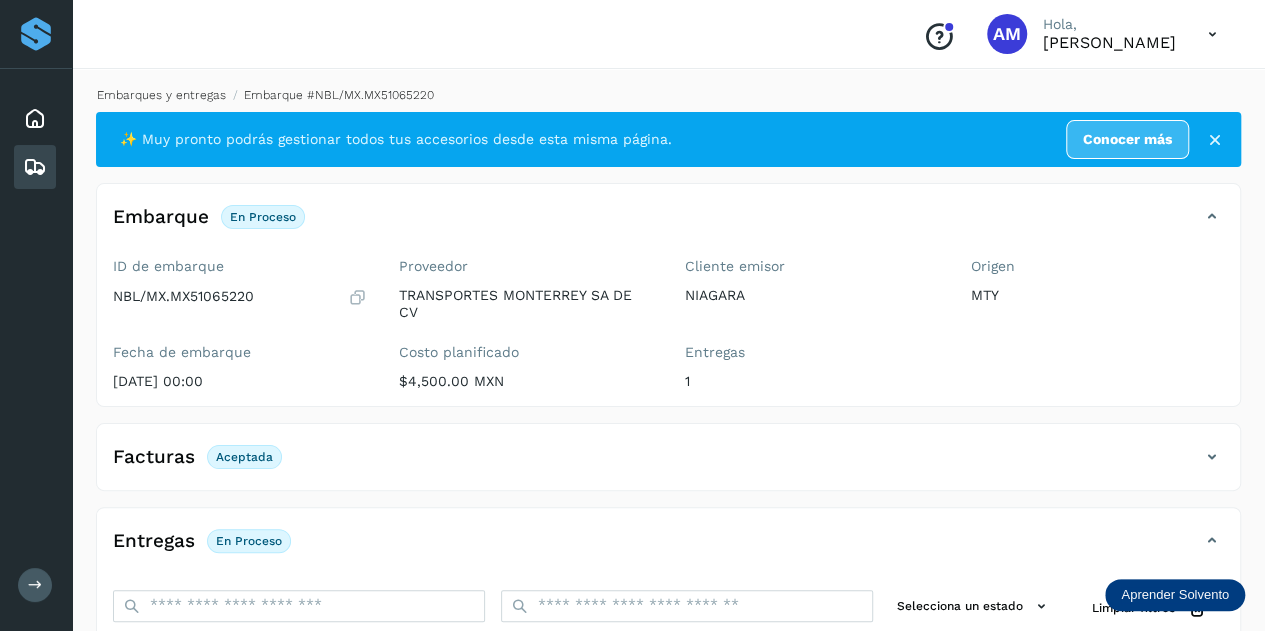 click on "Embarques y entregas" at bounding box center (161, 95) 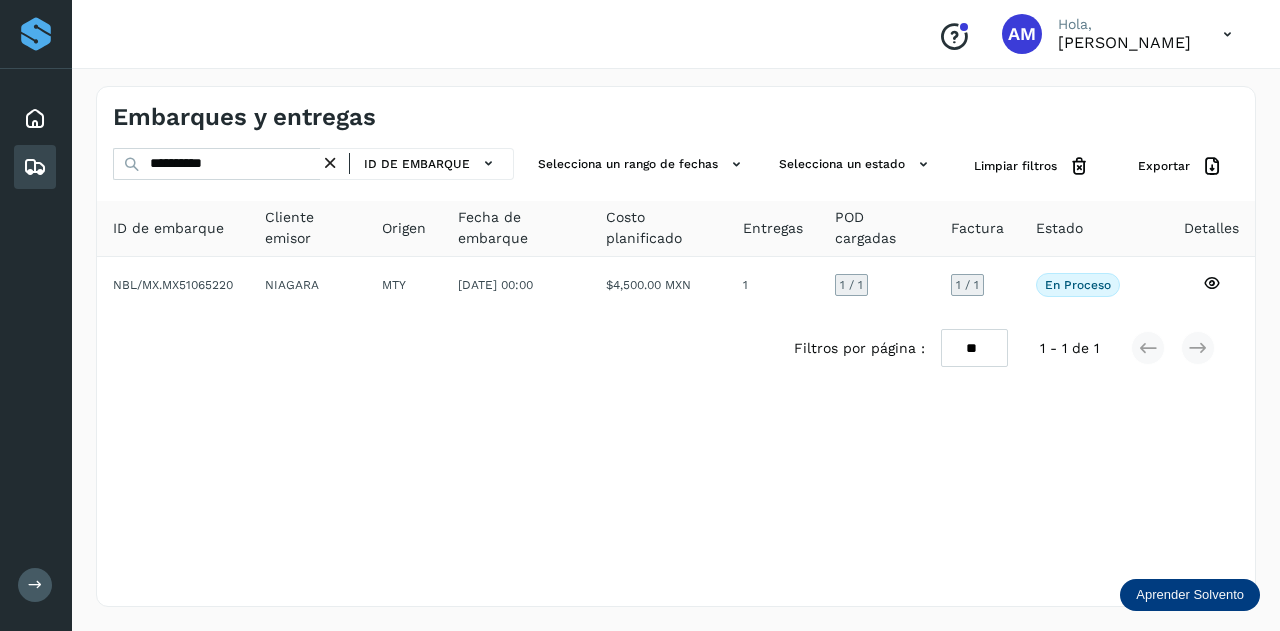 click at bounding box center [330, 163] 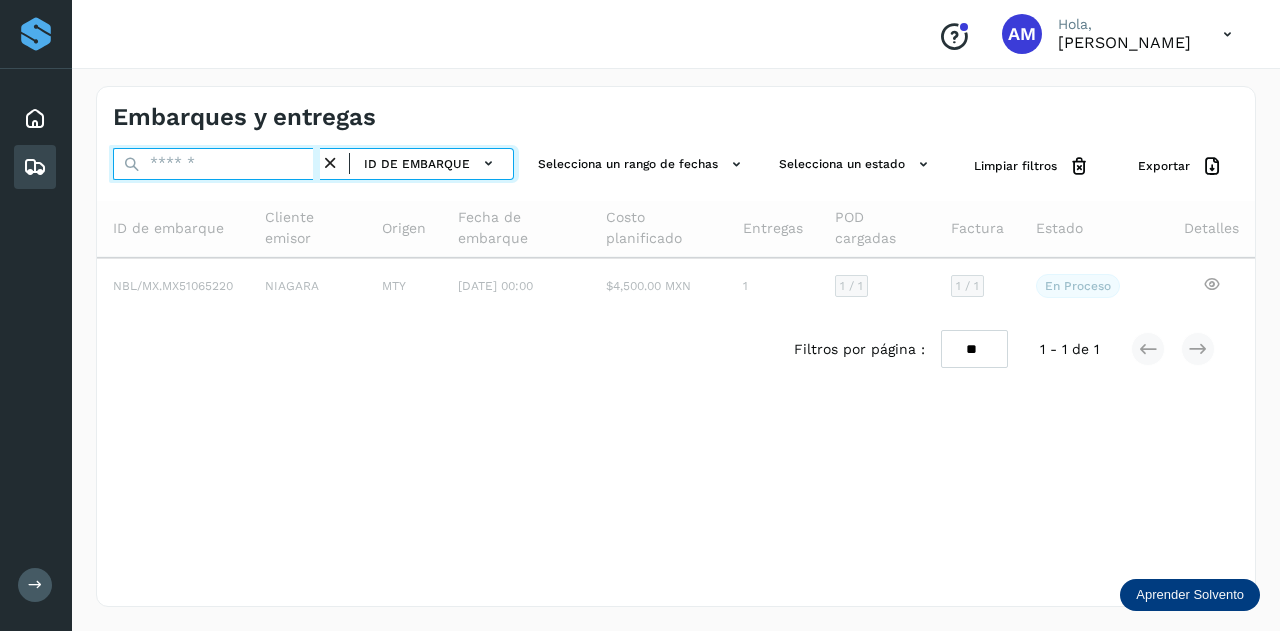 click at bounding box center [216, 164] 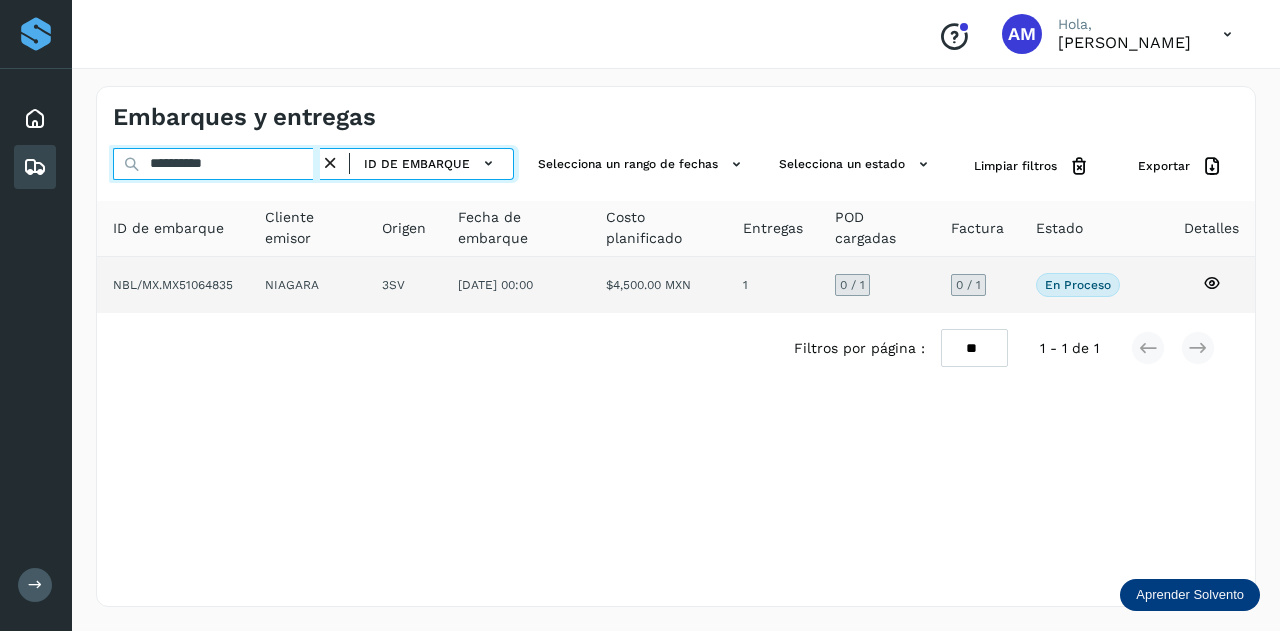 type on "**********" 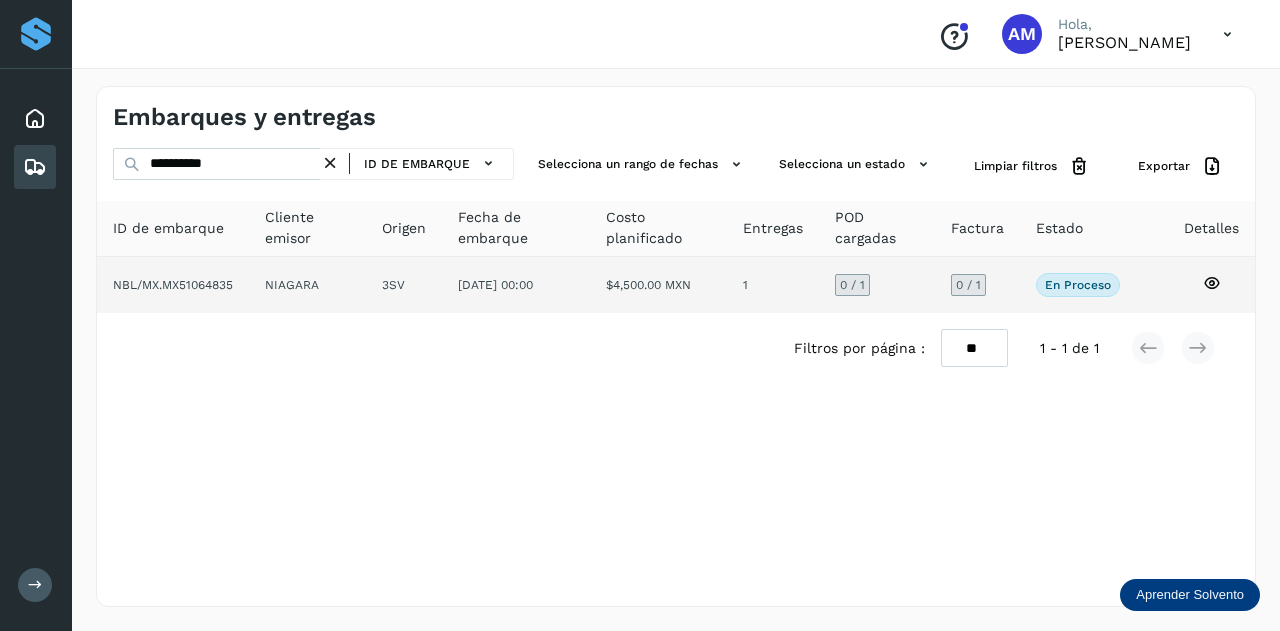 click on "3SV" 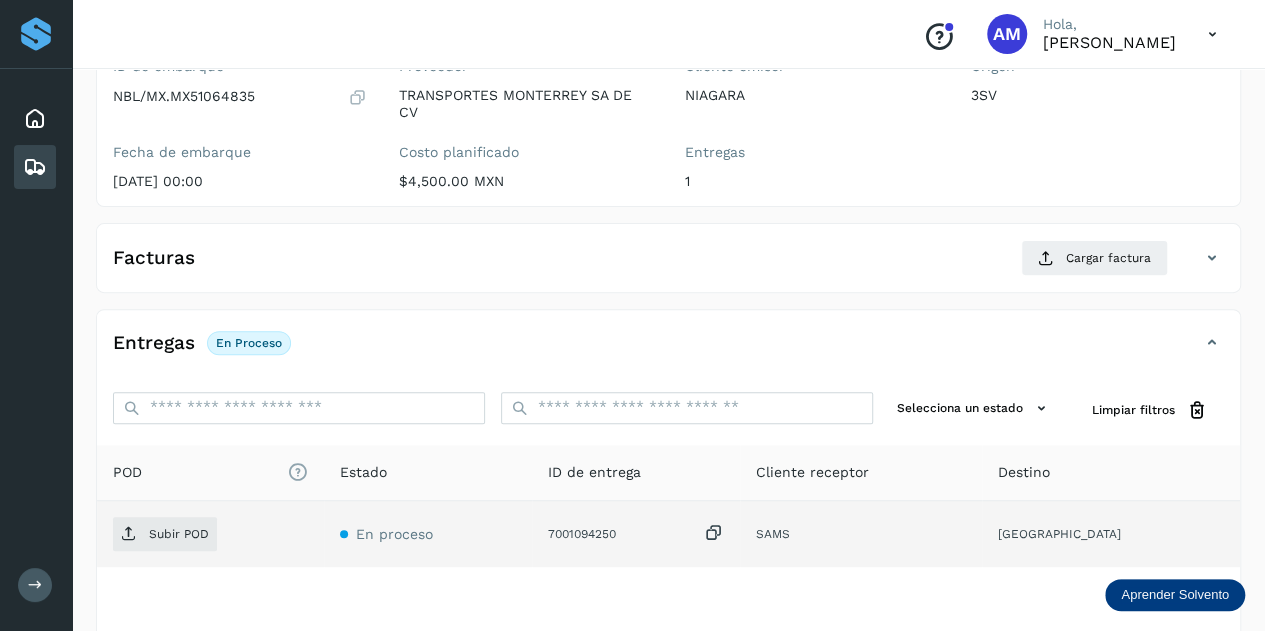 scroll, scrollTop: 300, scrollLeft: 0, axis: vertical 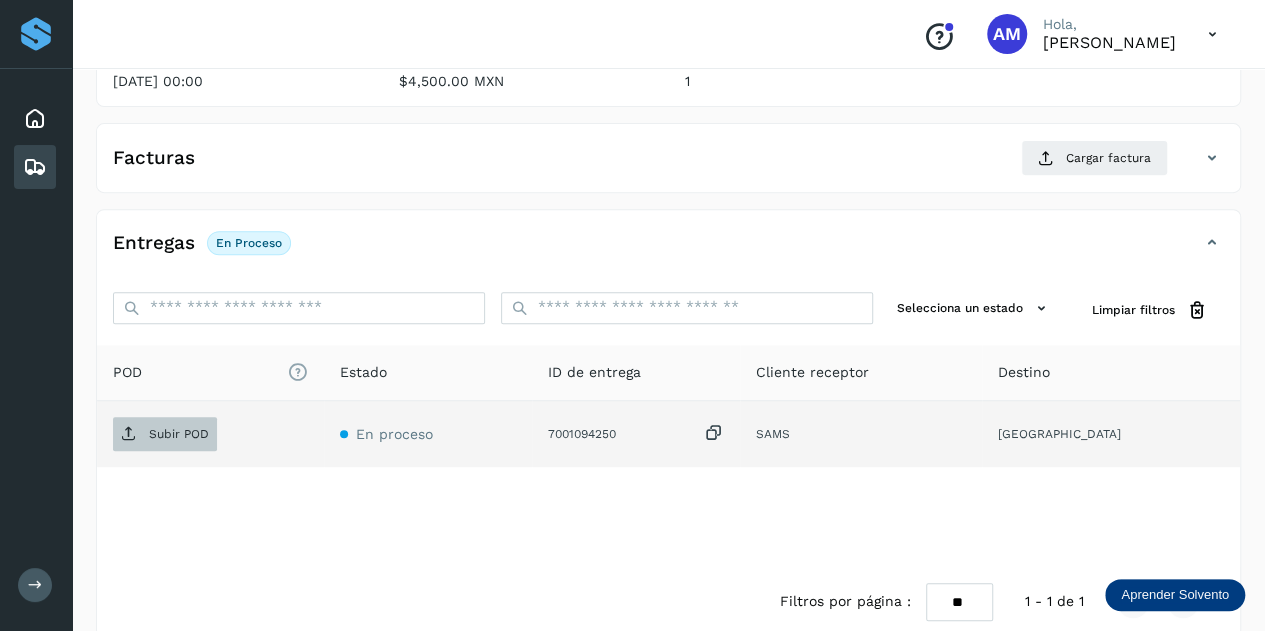 click on "Subir POD" at bounding box center [165, 434] 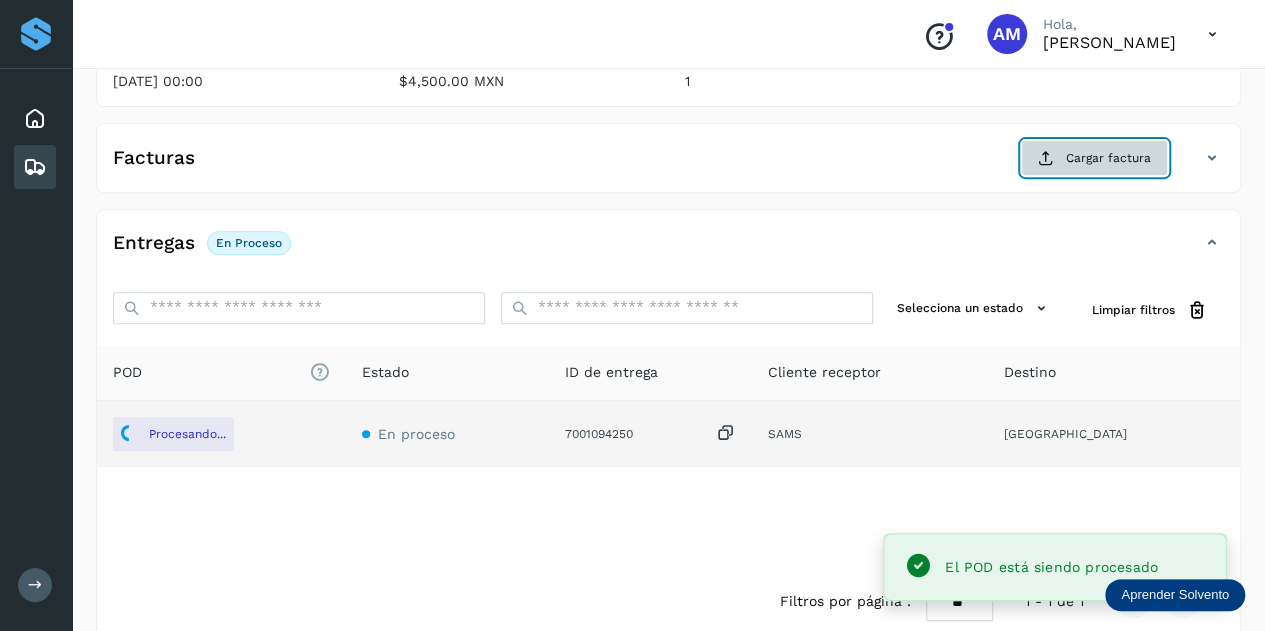 click on "Cargar factura" 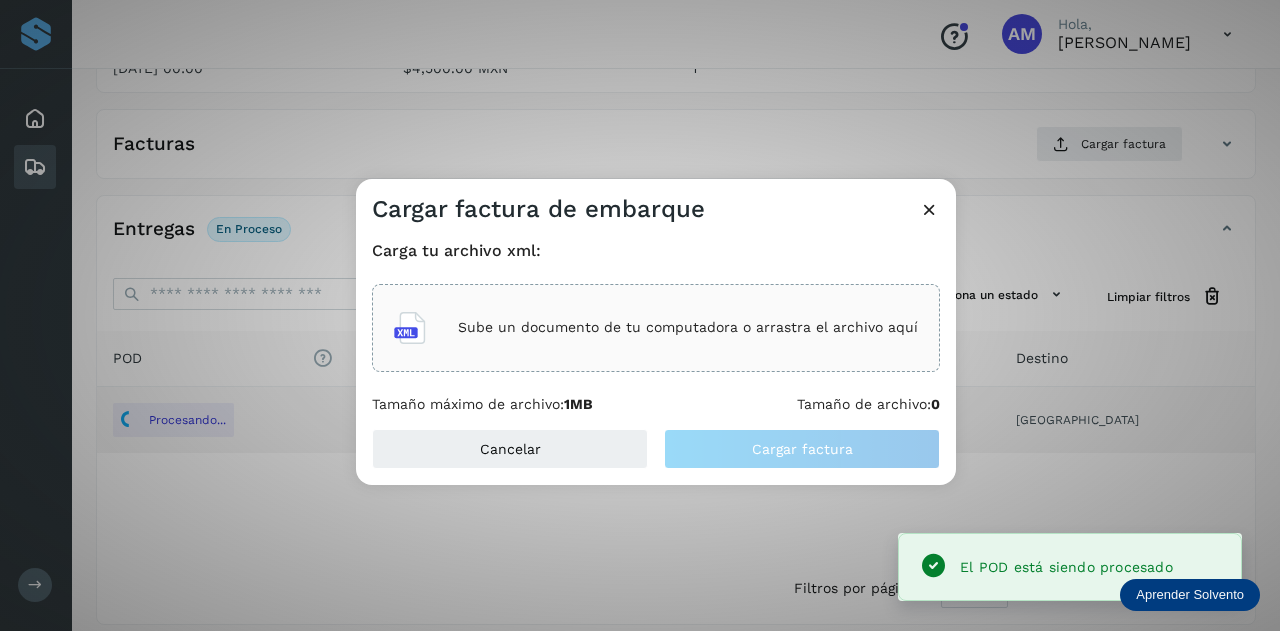 click on "Sube un documento de tu computadora o arrastra el archivo aquí" 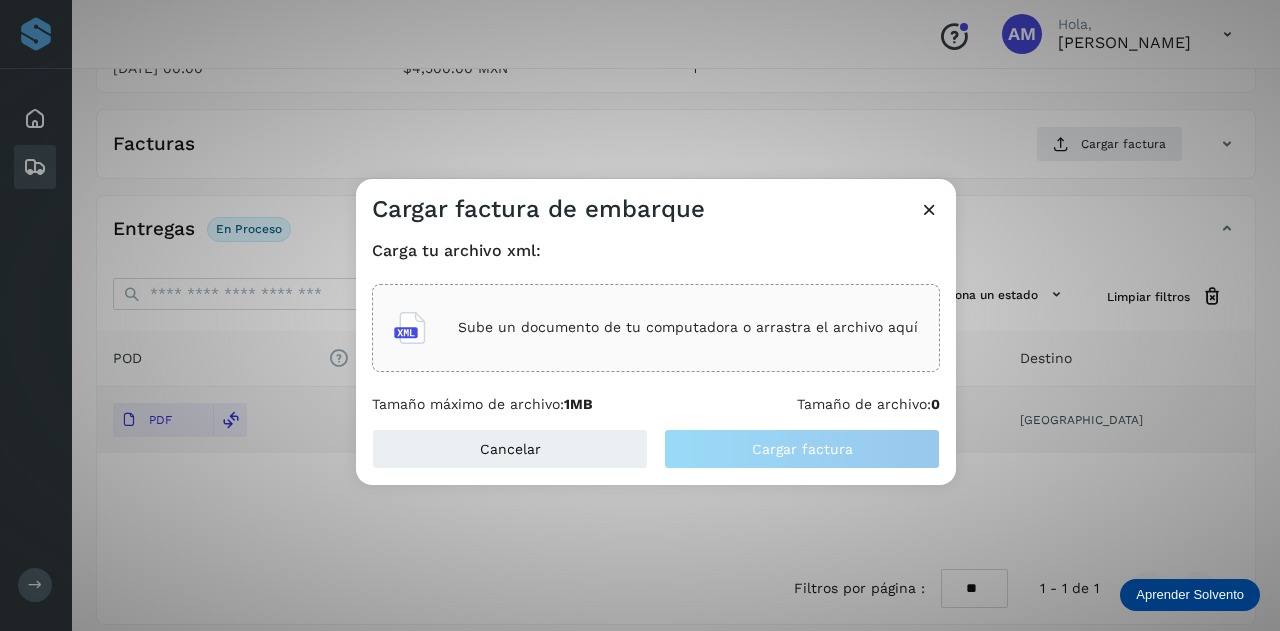click on "Cargar factura de embarque" at bounding box center [656, 202] 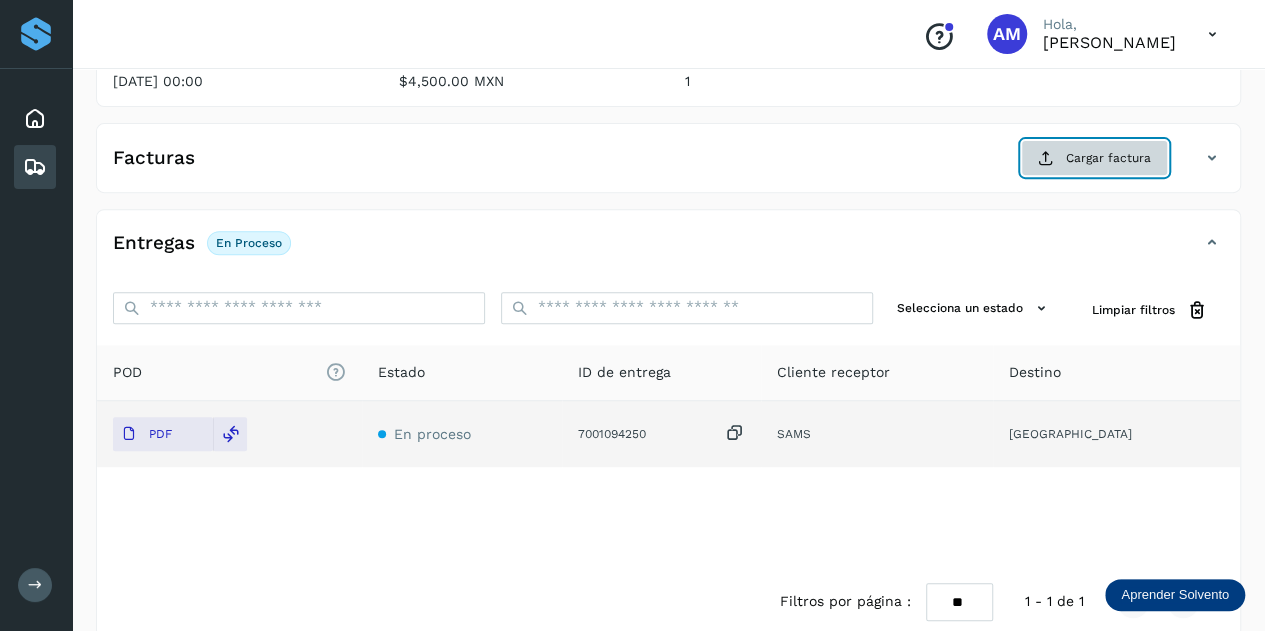 click on "Cargar factura" 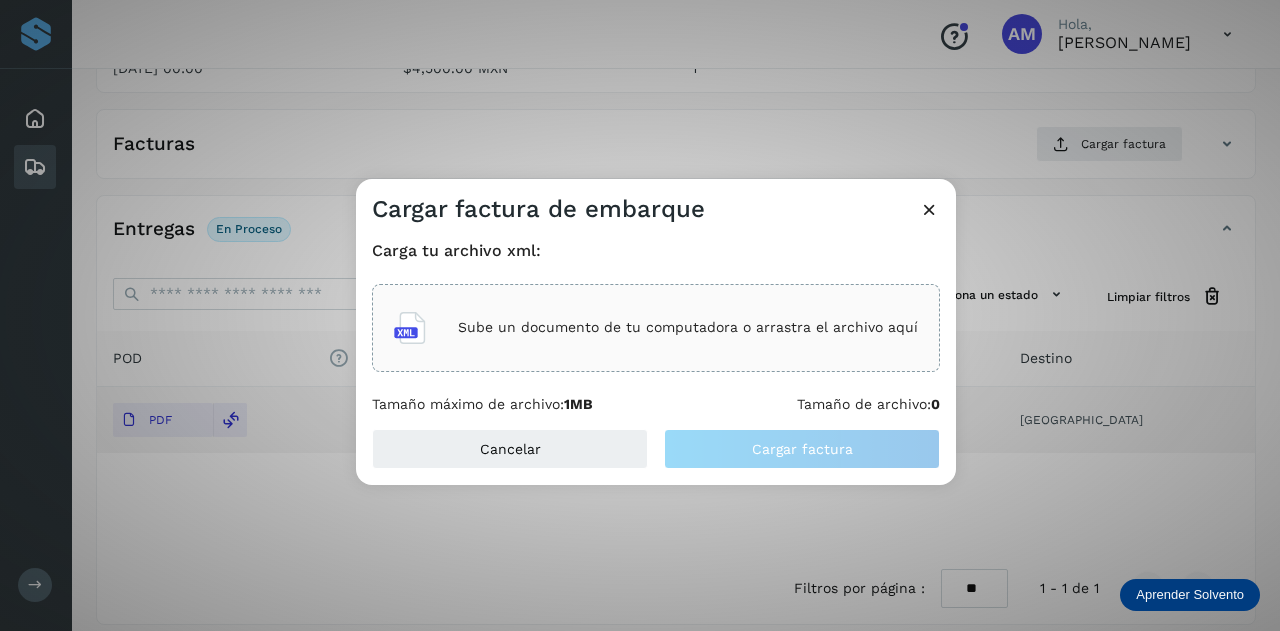 click on "Carga tu archivo xml:" at bounding box center (656, 250) 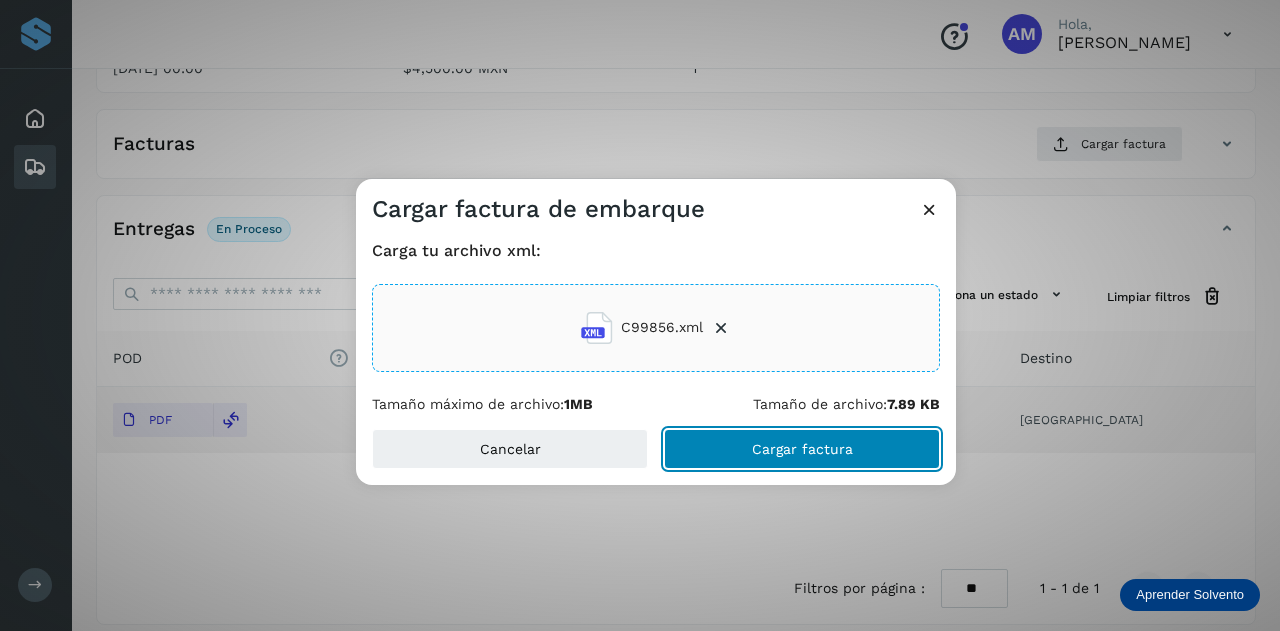 click on "Cargar factura" 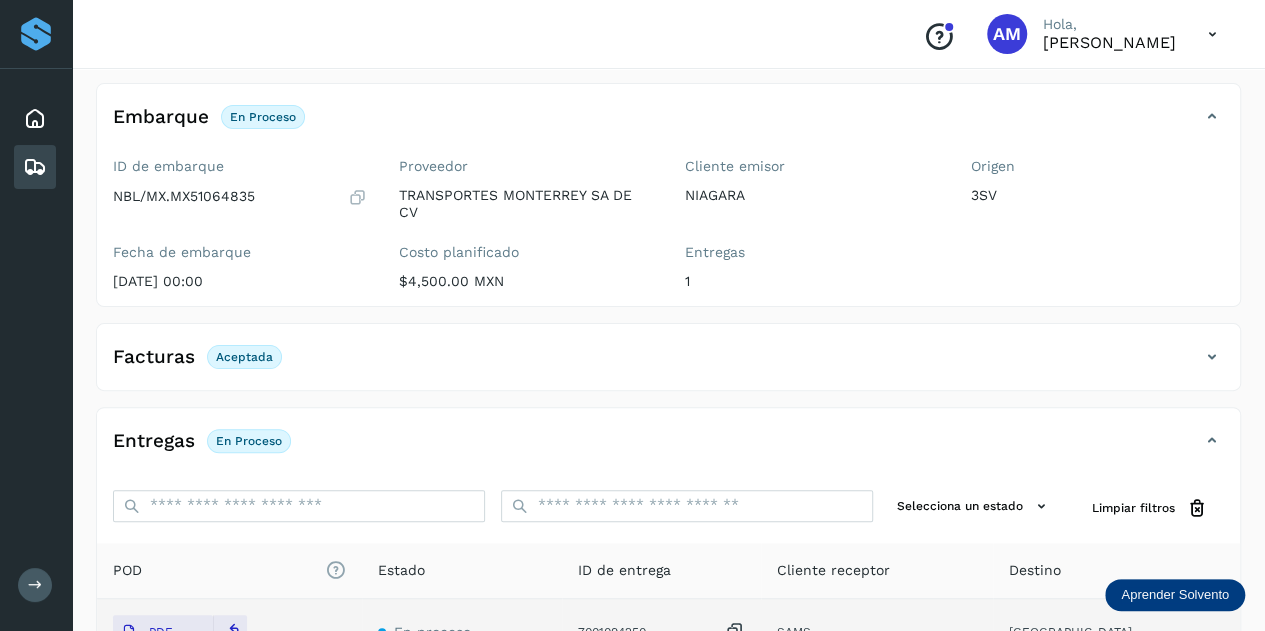 scroll, scrollTop: 0, scrollLeft: 0, axis: both 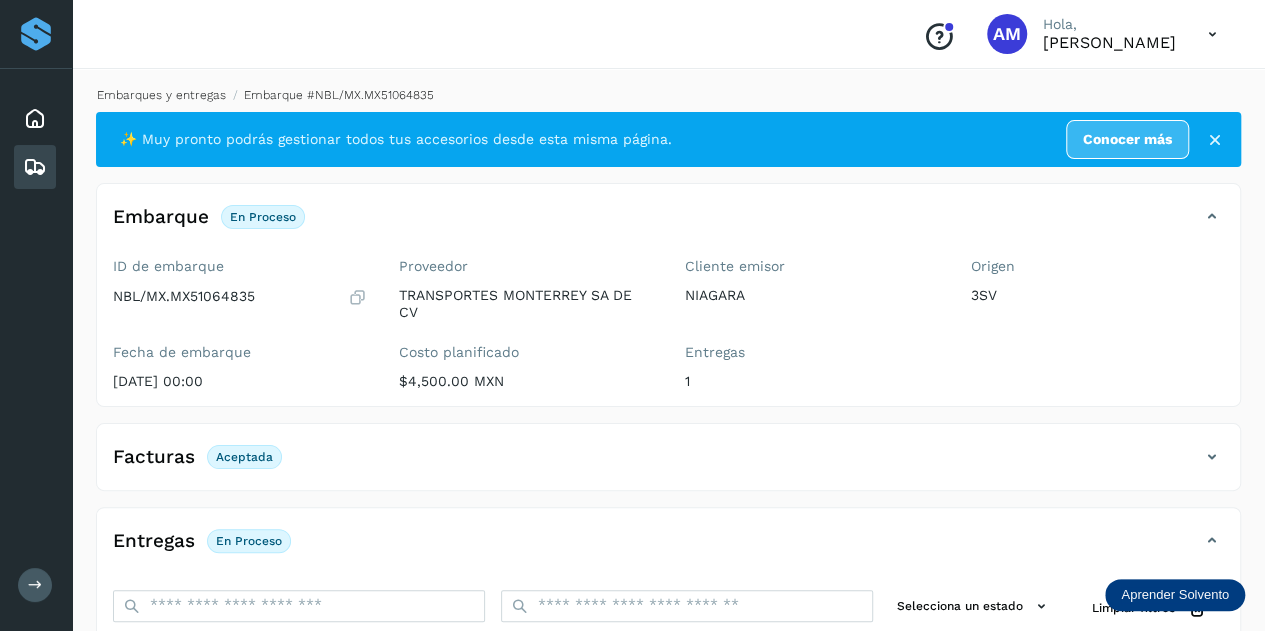 click on "Embarques y entregas" at bounding box center (161, 95) 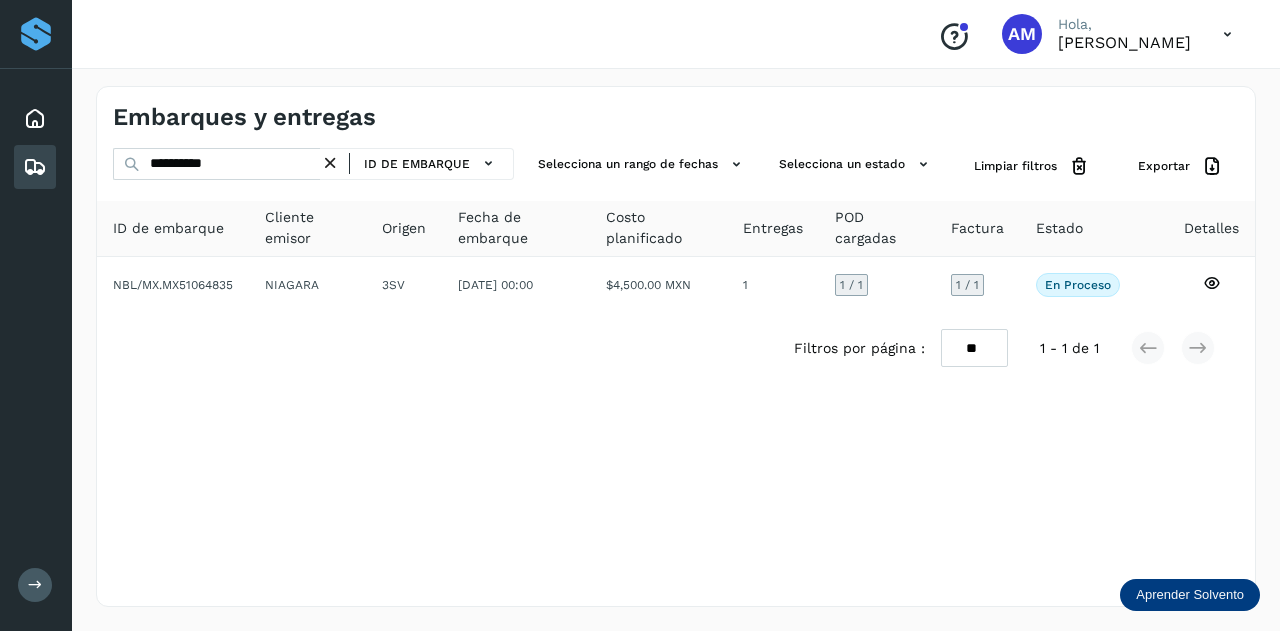 click at bounding box center [330, 163] 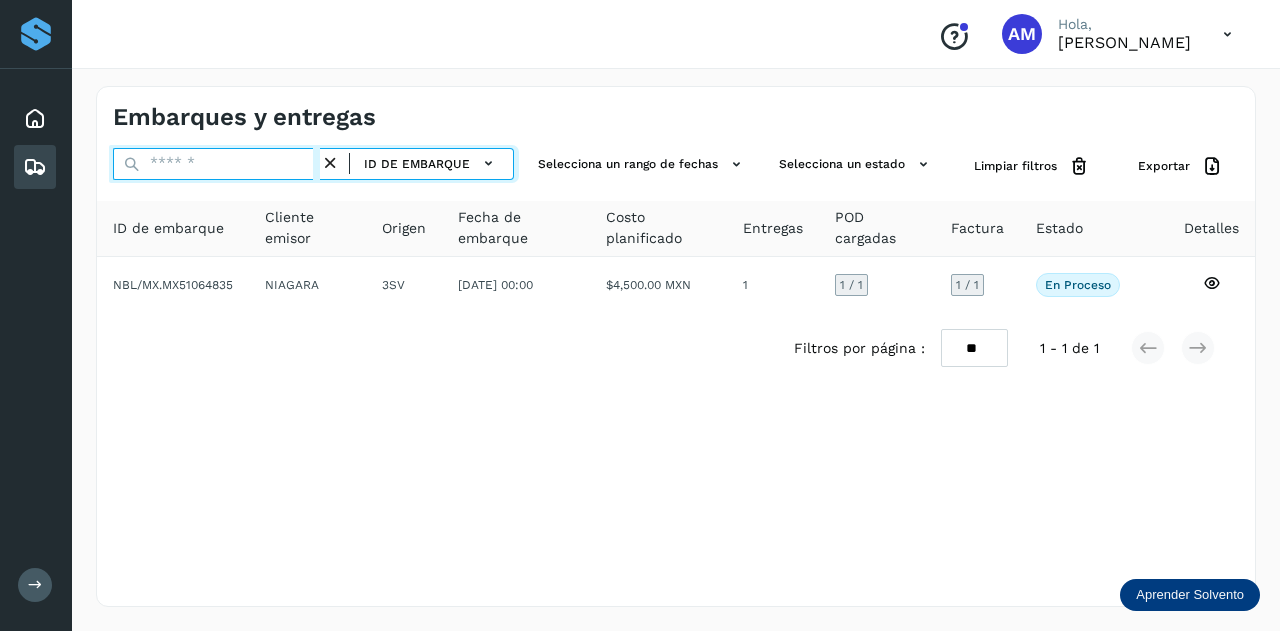 click at bounding box center (216, 164) 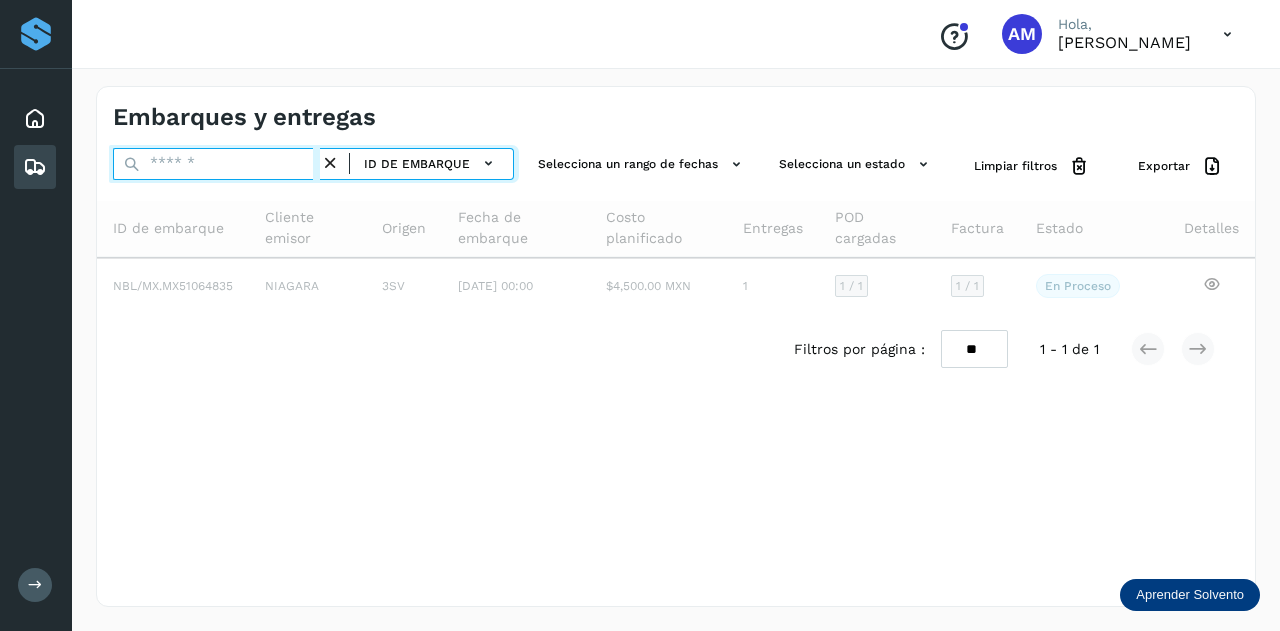 paste on "**********" 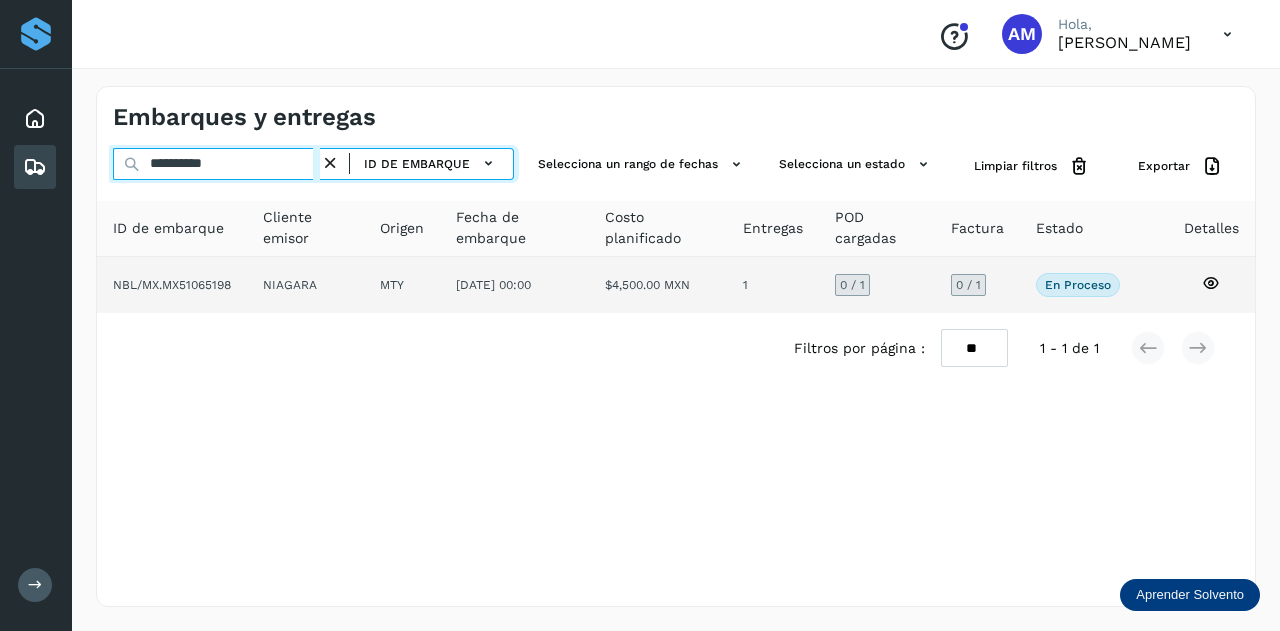 type on "**********" 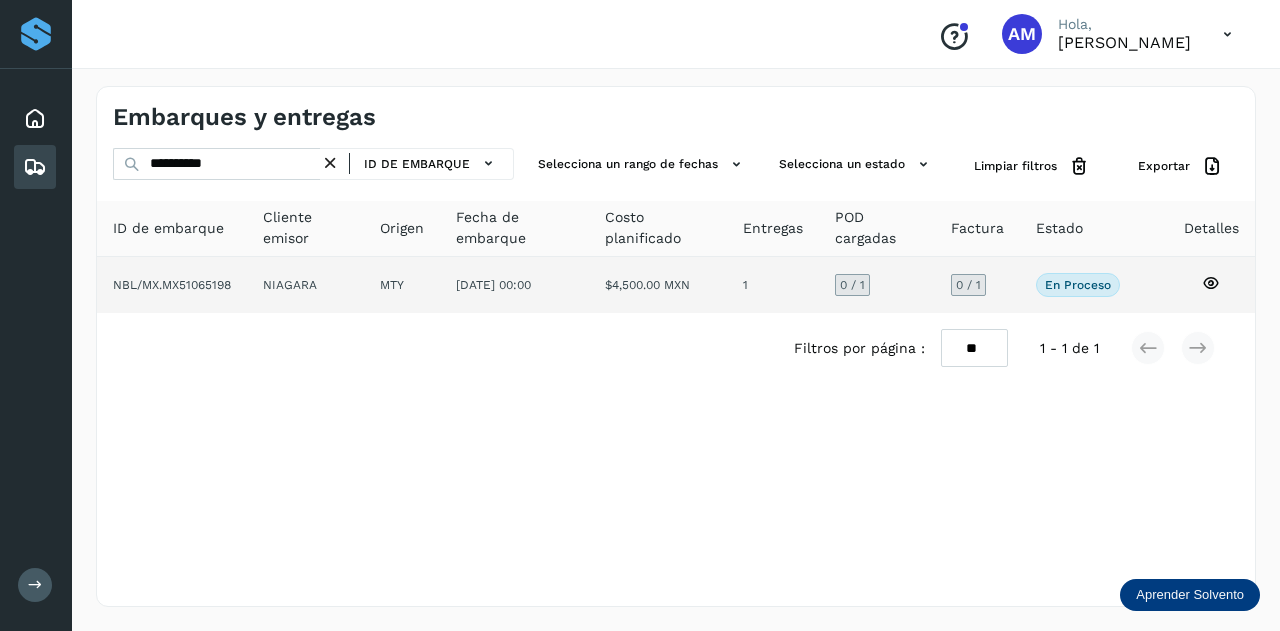 click on "NIAGARA" 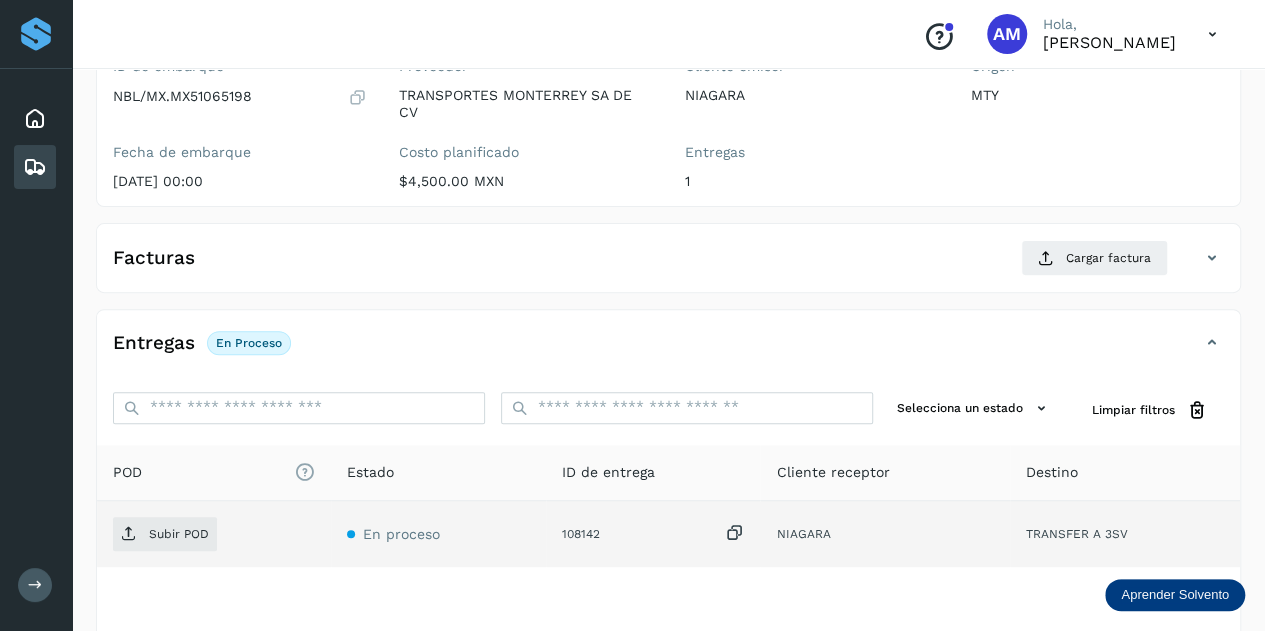 scroll, scrollTop: 300, scrollLeft: 0, axis: vertical 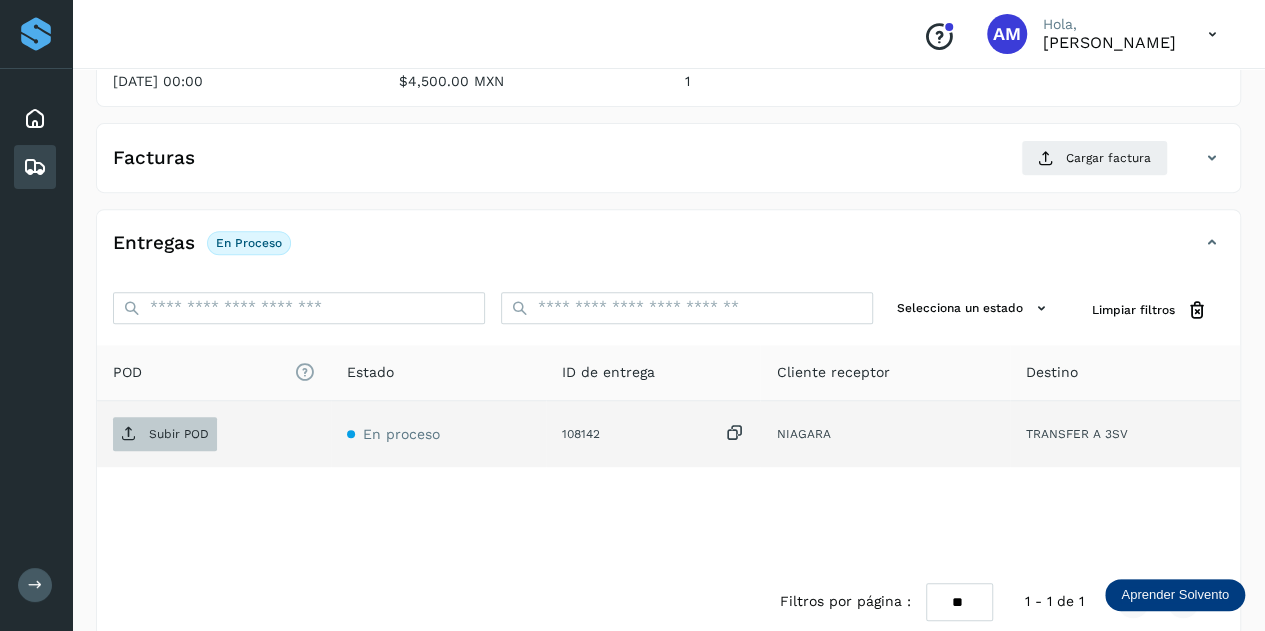 click on "Subir POD" at bounding box center (179, 434) 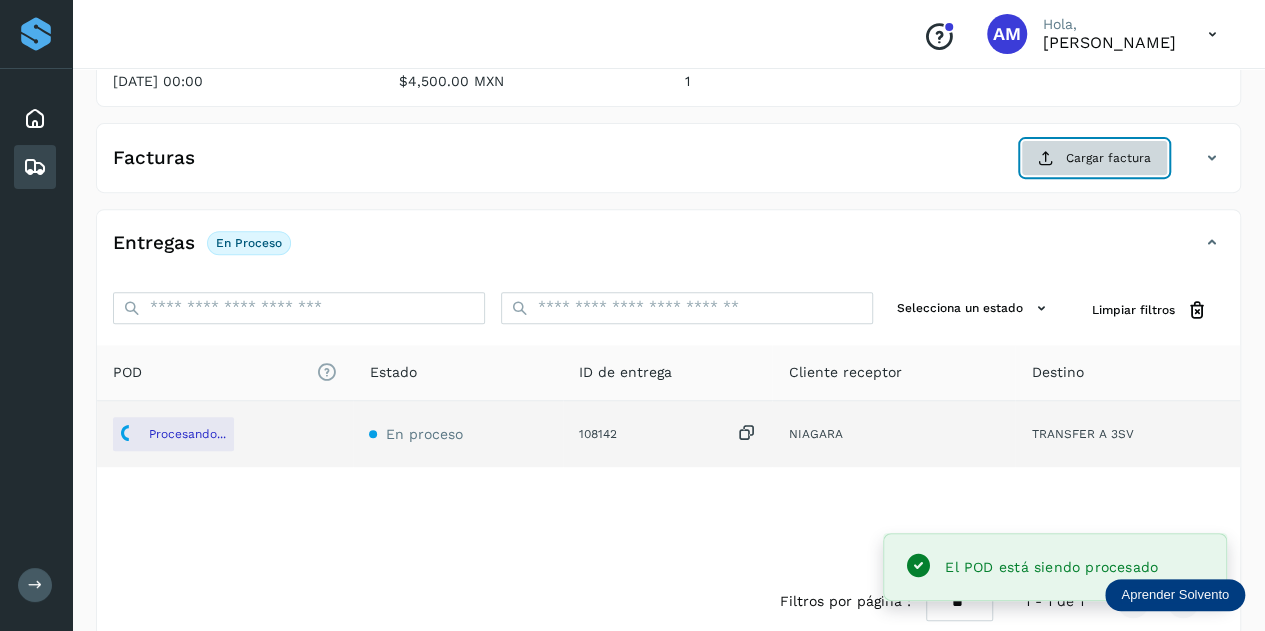 click on "Cargar factura" at bounding box center [1094, 158] 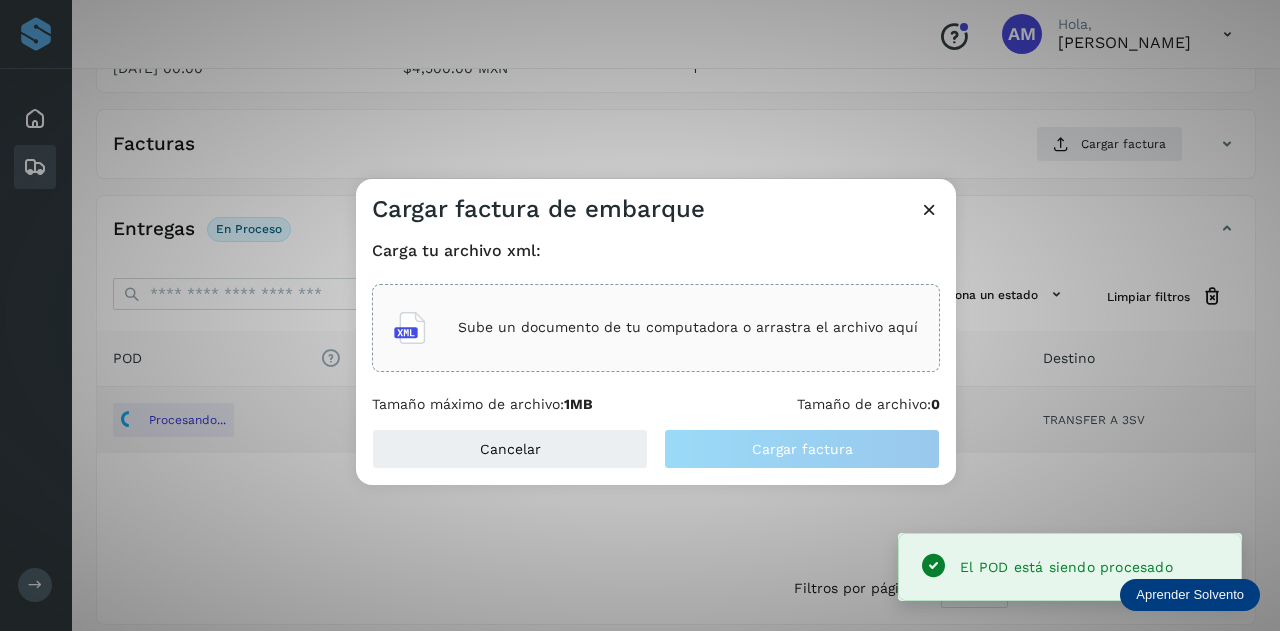 click on "Sube un documento de tu computadora o arrastra el archivo aquí" 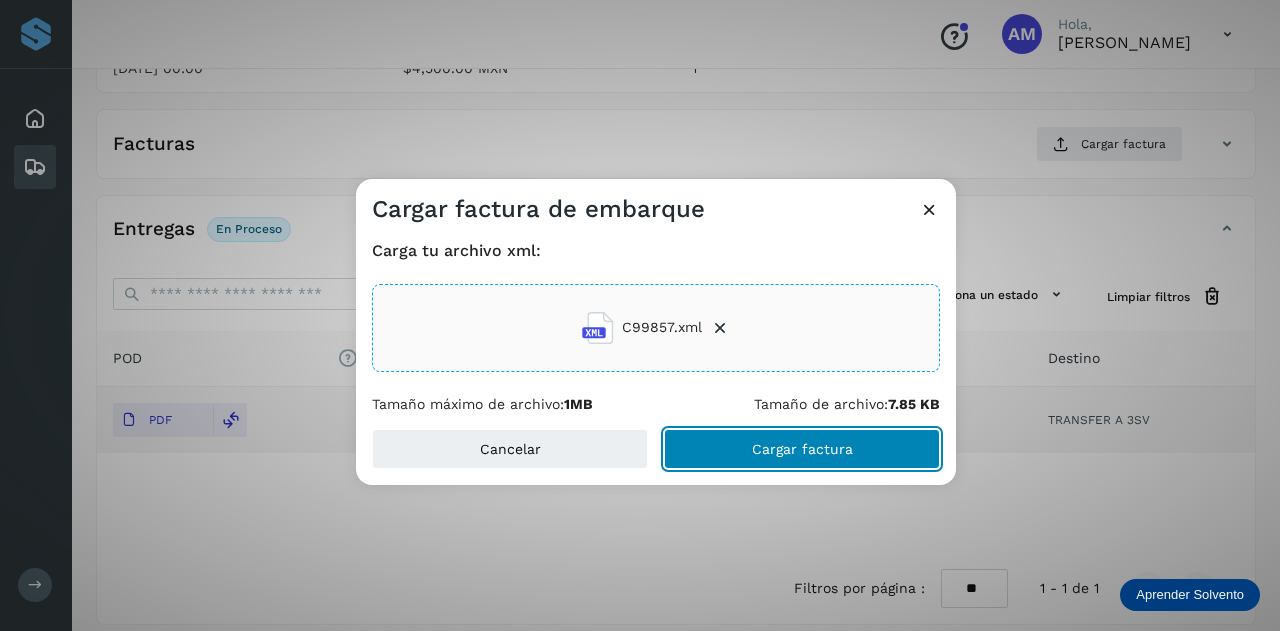 click on "Cargar factura" 